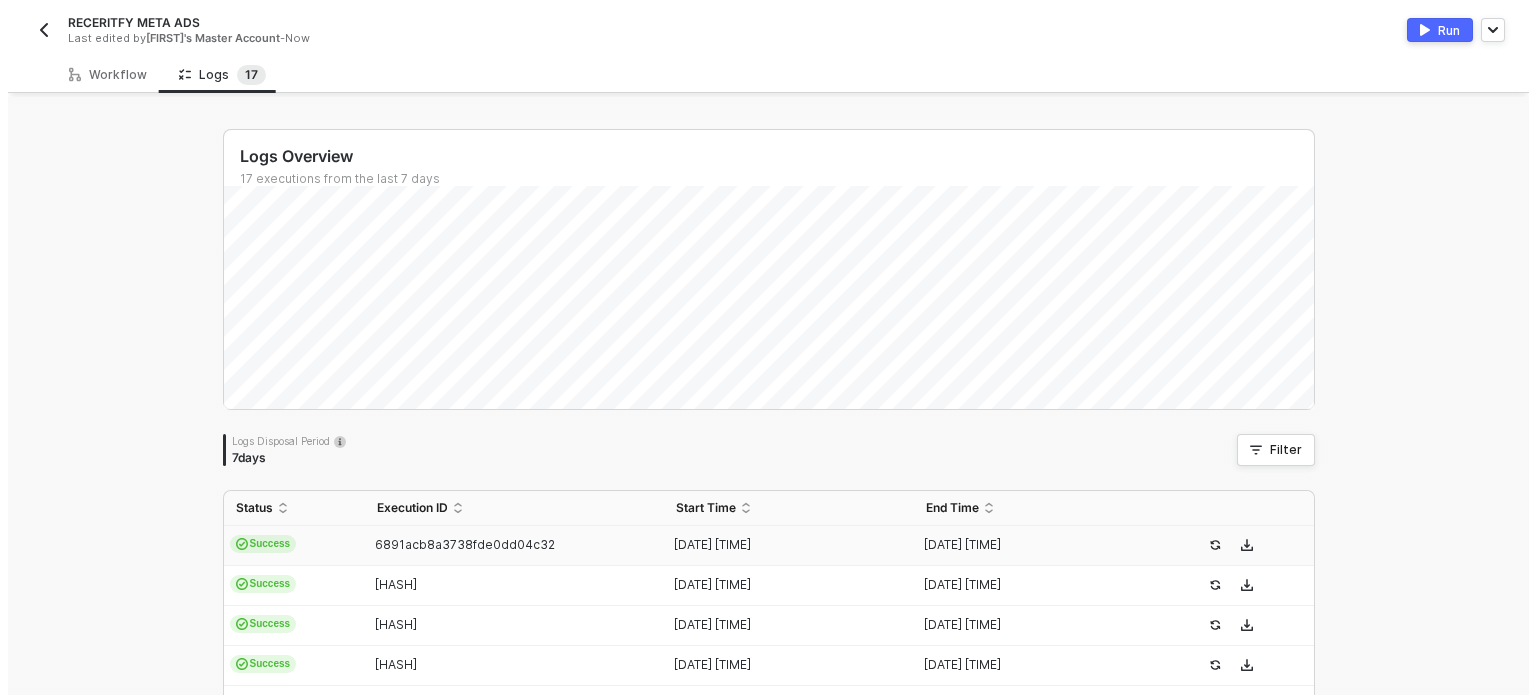 scroll, scrollTop: 0, scrollLeft: 0, axis: both 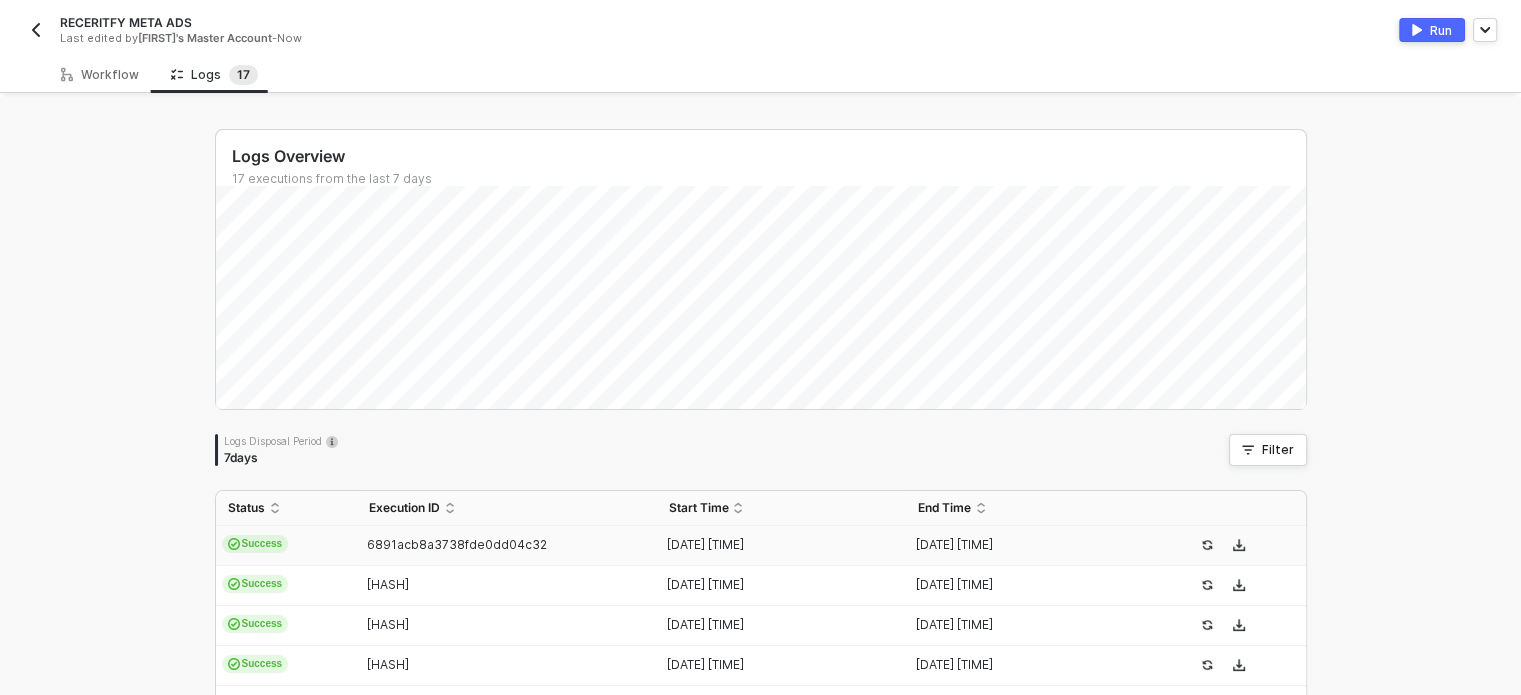 click on "Workflow" at bounding box center [100, 75] 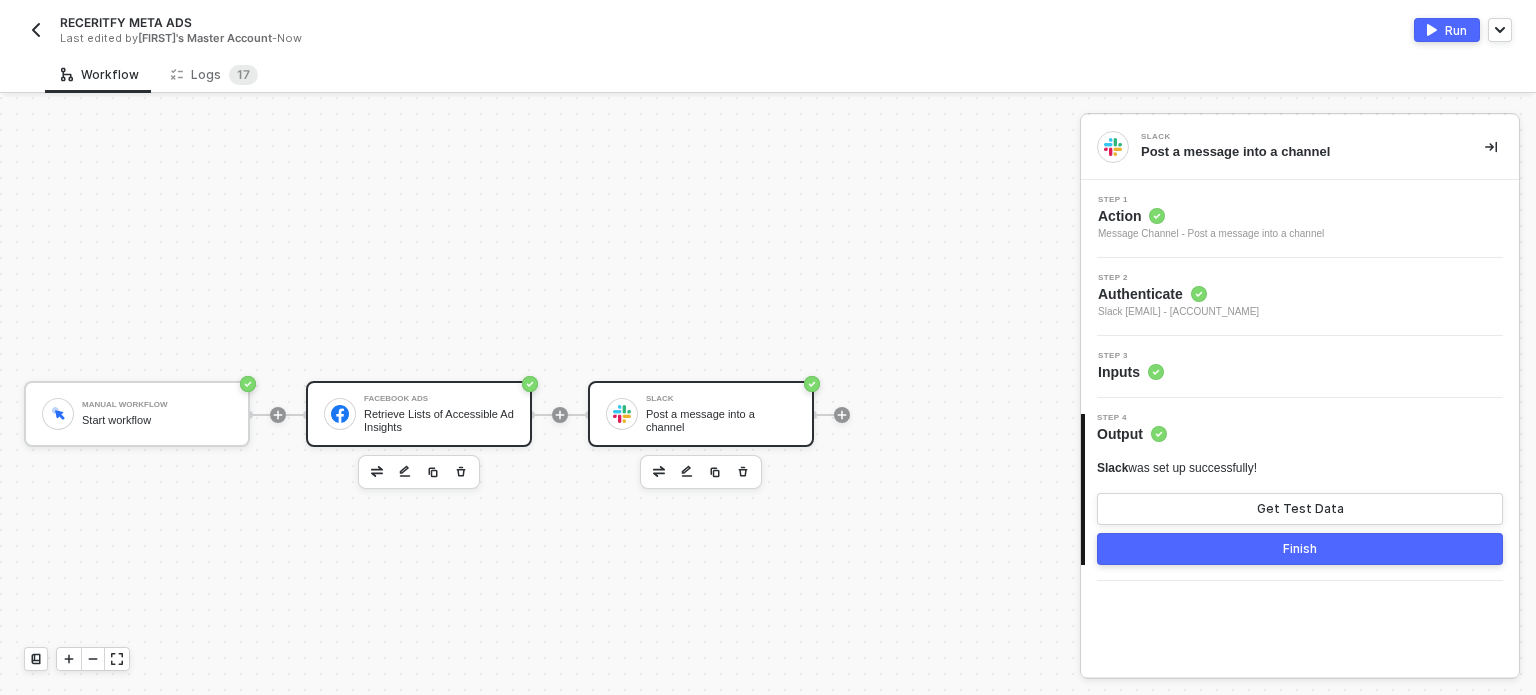 click on "Facebook Ads Retrieve Lists of Accessible Ad Insights" at bounding box center (439, 414) 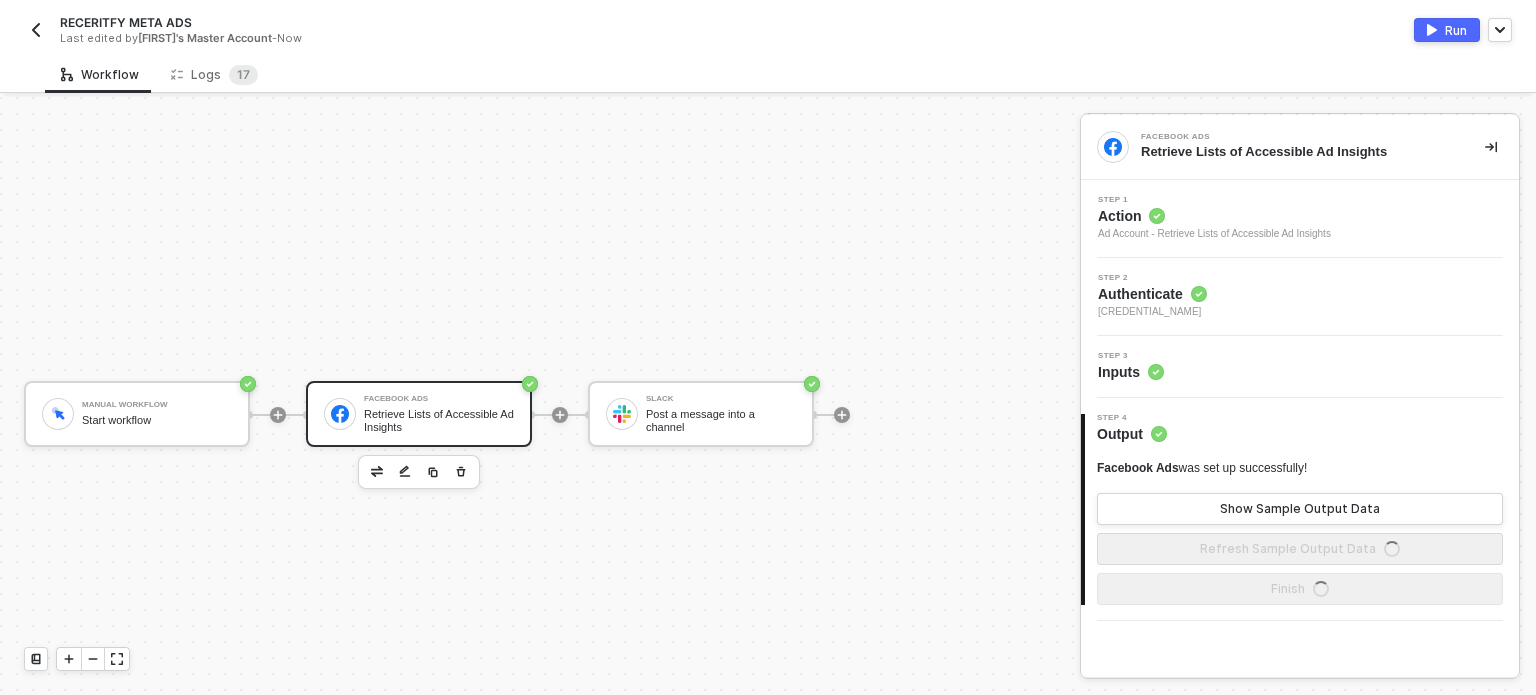 click on "Action" at bounding box center [1214, 216] 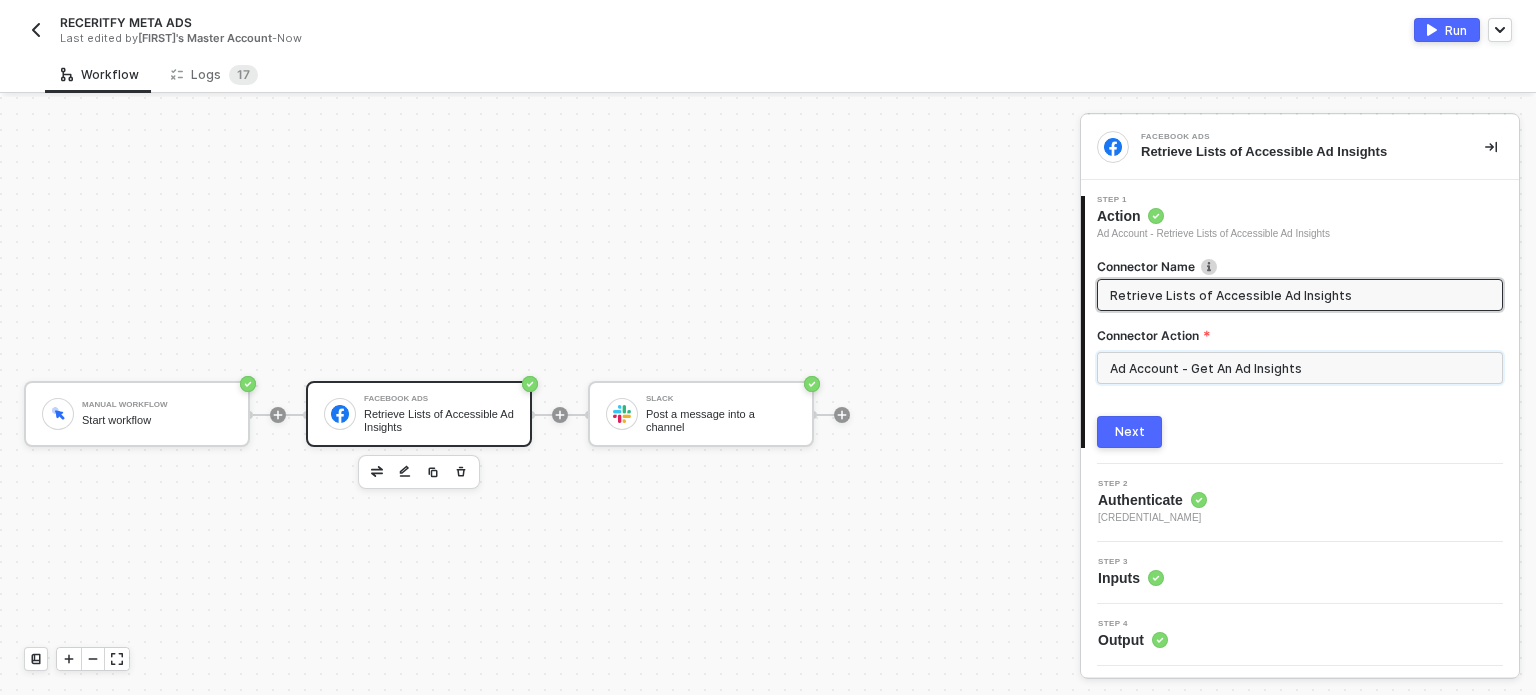 click on "Ad Account - Get An Ad Insights" at bounding box center [1300, 368] 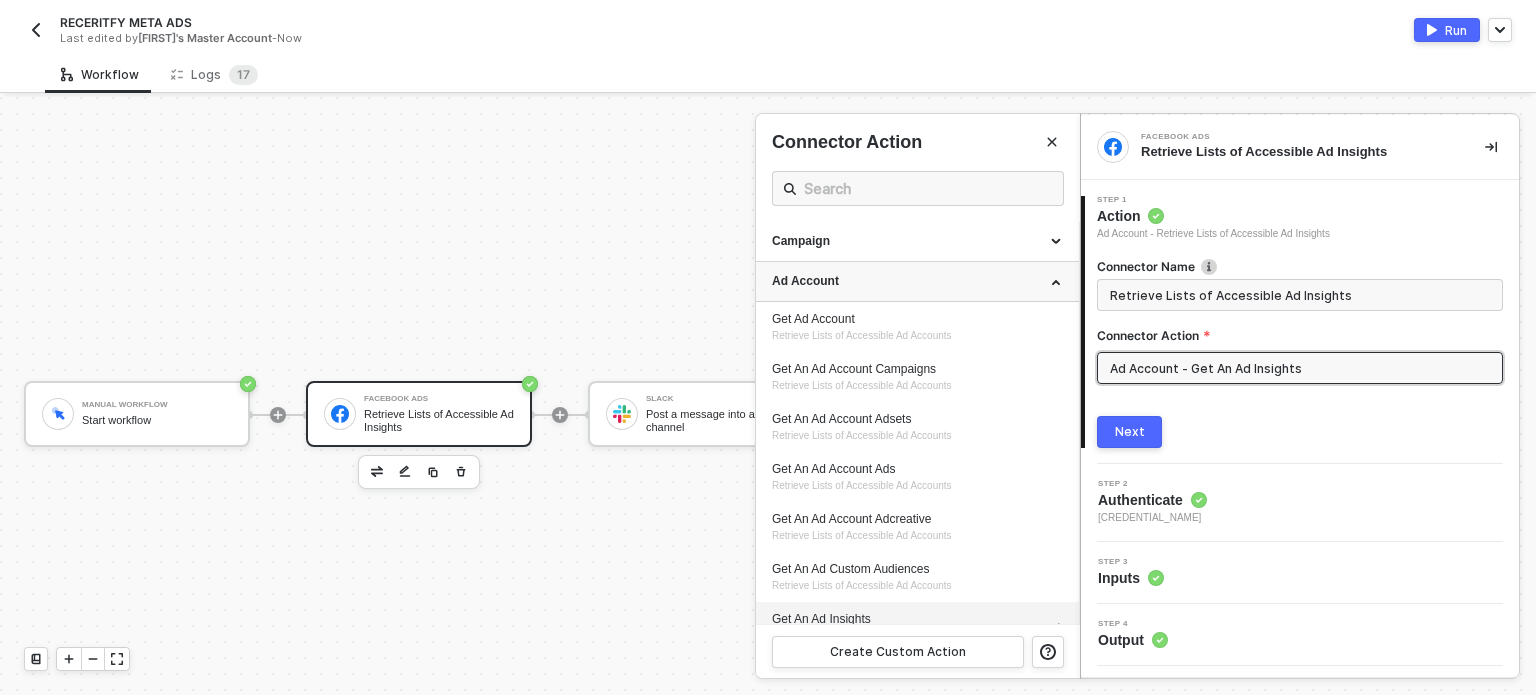 click on "Ad Account" at bounding box center [917, 282] 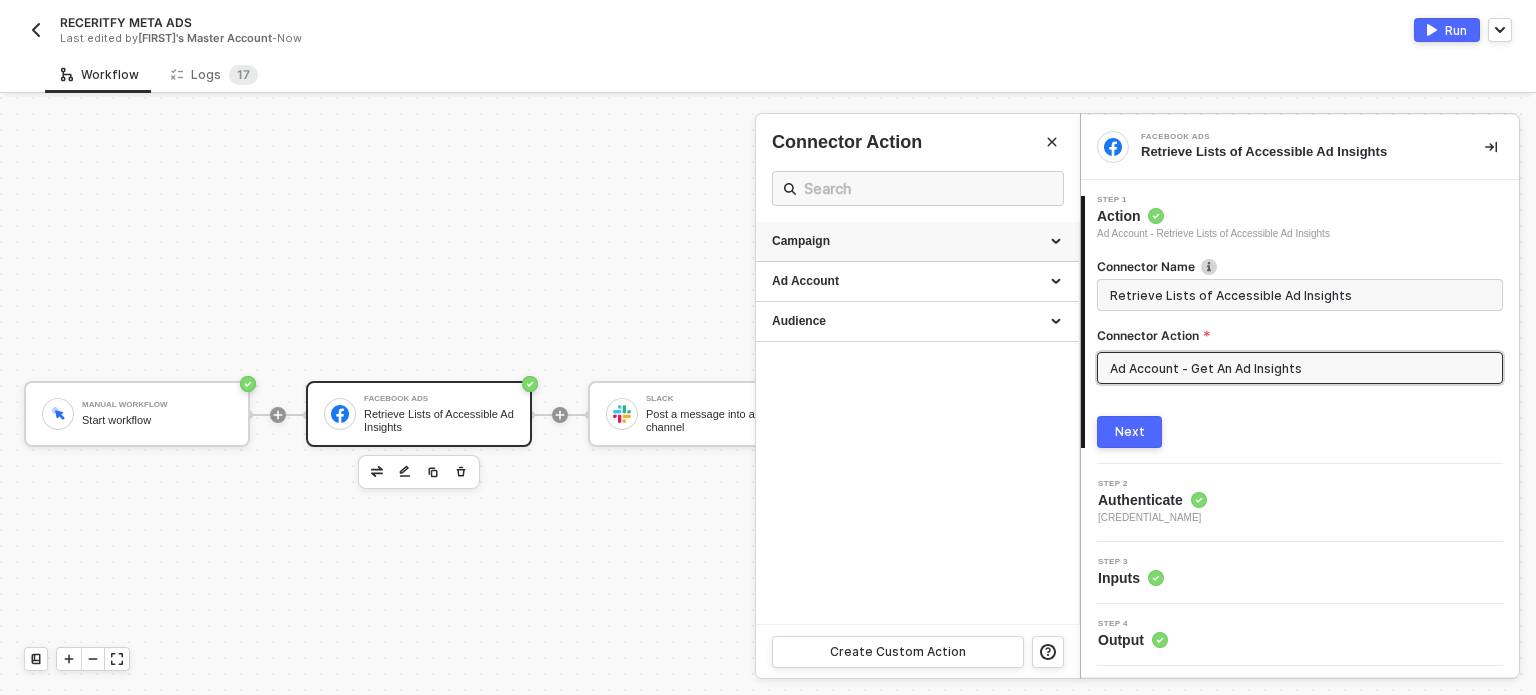 click on "Campaign" at bounding box center [917, 242] 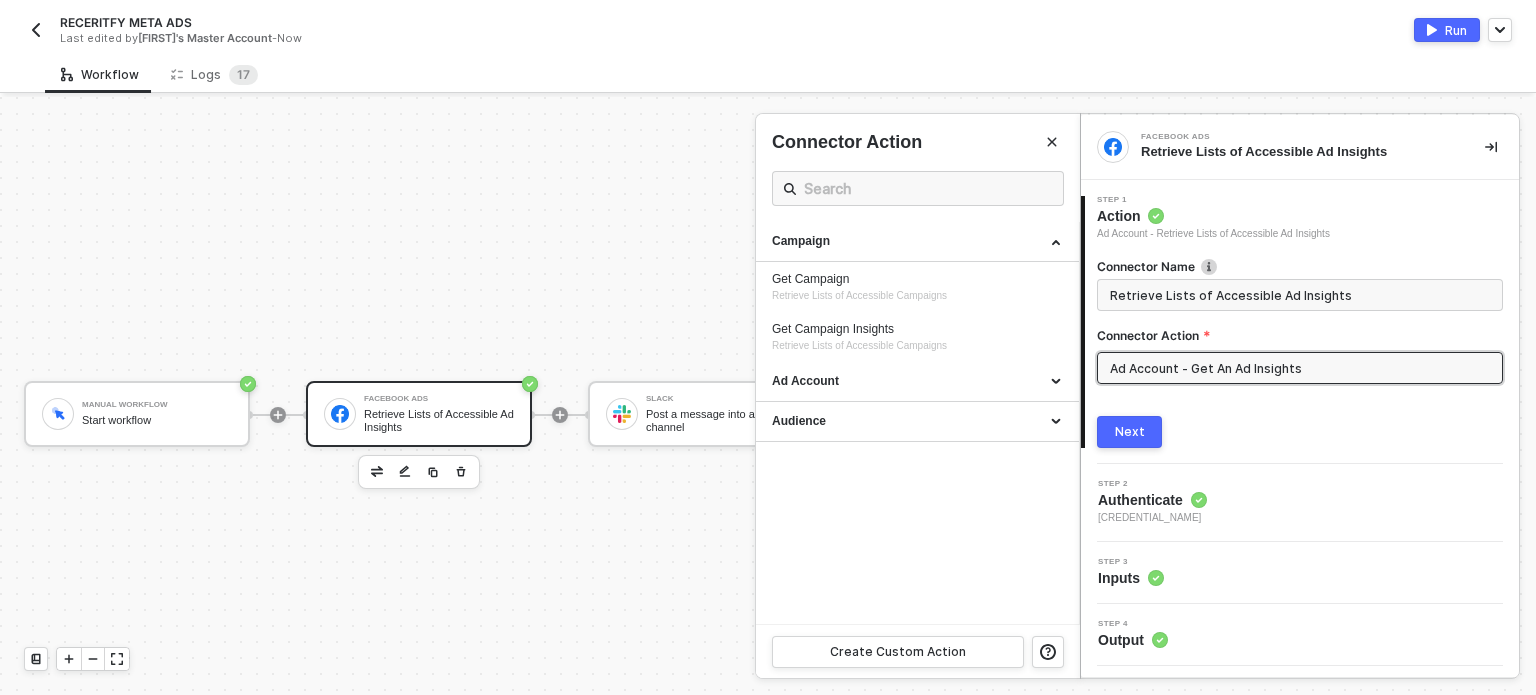 click on "Next" at bounding box center (1130, 432) 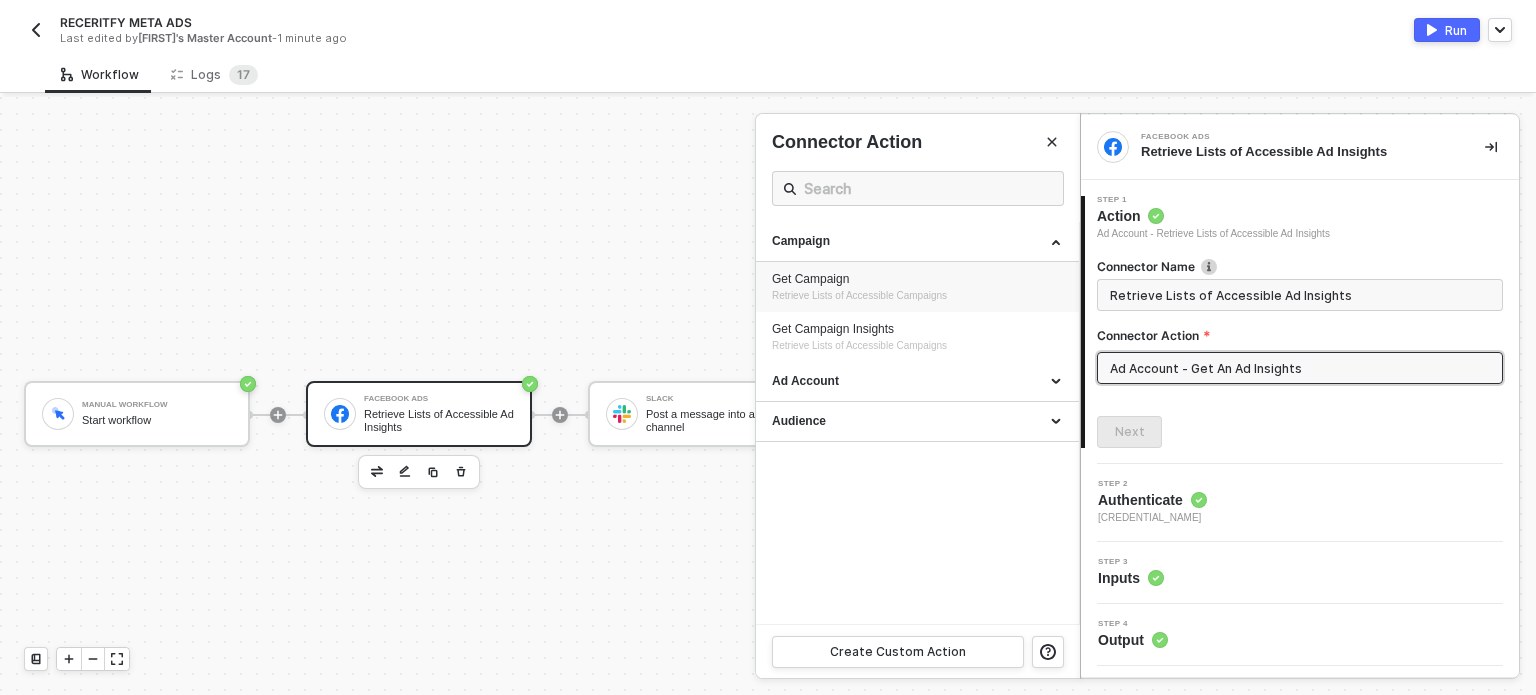 click on "Facebook Ads Retrieve Lists of Accessible Ad Insights 1 Step 1 Action    Ad Account - Retrieve Lists of Accessible Ad Insights Connector Name Retrieve Lists of Accessible Ad Insights Connector Action Ad Account - Get An Ad Insights Next 2 Step 2 Authenticate    facebookAdsCredentials 3 Step 3 Inputs    4 Step 4 Output    Connector Action Campaign Get Campaign Retrieve Lists of Accessible Campaigns Get Campaign Insights Retrieve Lists of Accessible Campaigns Ad Account Get Ad Account Retrieve Lists of Accessible Ad Accounts Get An Ad Account Campaigns Retrieve Lists of Accessible Ad Accounts Get An Ad Account Adsets Retrieve Lists of Accessible Ad Accounts Get An Ad Account Ads Retrieve Lists of Accessible Ad Accounts Get An Ad Account Adcreative Retrieve Lists of Accessible Ad Accounts Get An Ad Custom Audiences Retrieve Lists of Accessible Ad Accounts Get An Ad Insights Retrieve Lists of Accessible Ad Insights Get User Accounts Retrieve Lists of User Accounts Get An Ad Account Images Get An Ad Previews" at bounding box center [1308, 396] 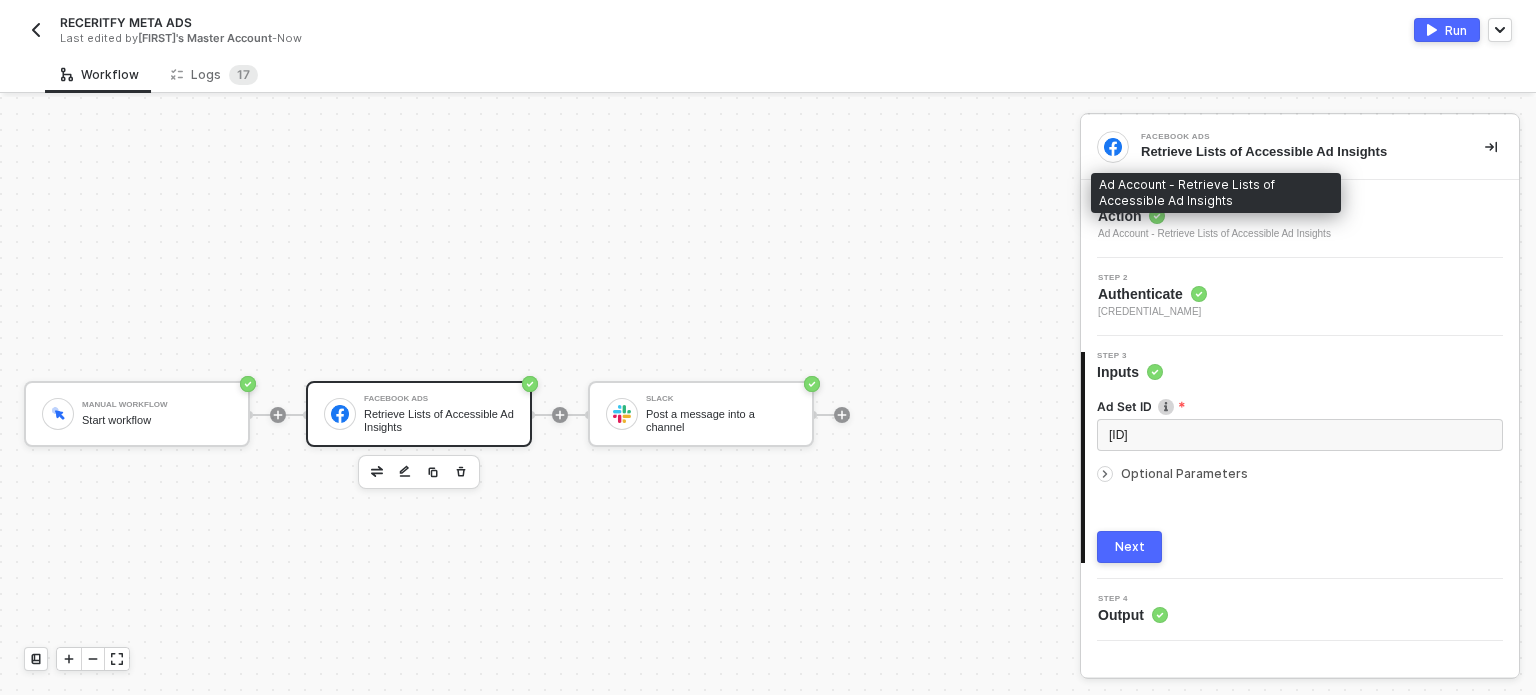 click on "Ad Account - Retrieve Lists of Accessible Ad Insights" at bounding box center [1214, 234] 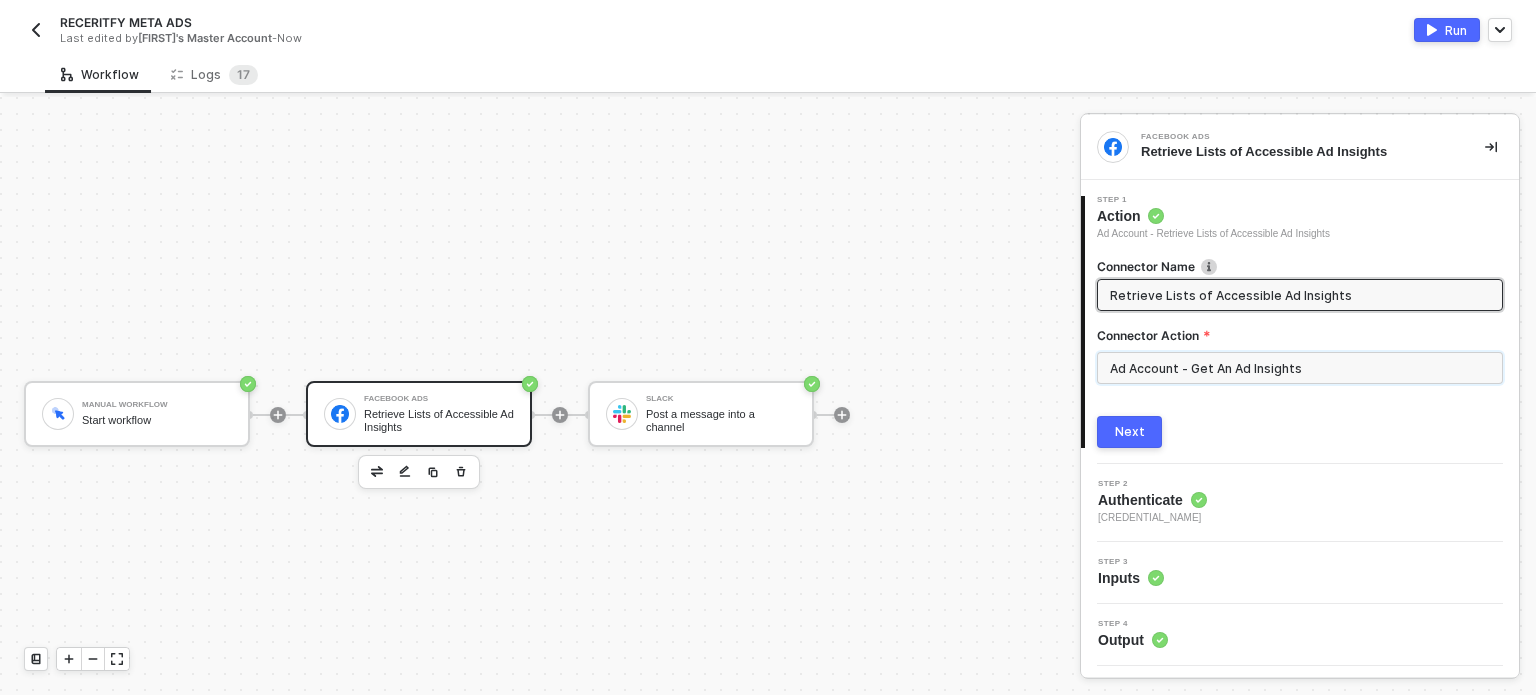 click on "Ad Account - Get An Ad Insights" at bounding box center (1300, 368) 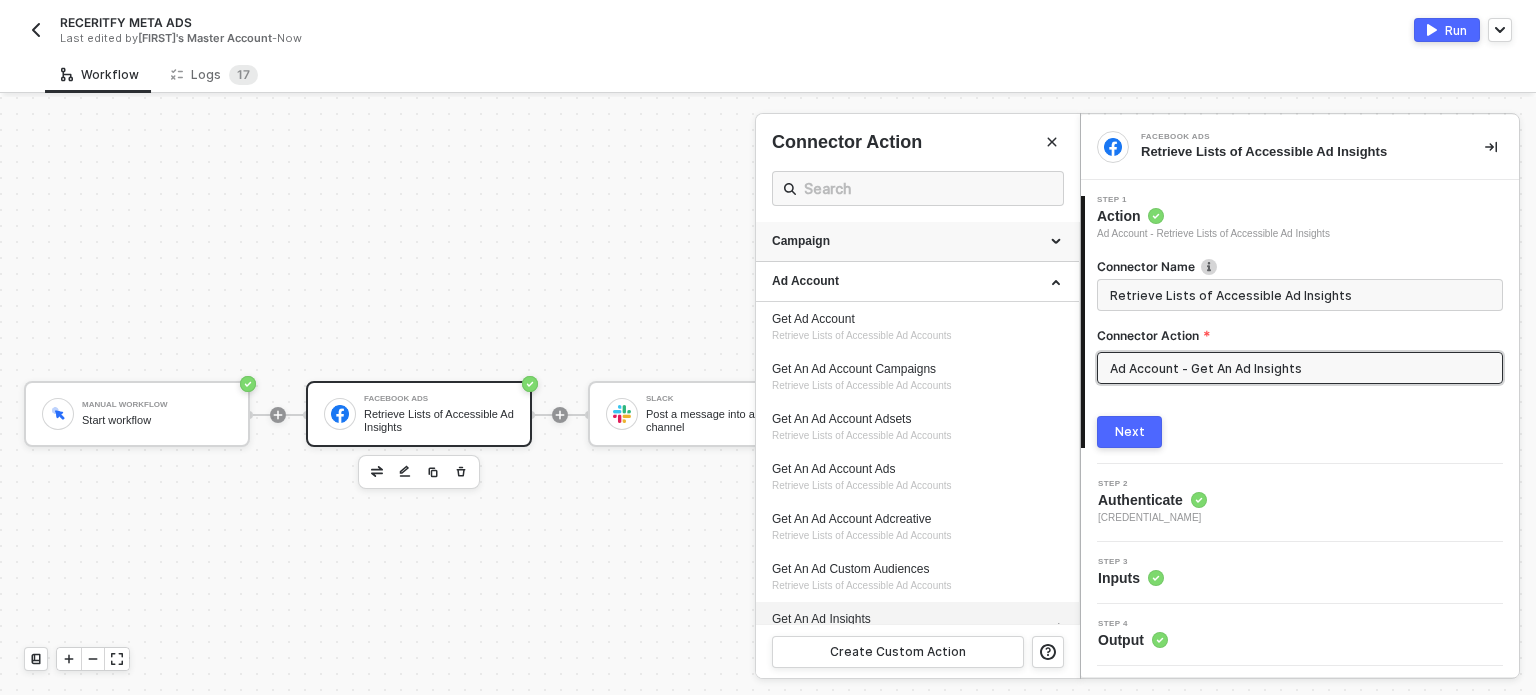 click on "Campaign" at bounding box center [917, 241] 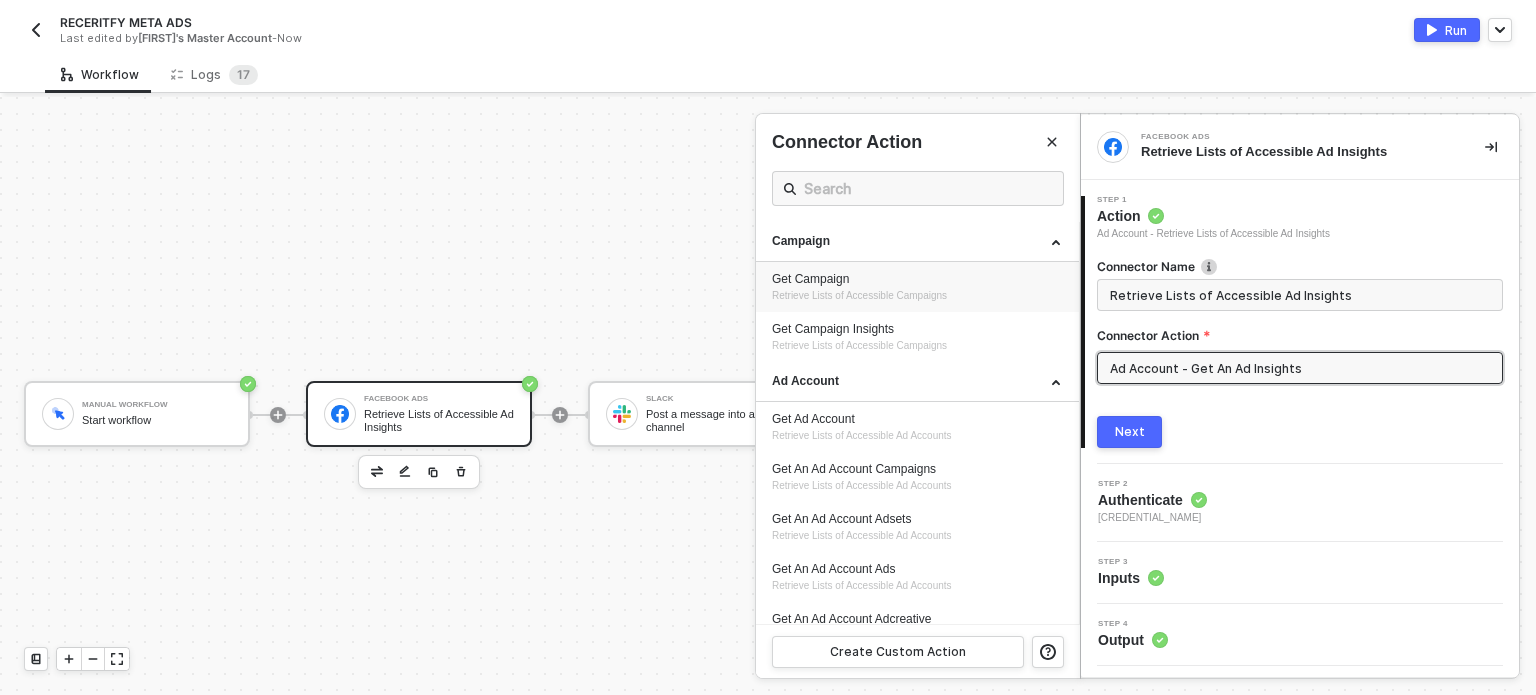 click on "Get Campaign" at bounding box center (917, 279) 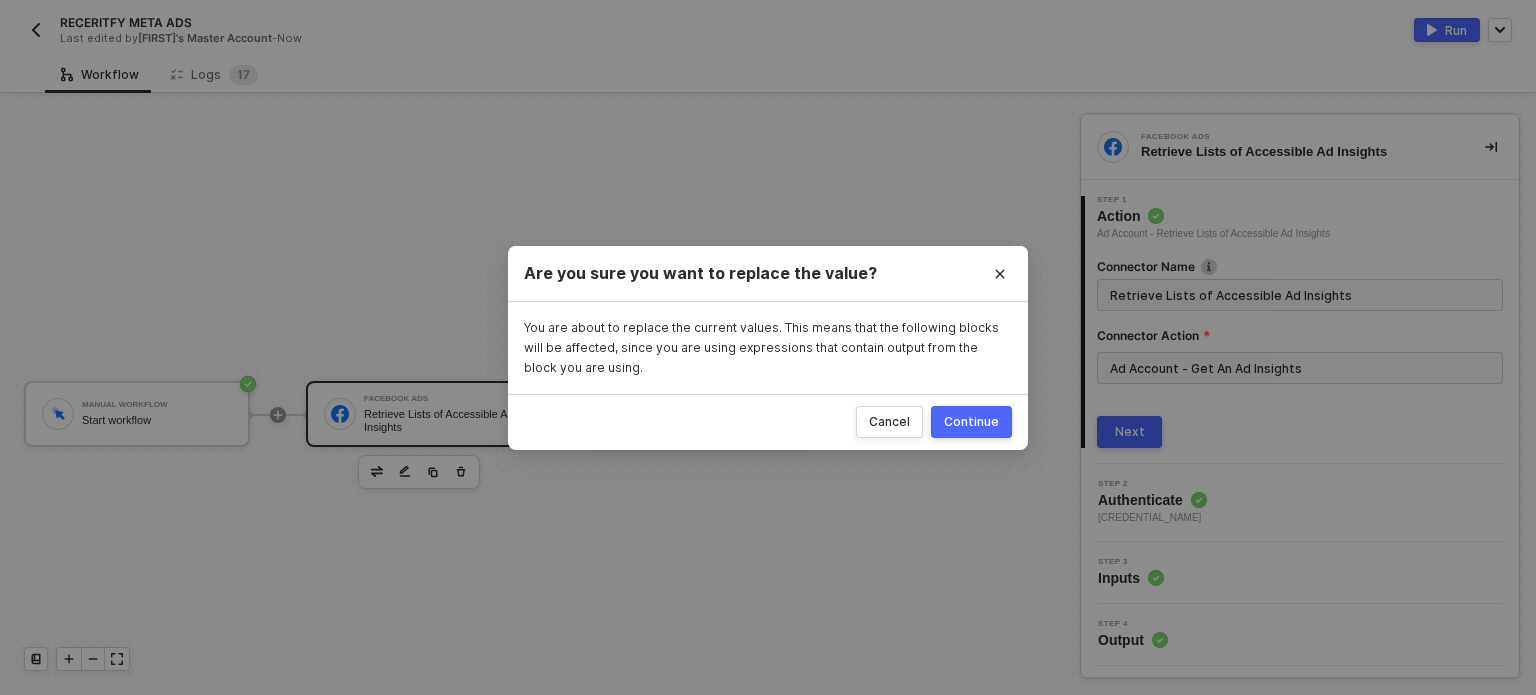 drag, startPoint x: 978, startPoint y: 428, endPoint x: 1141, endPoint y: 438, distance: 163.30646 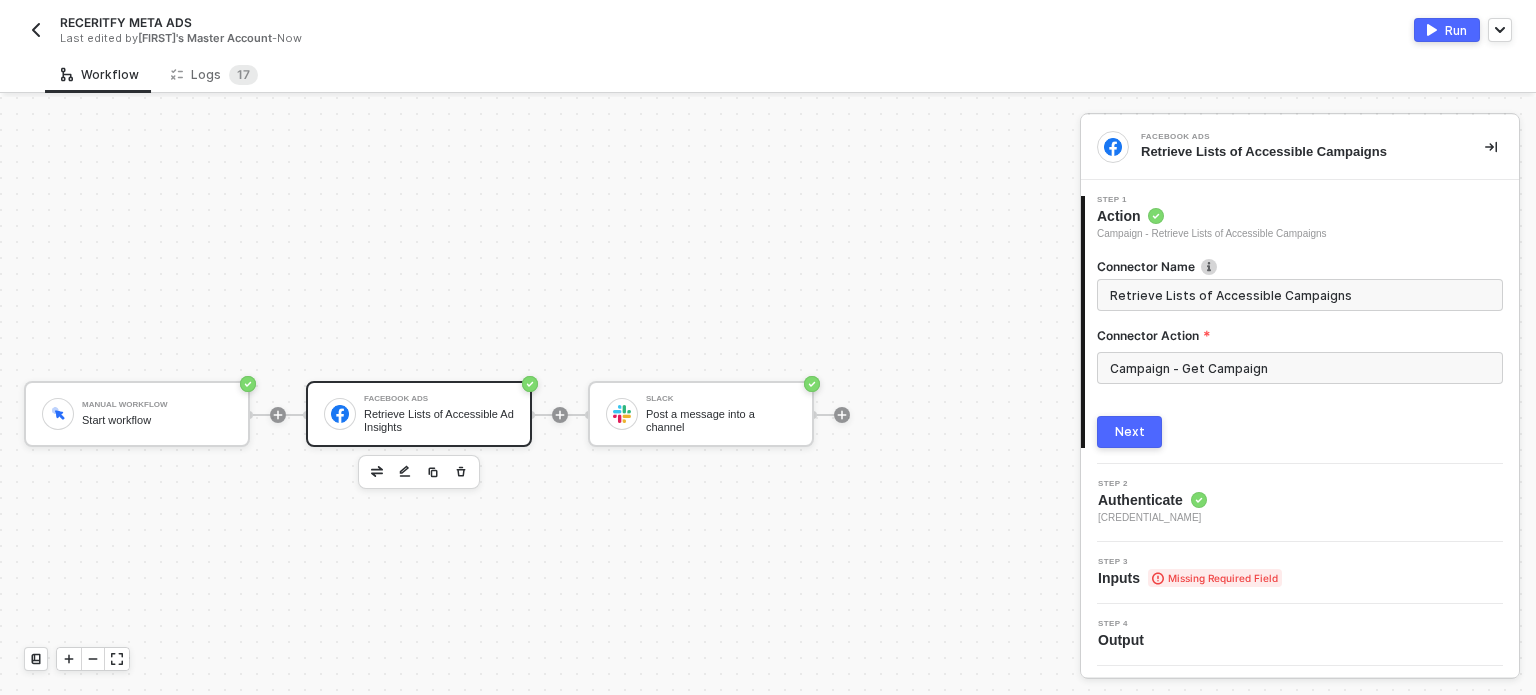 drag, startPoint x: 1145, startPoint y: 436, endPoint x: 1289, endPoint y: 394, distance: 150 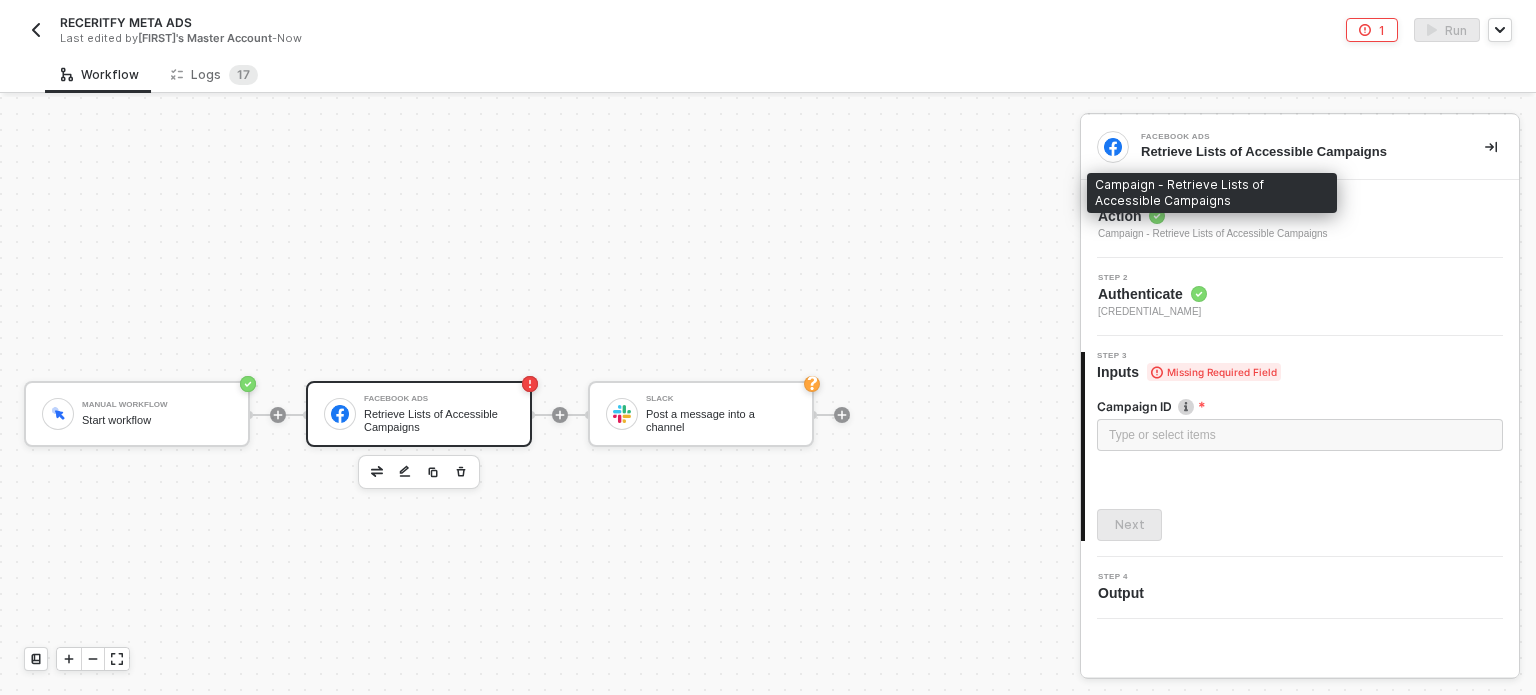 click on "Campaign - Retrieve Lists of Accessible Campaigns" at bounding box center (1213, 234) 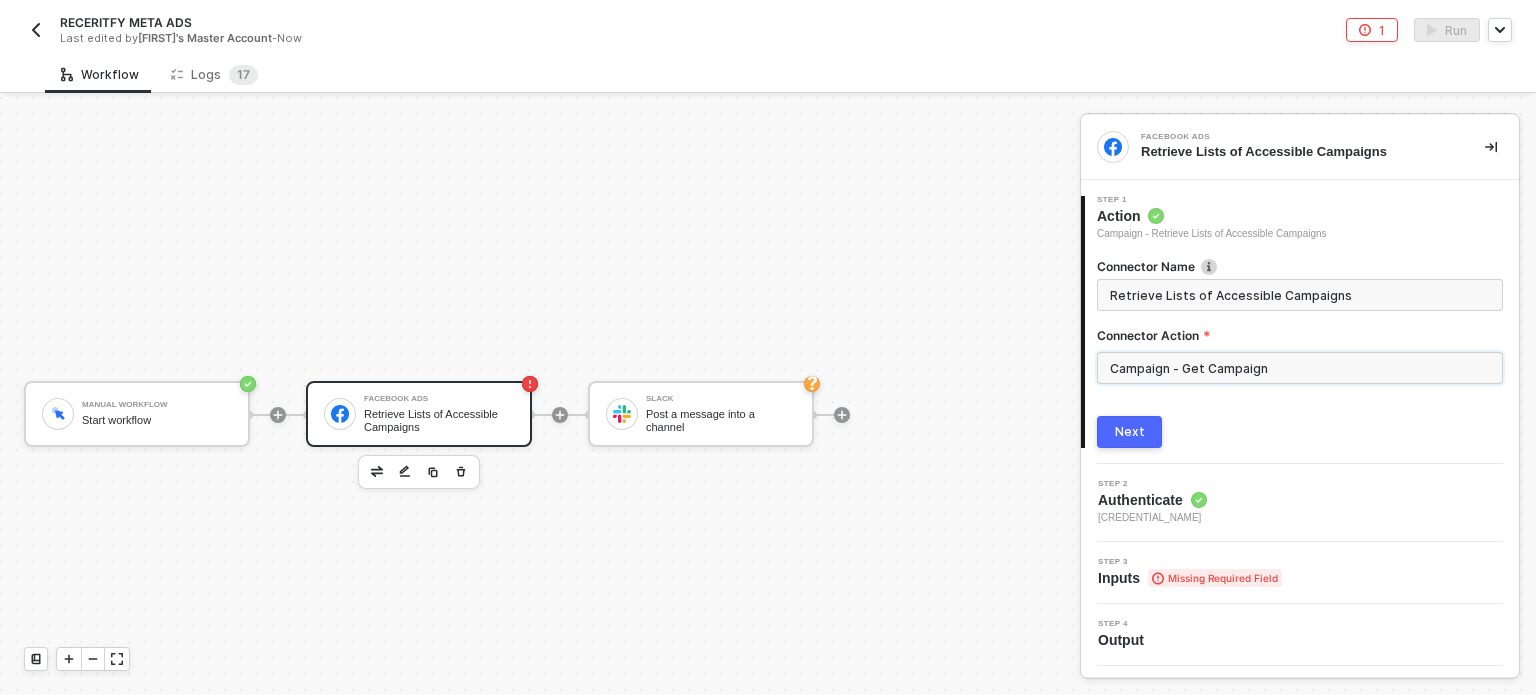 drag, startPoint x: 1161, startPoint y: 365, endPoint x: 1116, endPoint y: 347, distance: 48.466484 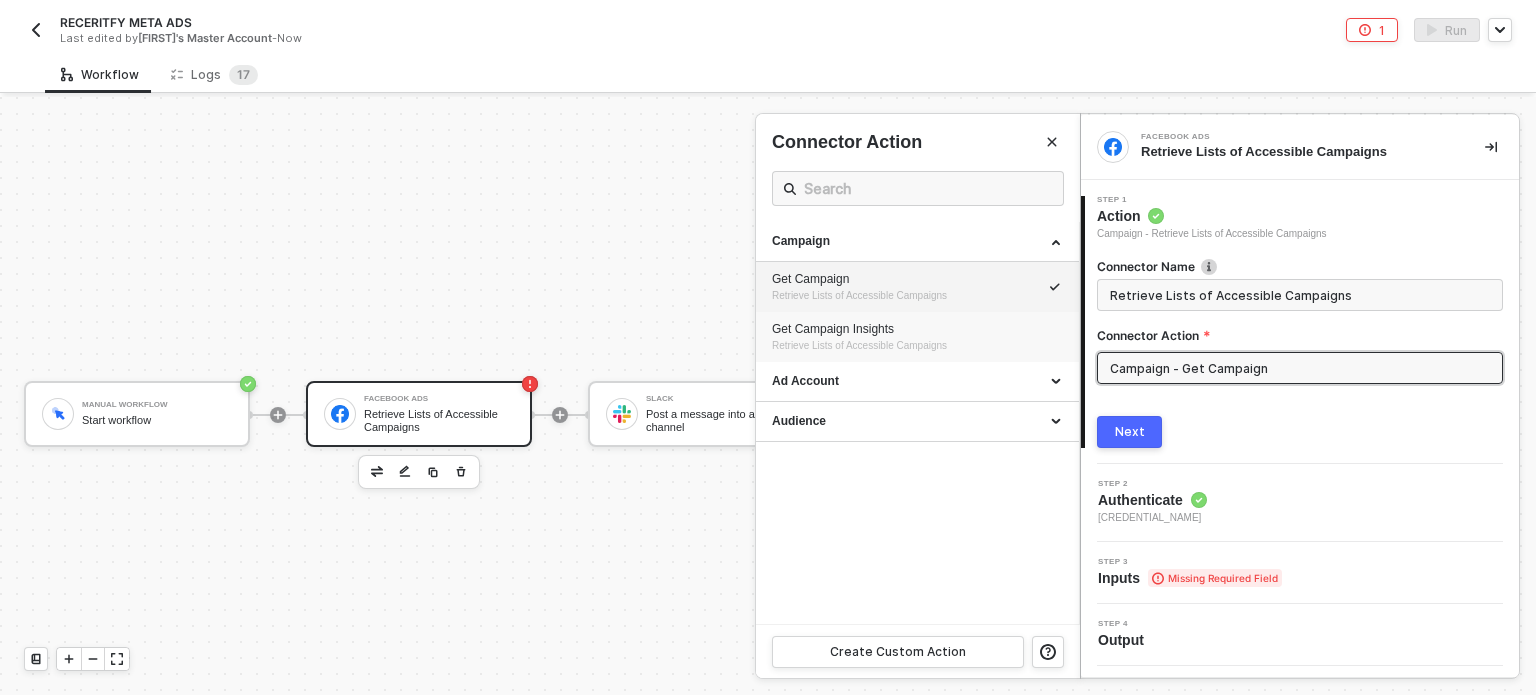 click on "Get Campaign Insights" at bounding box center (917, 329) 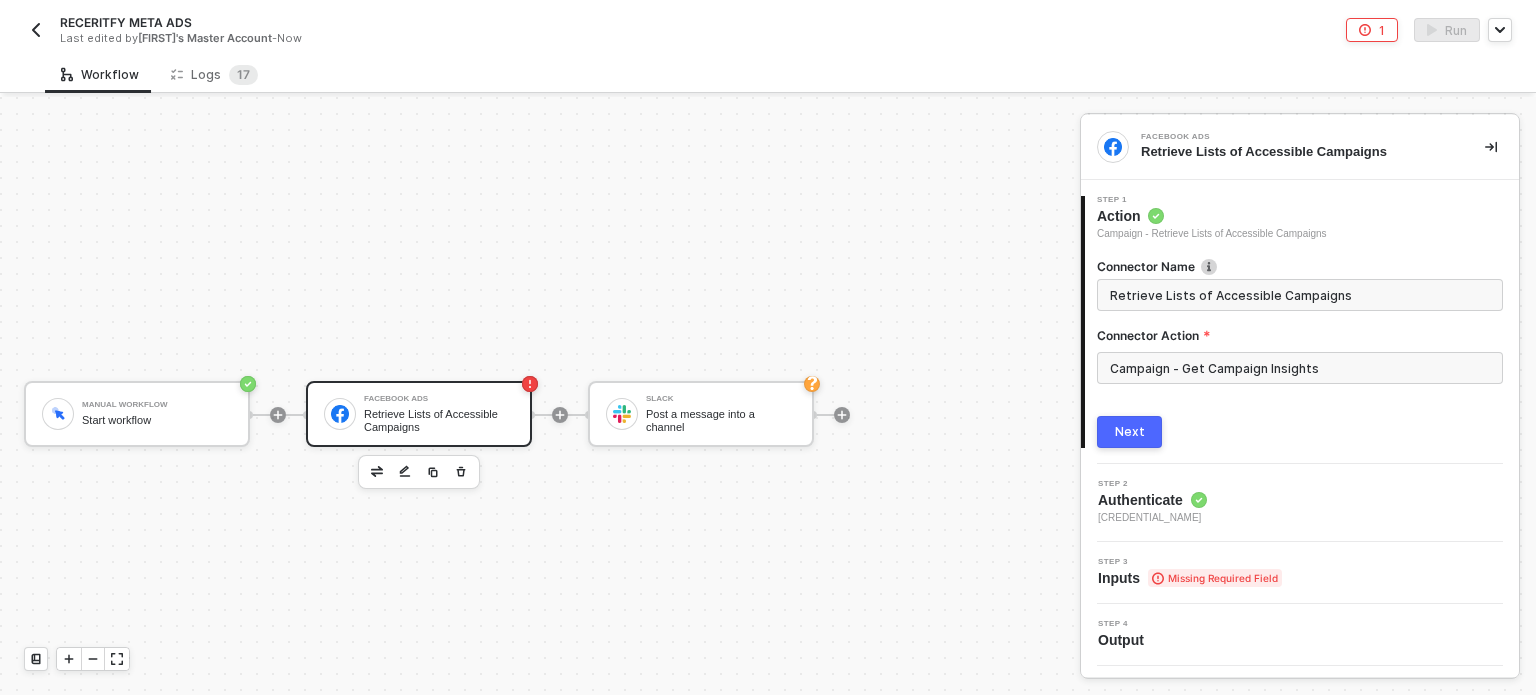 drag, startPoint x: 1141, startPoint y: 437, endPoint x: 1164, endPoint y: 434, distance: 23.194826 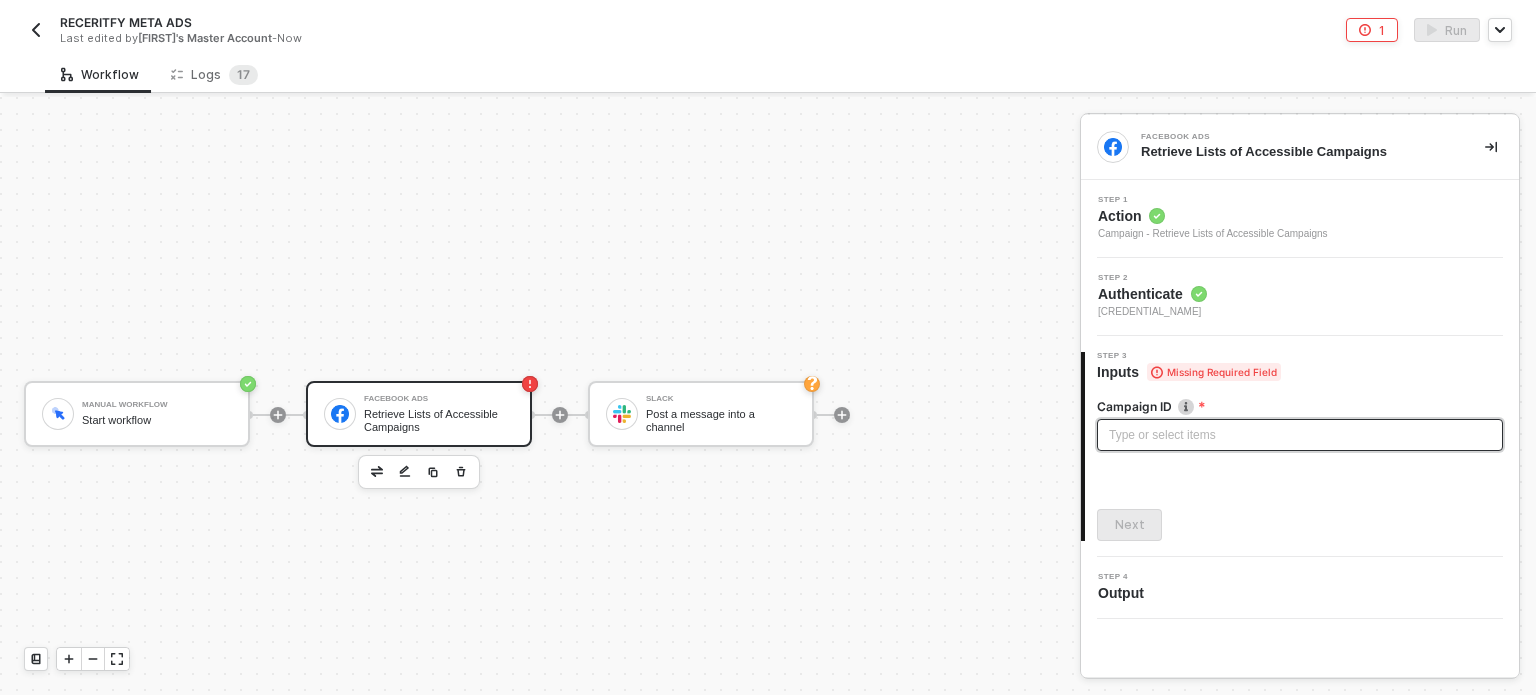 click on "Type or select items ﻿" at bounding box center [1300, 435] 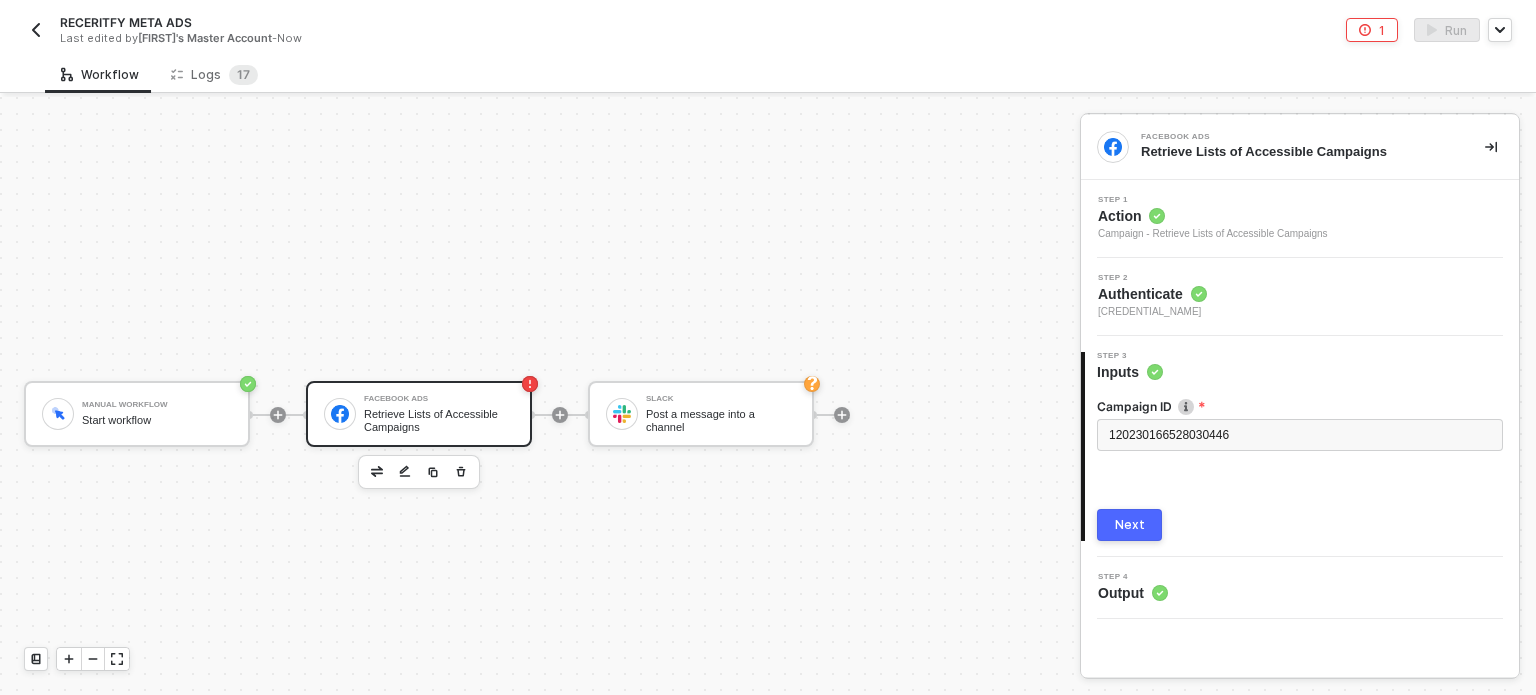 click on "Next" at bounding box center [1129, 525] 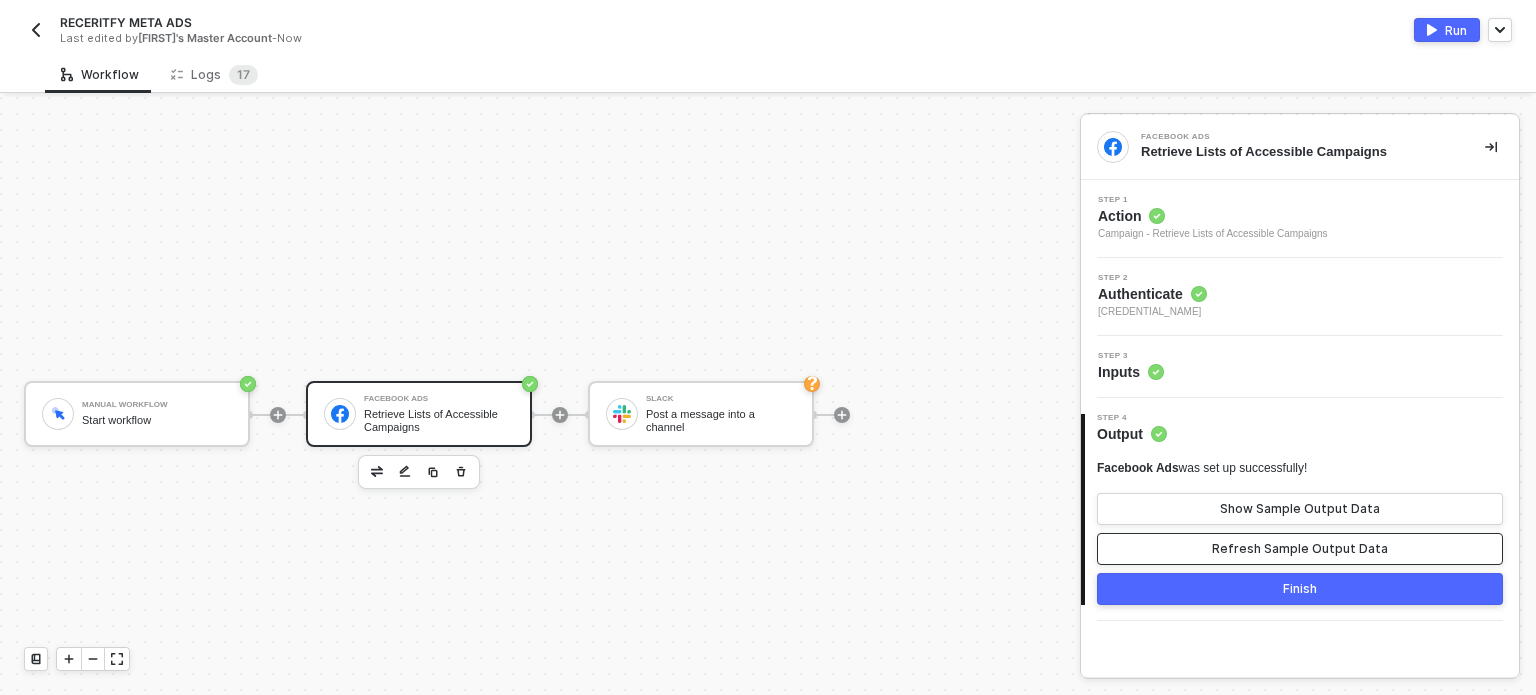 click on "Refresh Sample Output Data" at bounding box center (1300, 549) 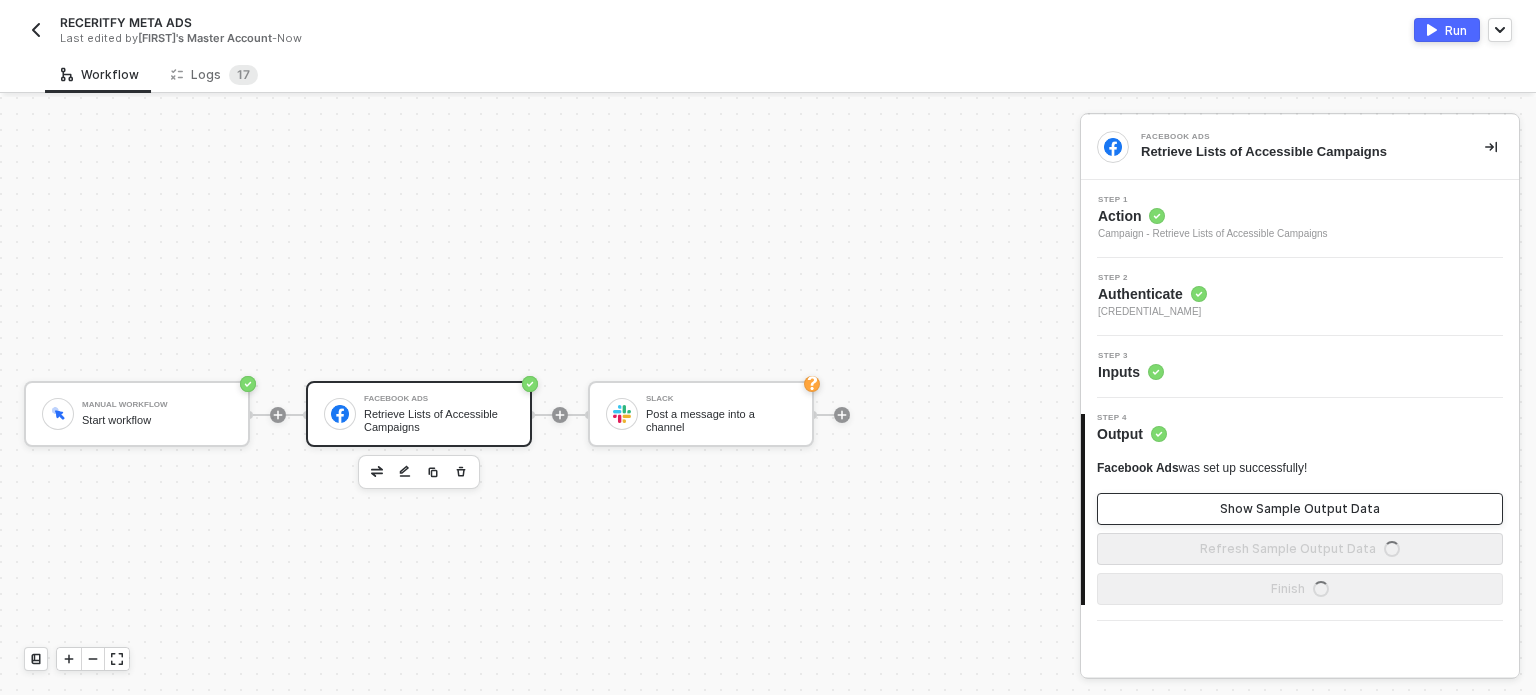 click on "Show Sample Output Data" at bounding box center (1300, 509) 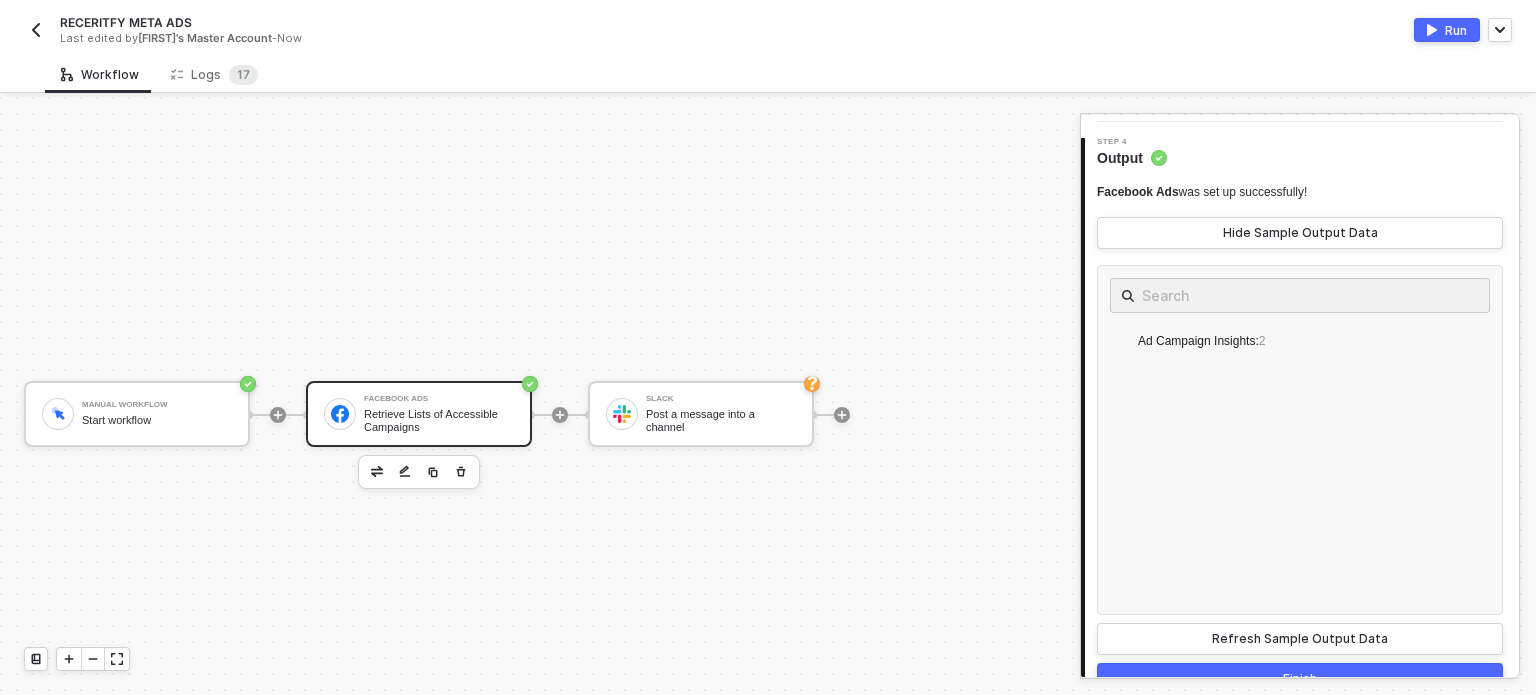 scroll, scrollTop: 300, scrollLeft: 0, axis: vertical 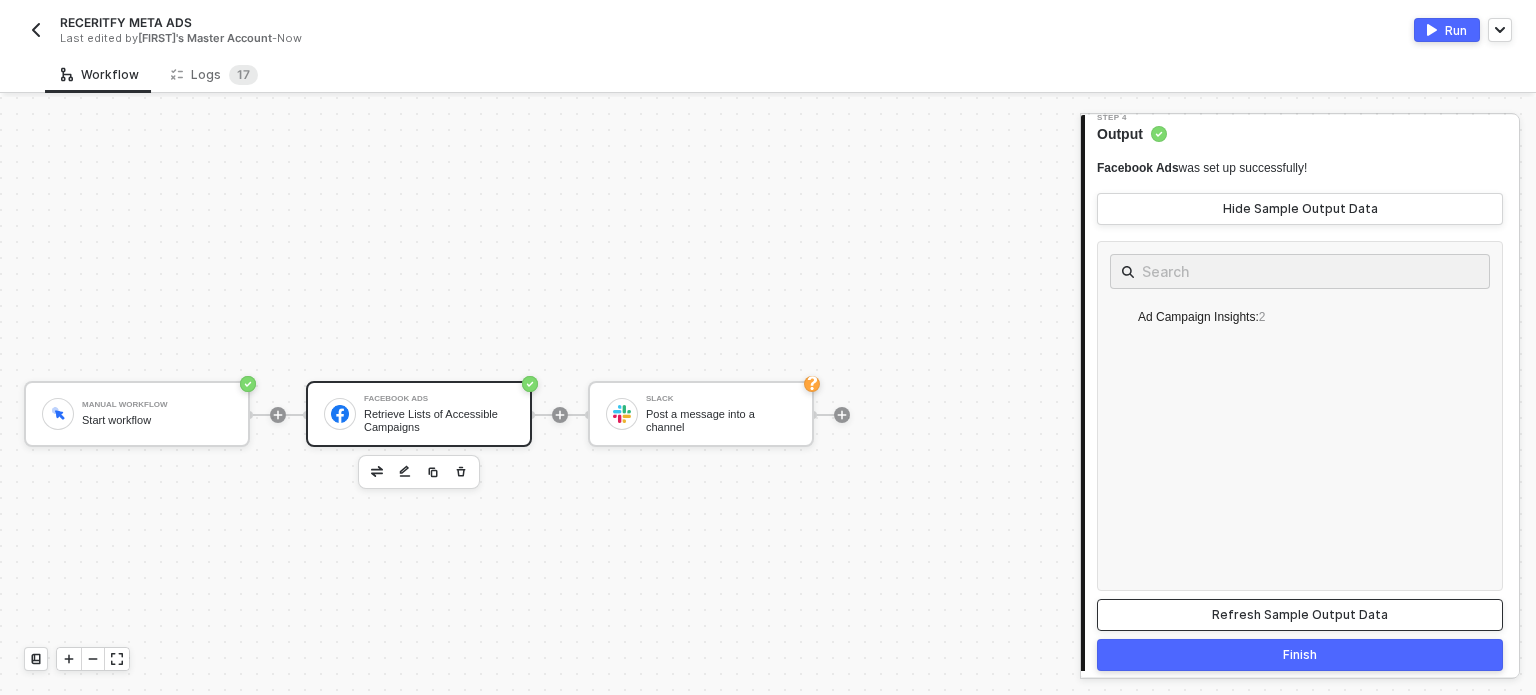 click on "Refresh Sample Output Data" at bounding box center (1300, 615) 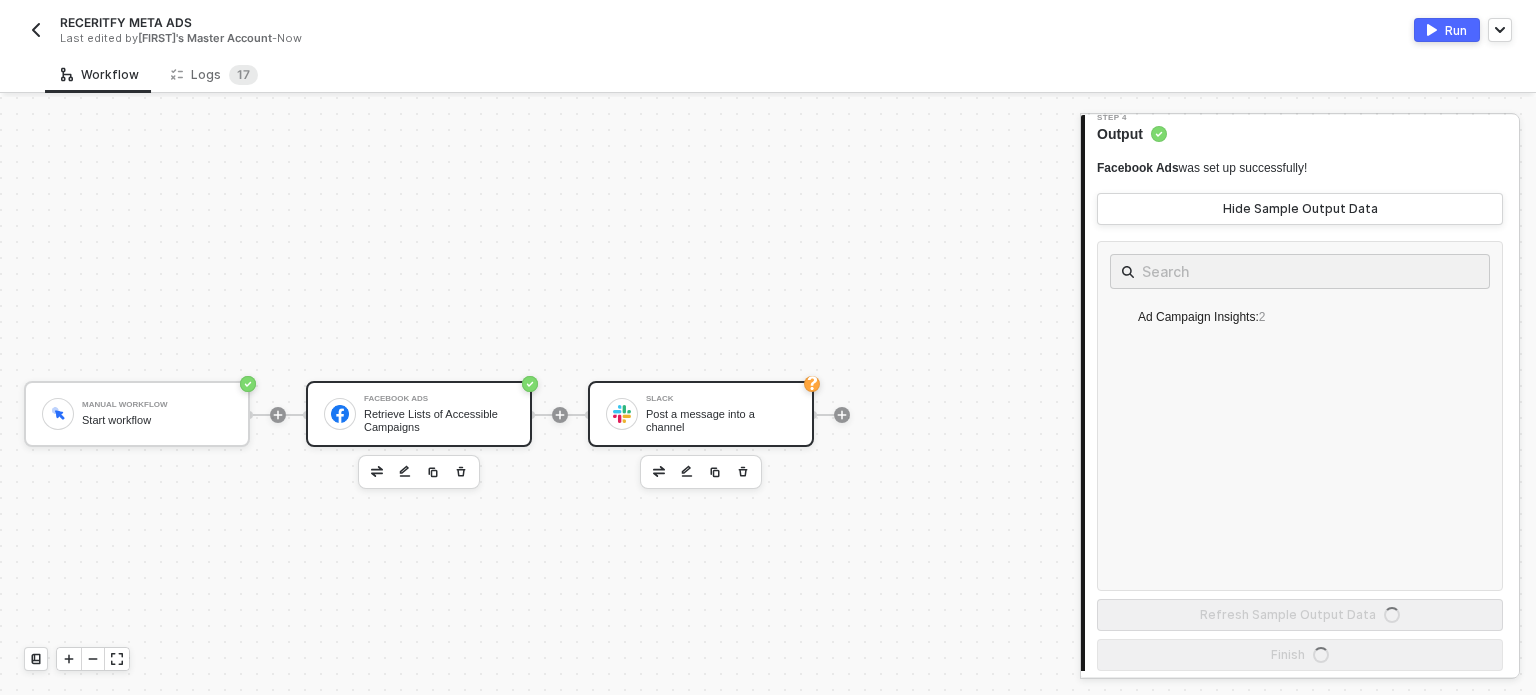 click on "[BRAND]" at bounding box center [721, 399] 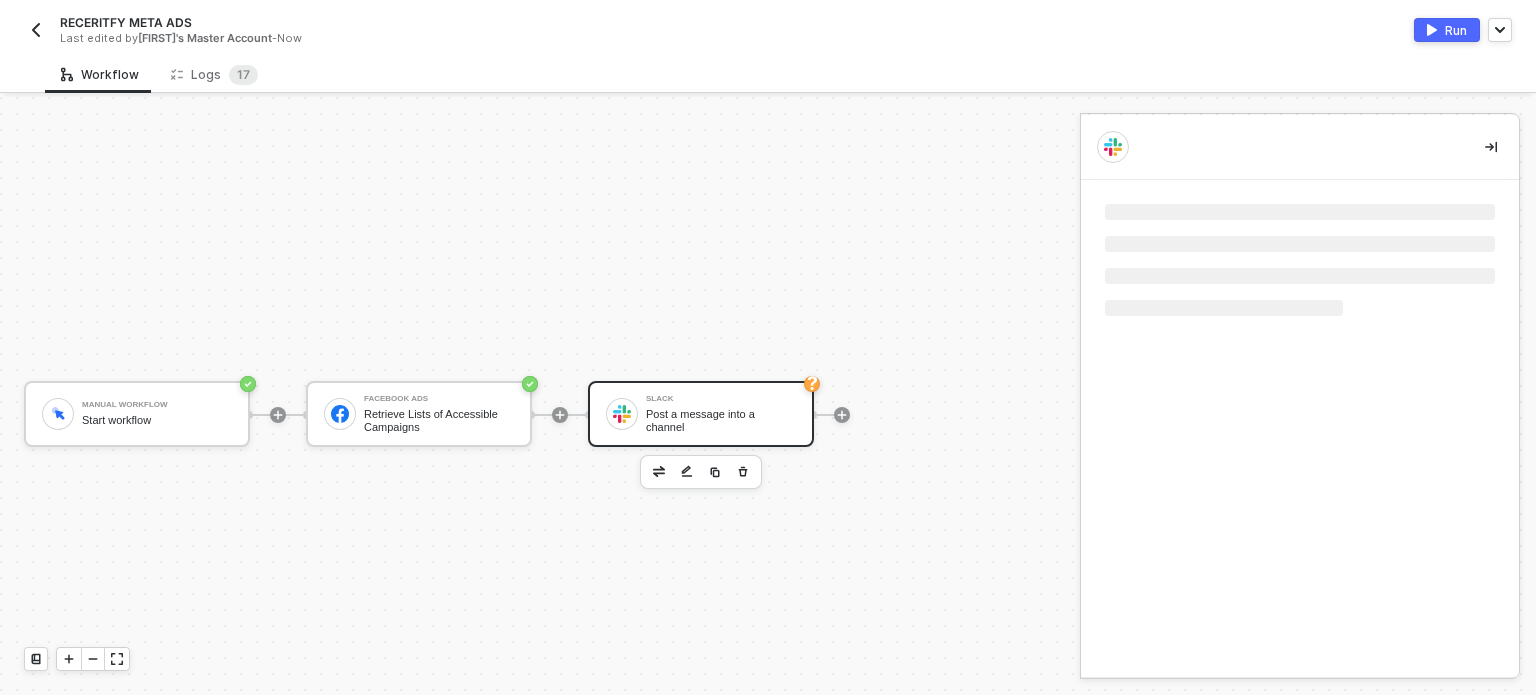 scroll, scrollTop: 0, scrollLeft: 0, axis: both 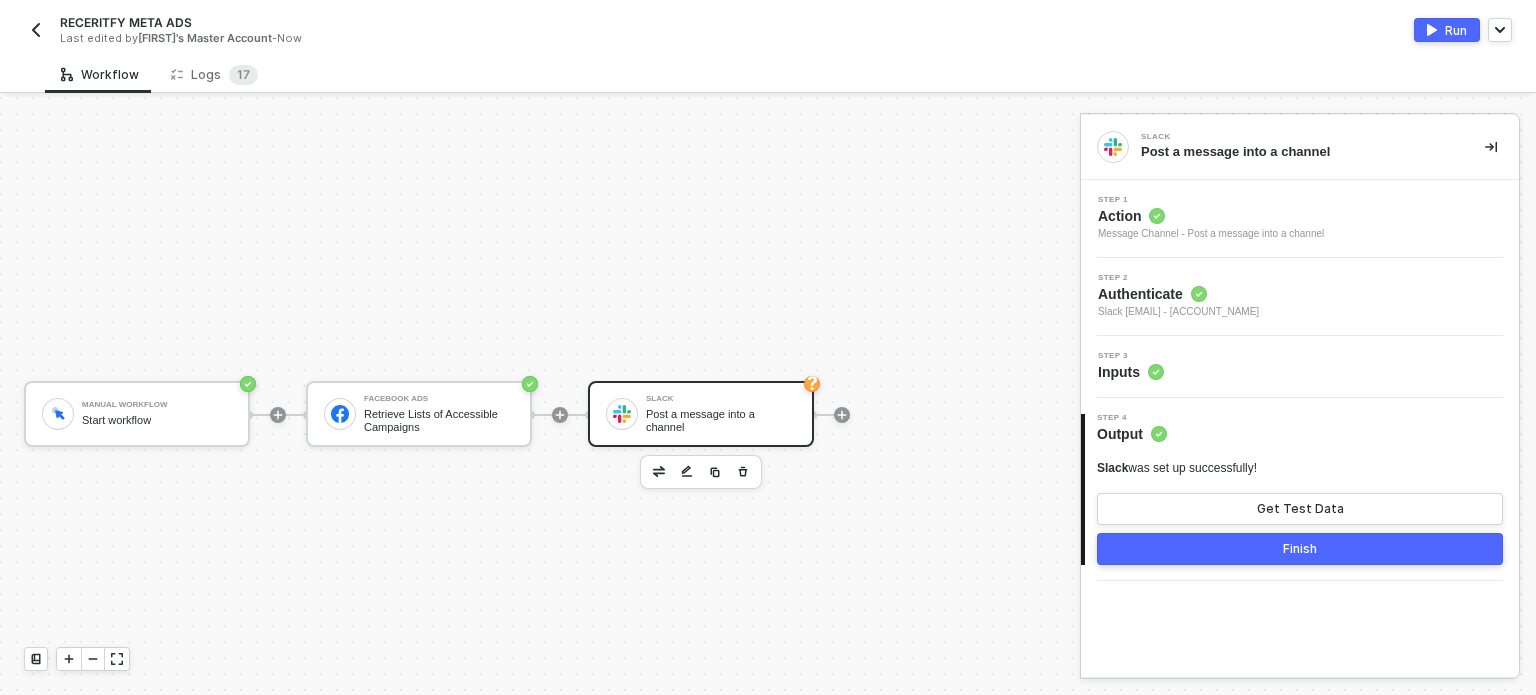 click on "Inputs" at bounding box center [1131, 372] 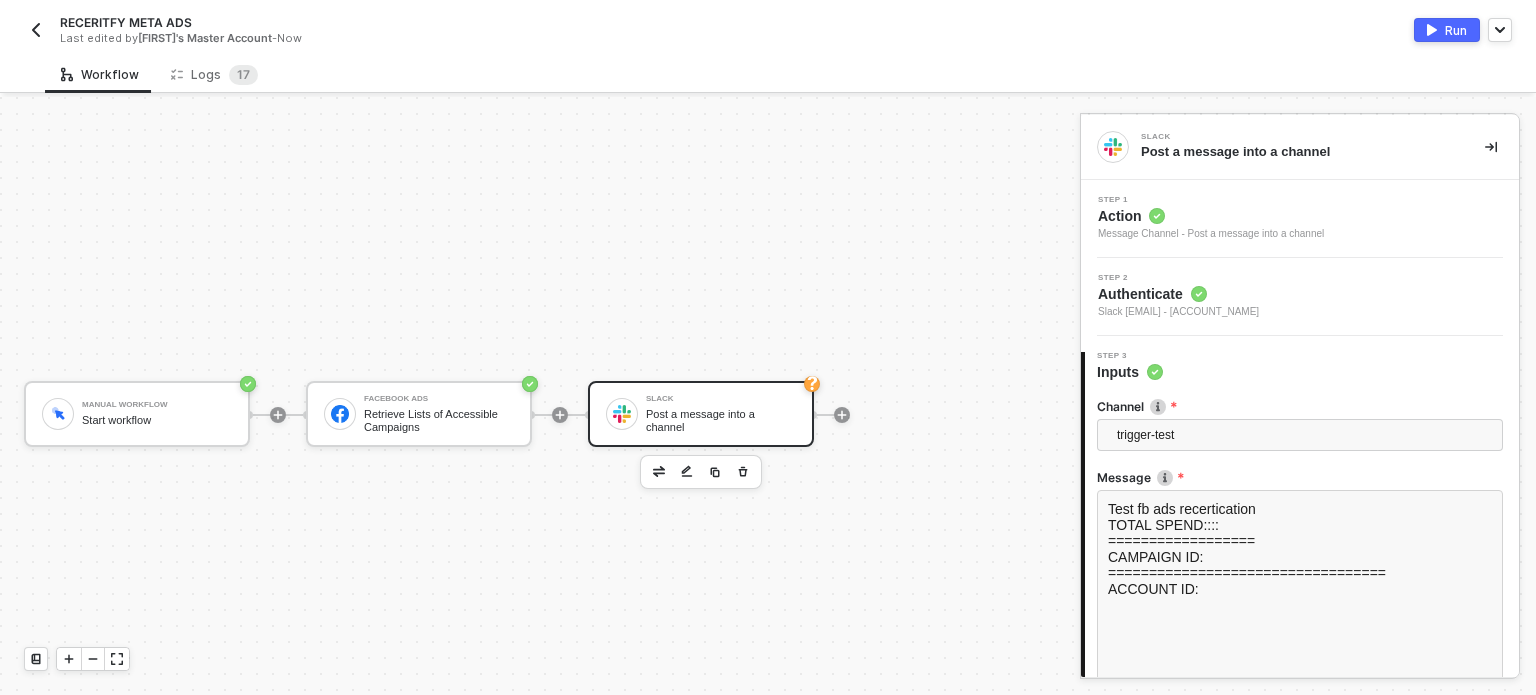 click on "Run" at bounding box center (1456, 30) 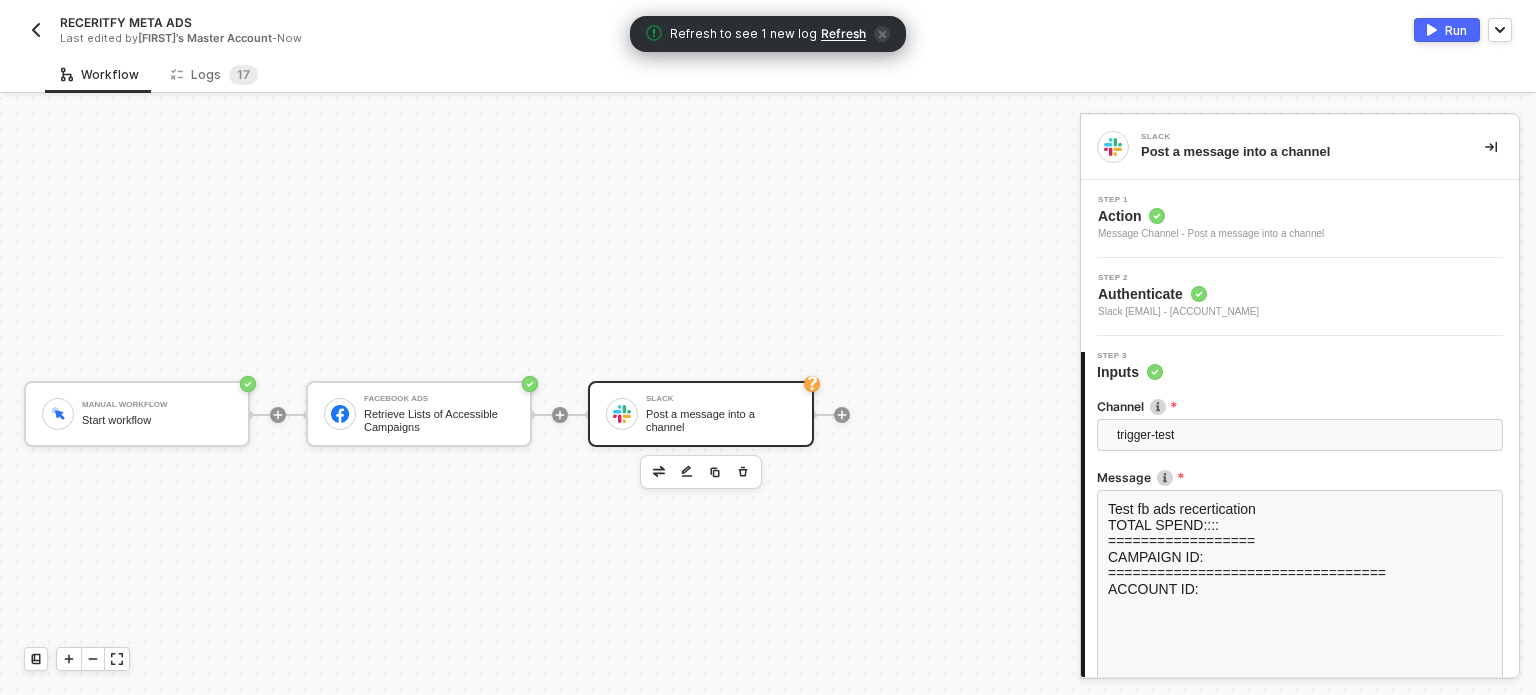 drag, startPoint x: 840, startPoint y: 34, endPoint x: 674, endPoint y: 1, distance: 169.24834 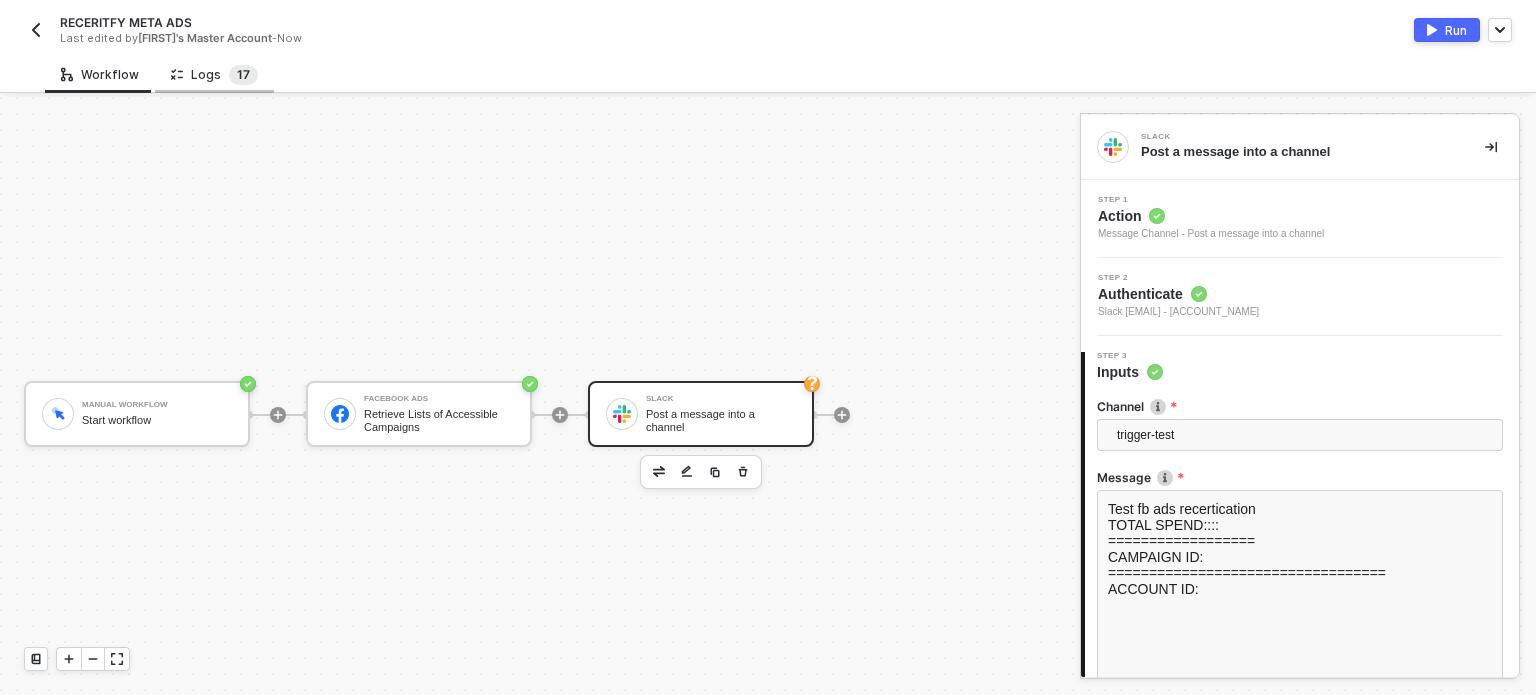click on "1 7" at bounding box center [243, 75] 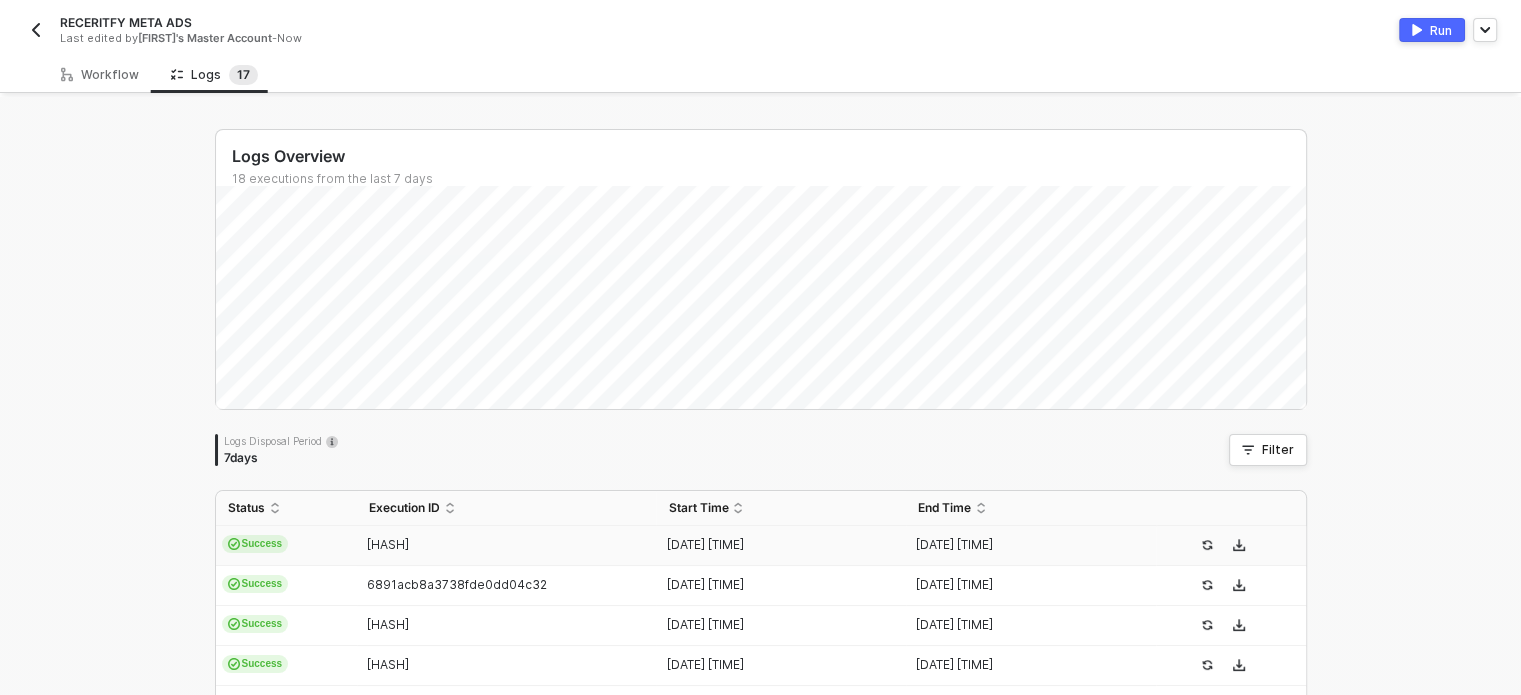 click on "[EXECUTION_ID]" at bounding box center [507, 546] 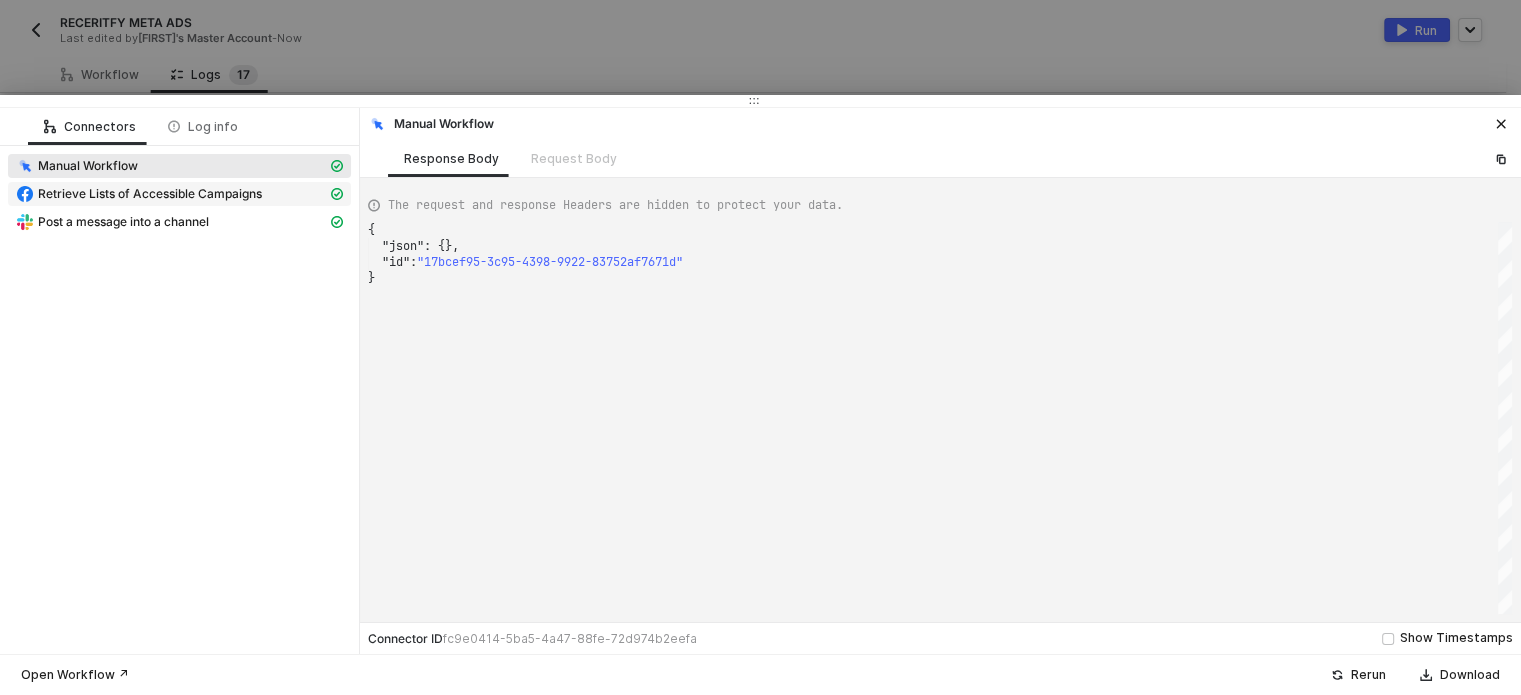 click on "Retrieve Lists of Accessible Campaigns" at bounding box center [171, 194] 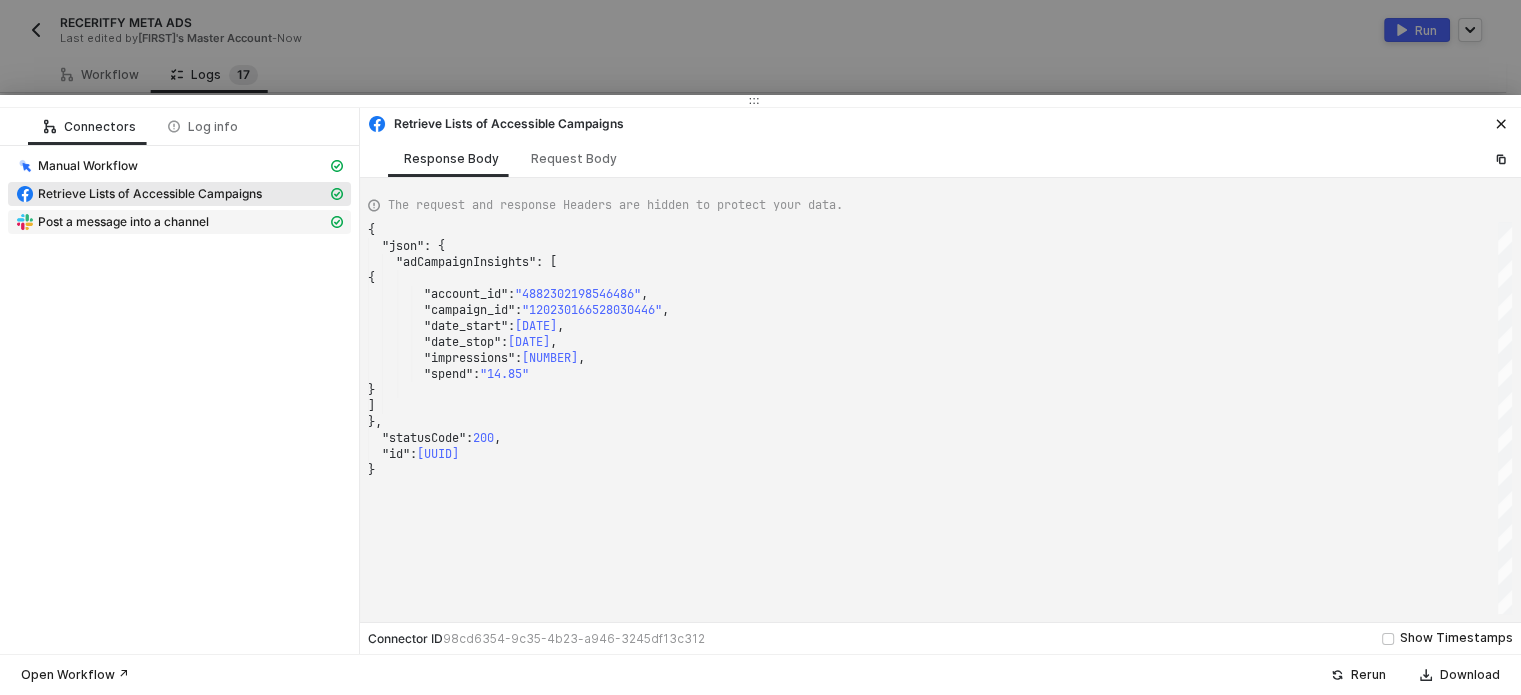 click on "Post a message into a channel" at bounding box center (123, 222) 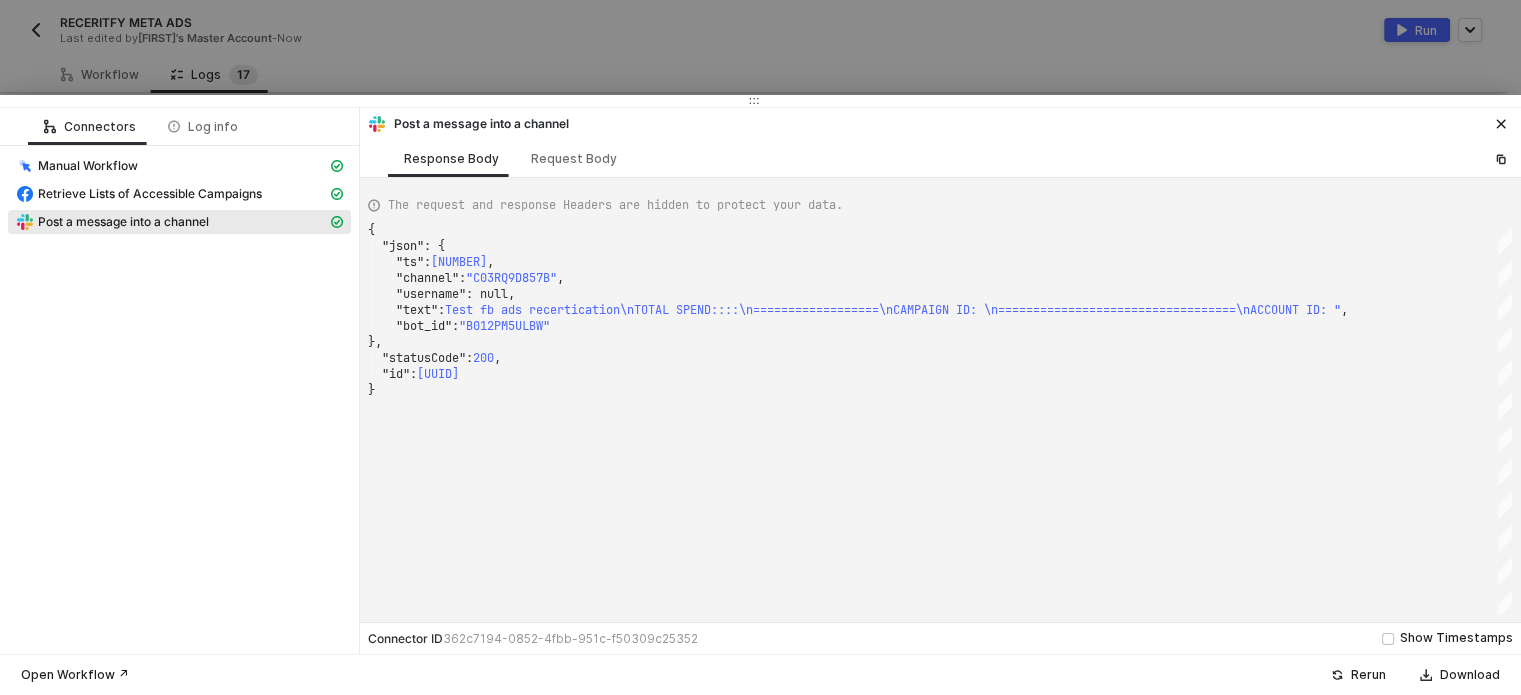 click at bounding box center (760, 347) 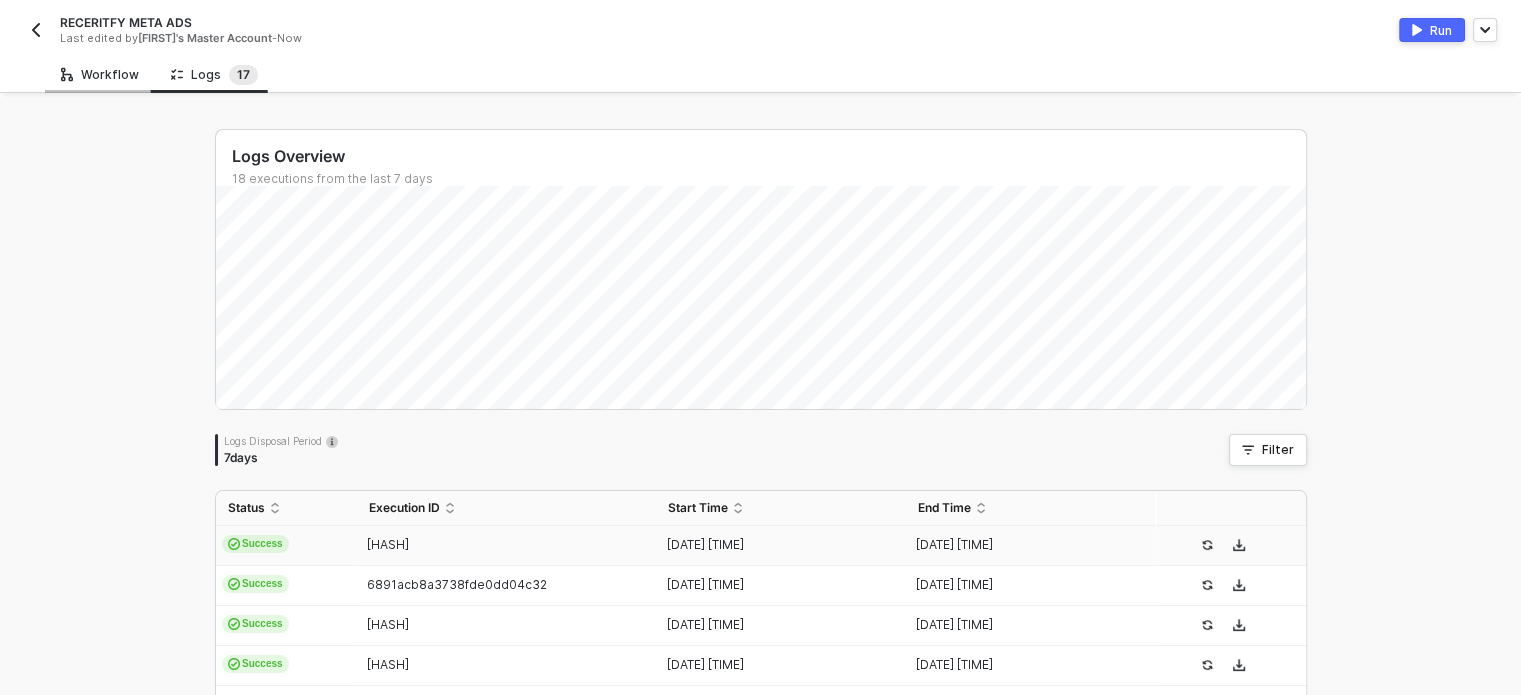 click on "Workflow" at bounding box center (100, 75) 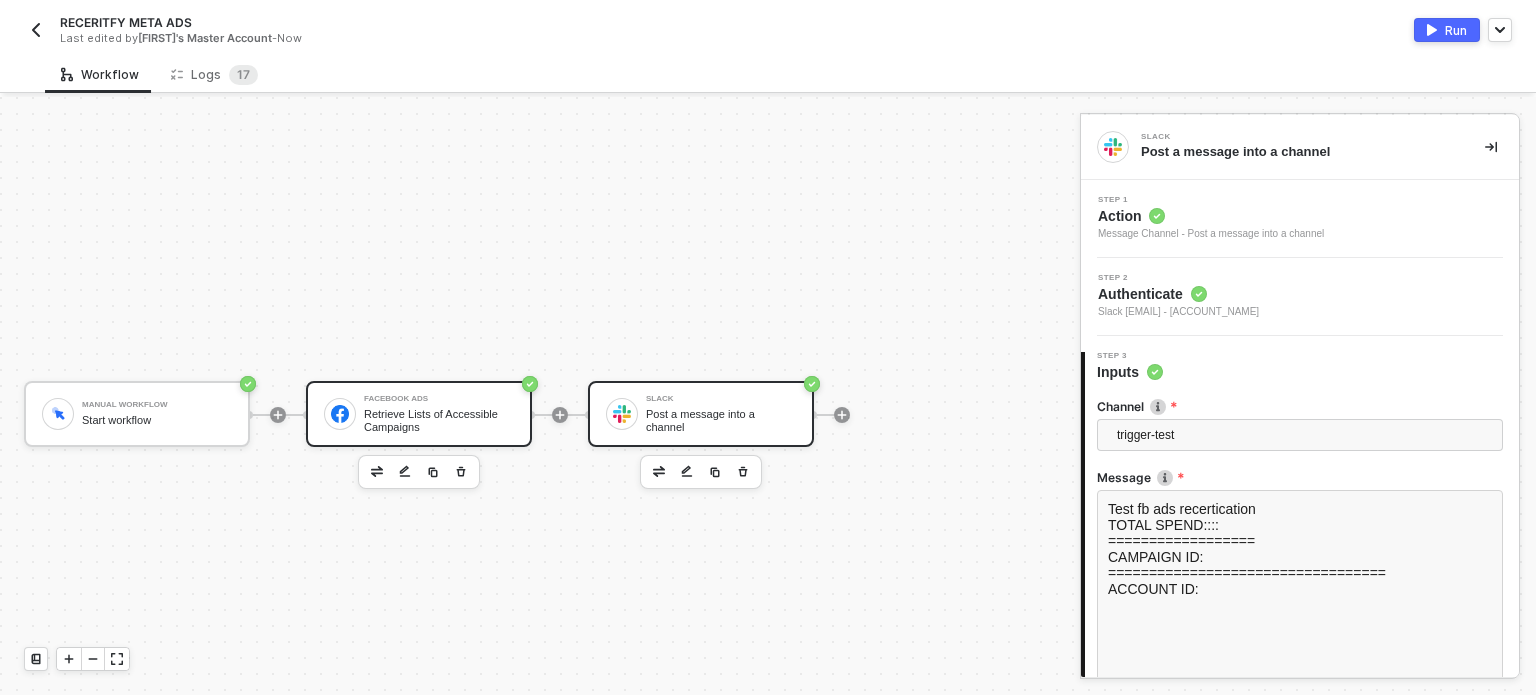 click on "Facebook Ads Retrieve Lists of Accessible Campaigns" at bounding box center [419, 414] 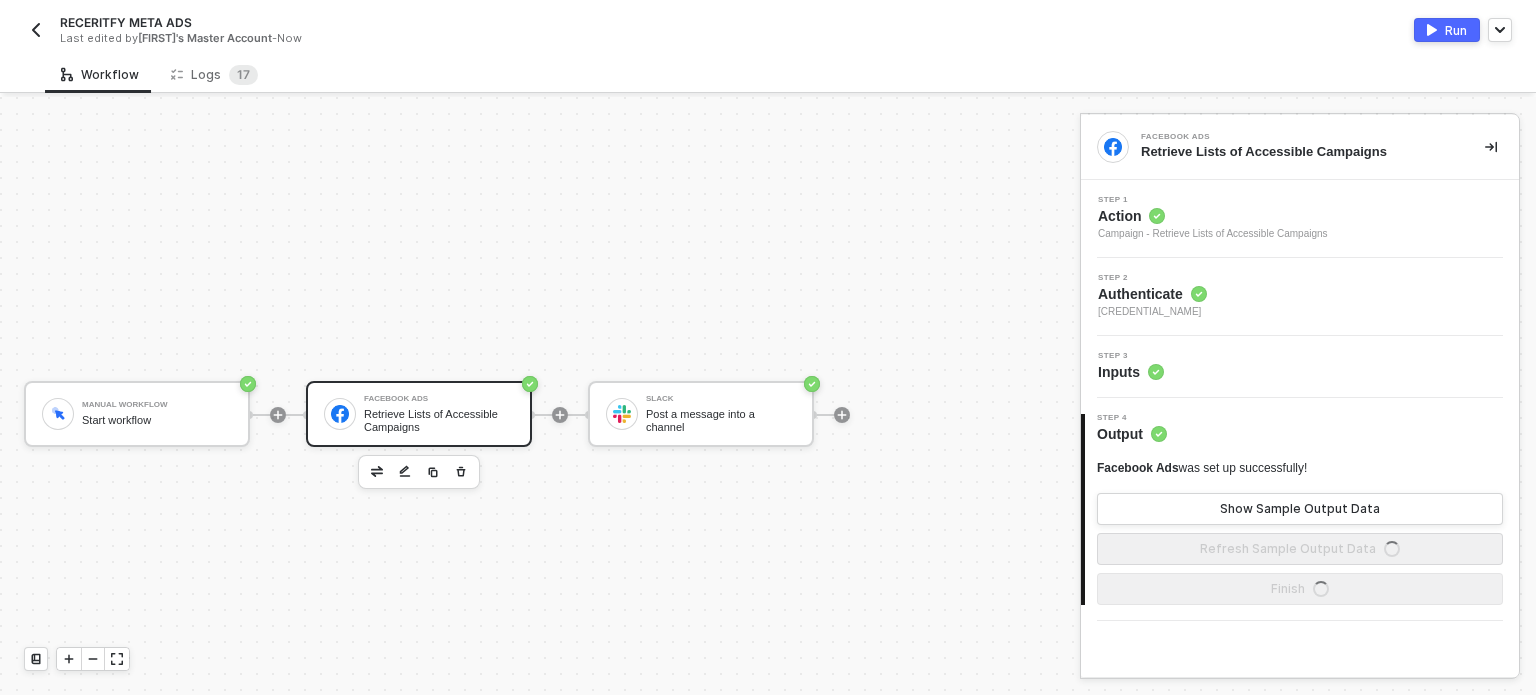 click on "Action" at bounding box center (1213, 216) 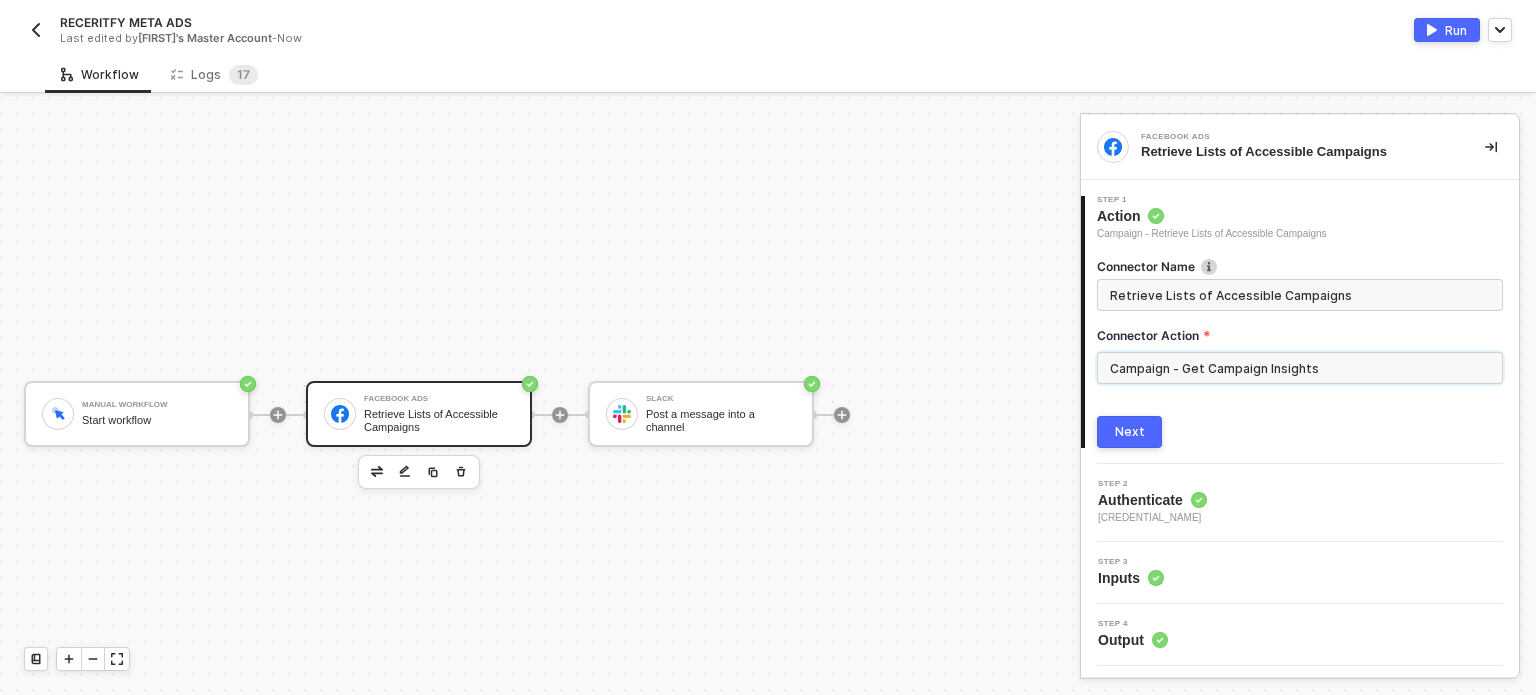 click on "Campaign - Get Campaign Insights" at bounding box center [1300, 368] 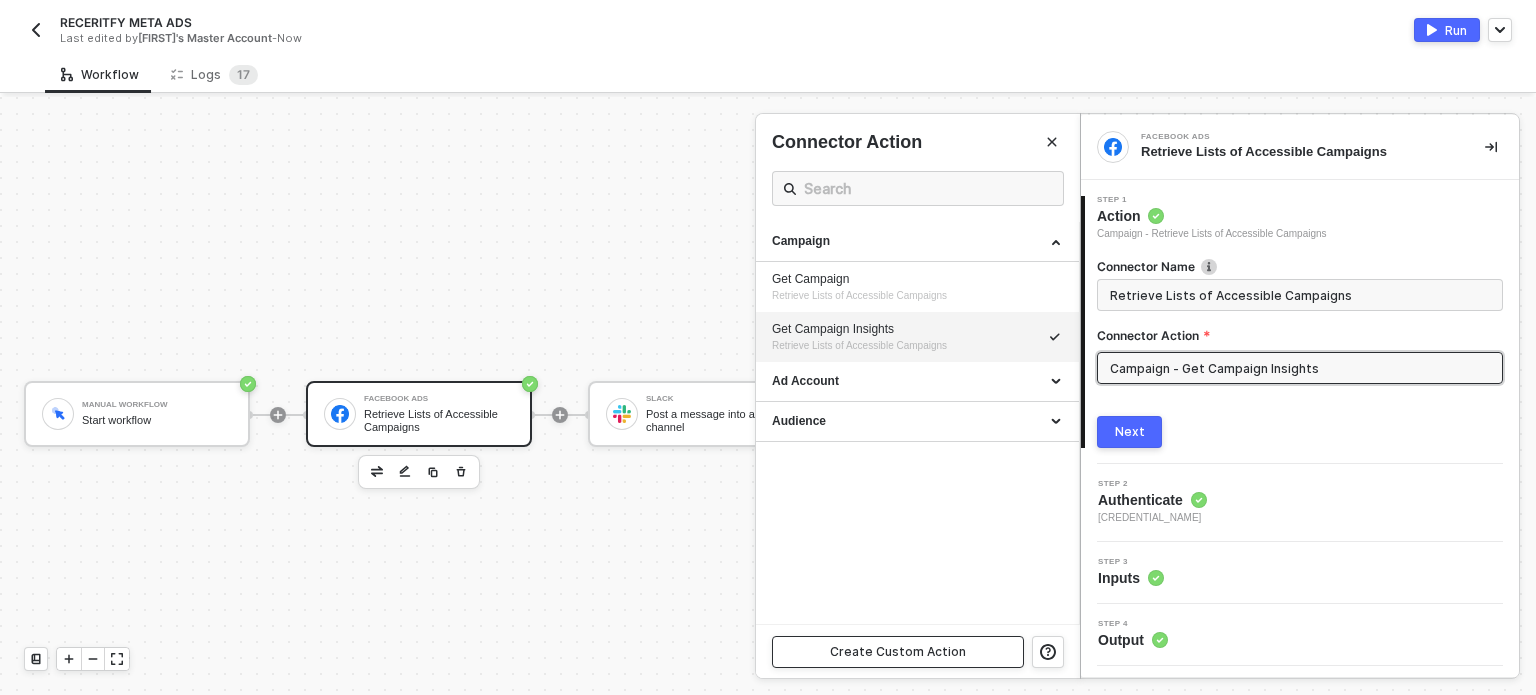 click on "Create Custom Action" at bounding box center (898, 652) 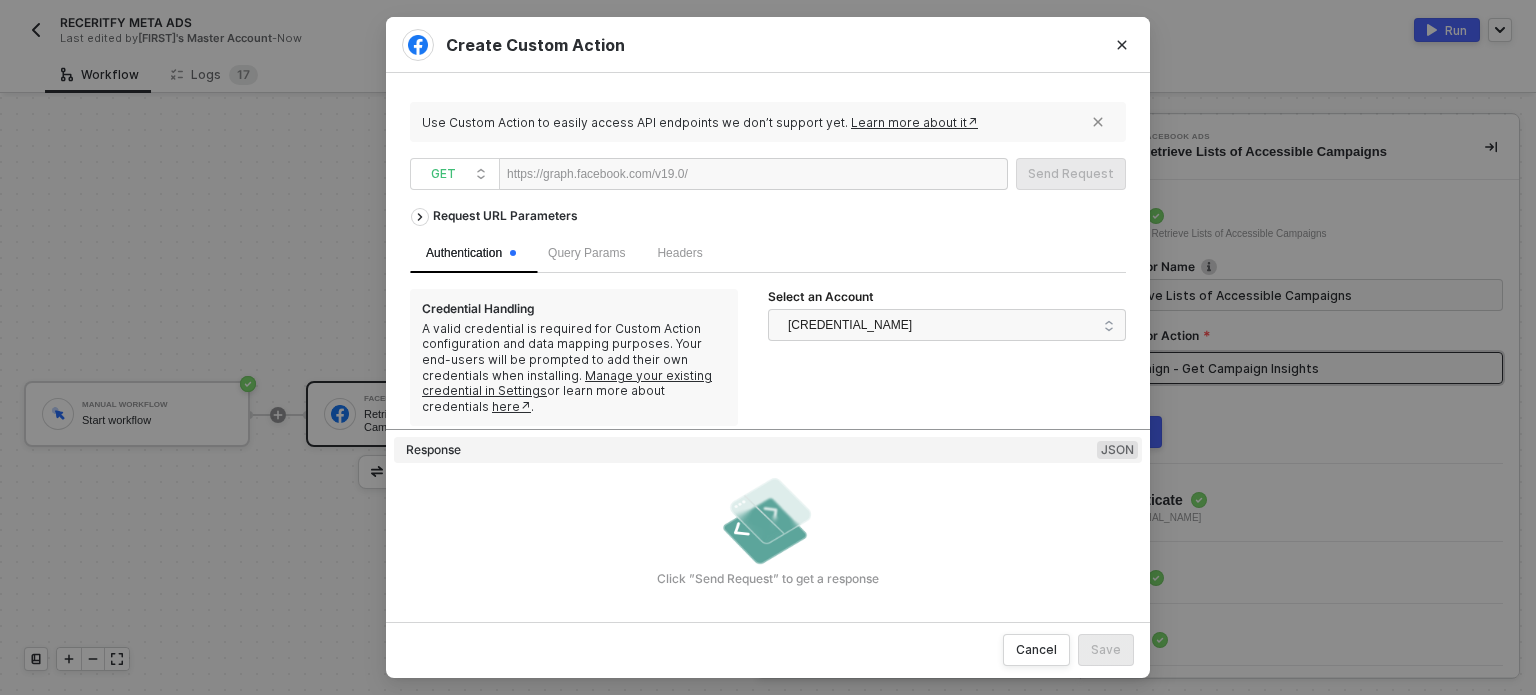 paste 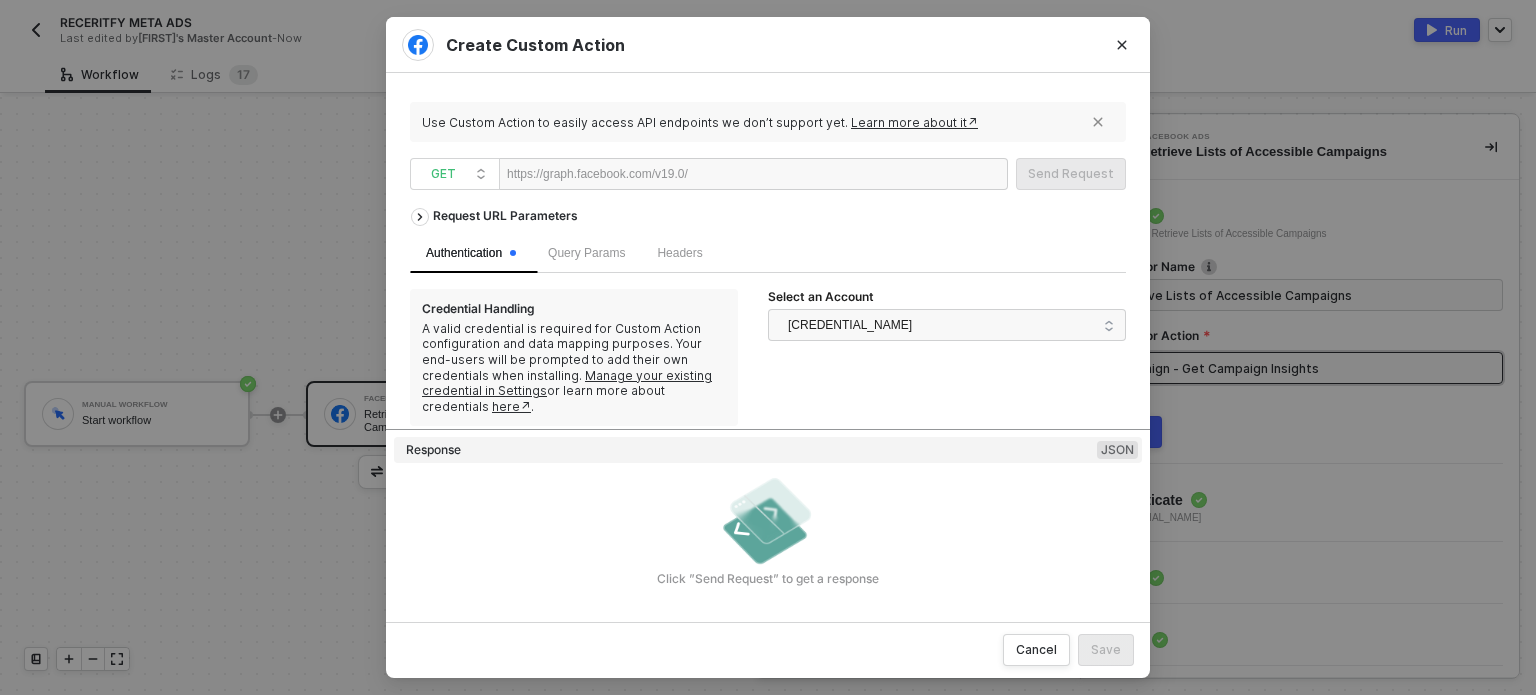 type 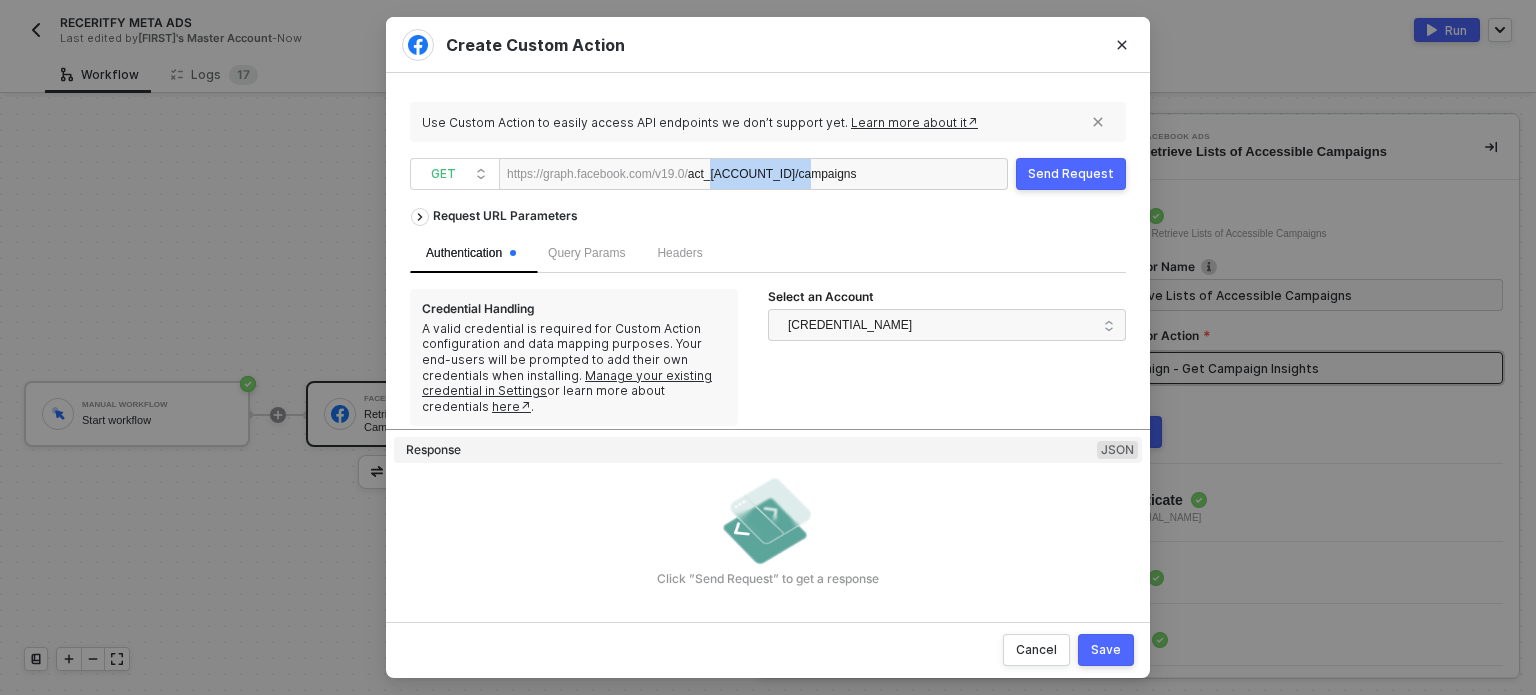 drag, startPoint x: 803, startPoint y: 173, endPoint x: 720, endPoint y: 173, distance: 83 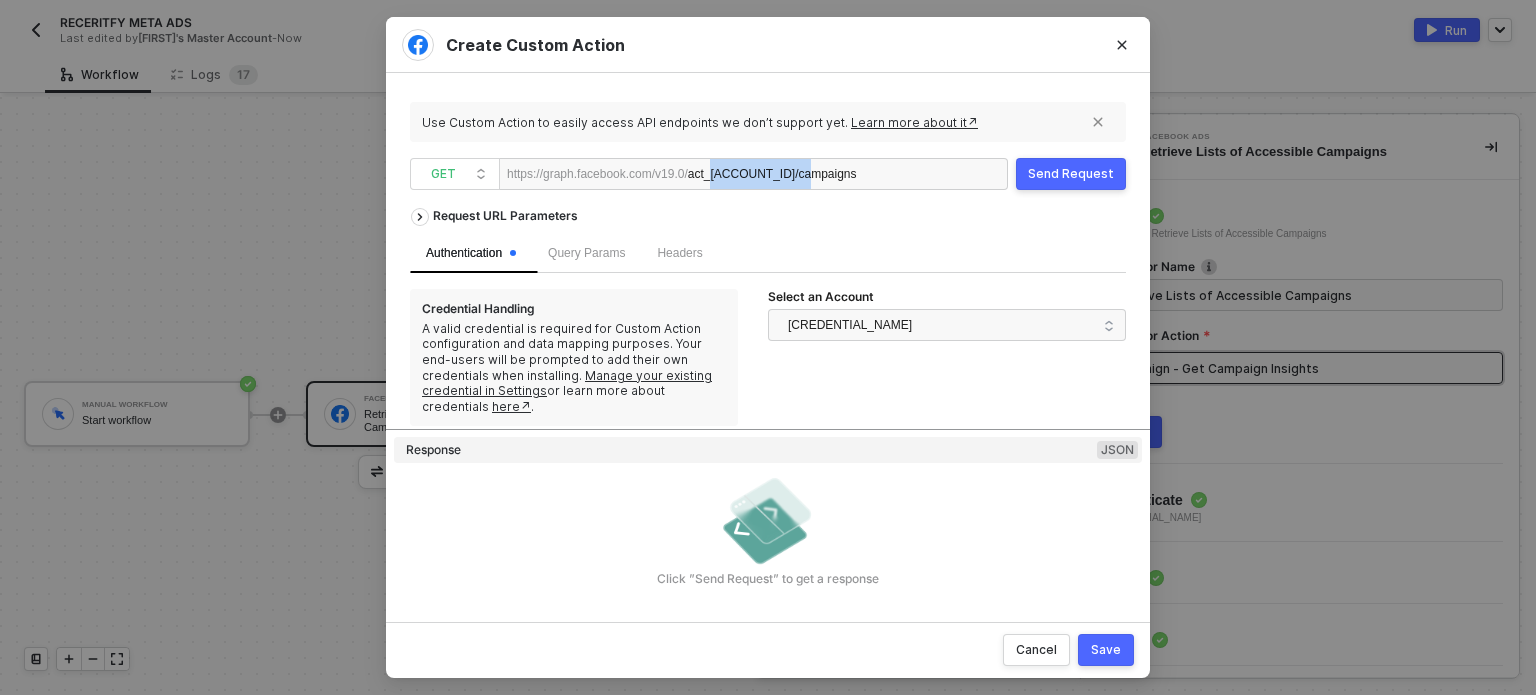 click on "act_{ad_account_id}/campaigns" at bounding box center (772, 175) 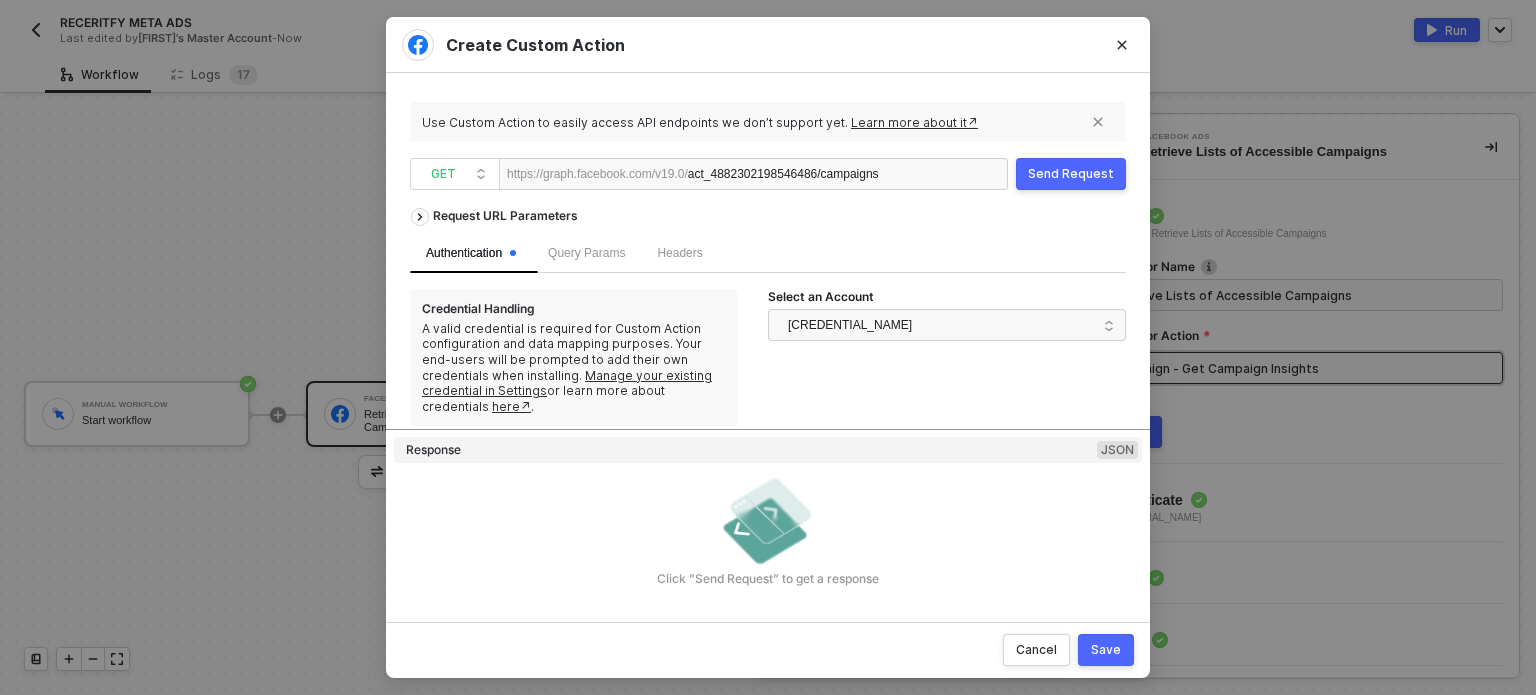 click on "https://graph.facebook.com/v19.0/ act_4882302198546486/campaigns" at bounding box center [753, 174] 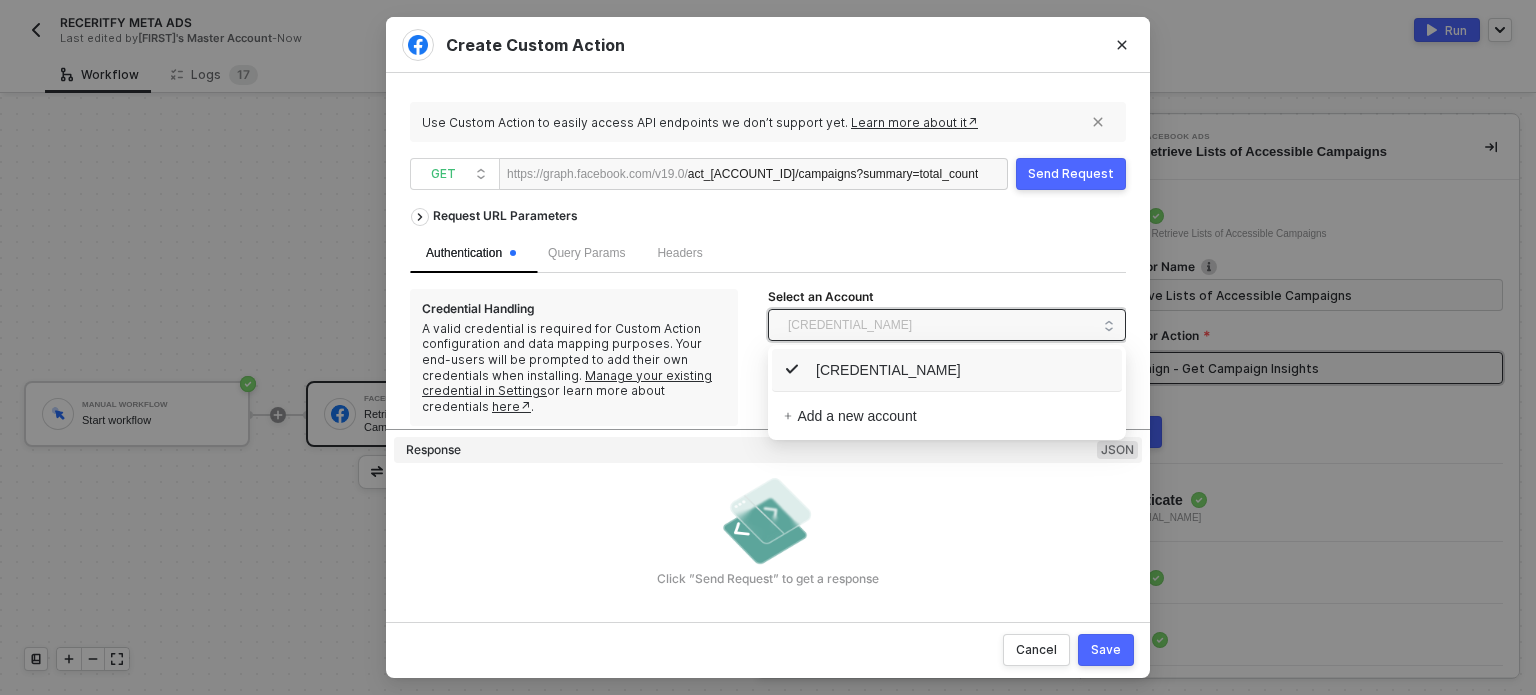 click on "facebookAdsCredentials" at bounding box center [850, 325] 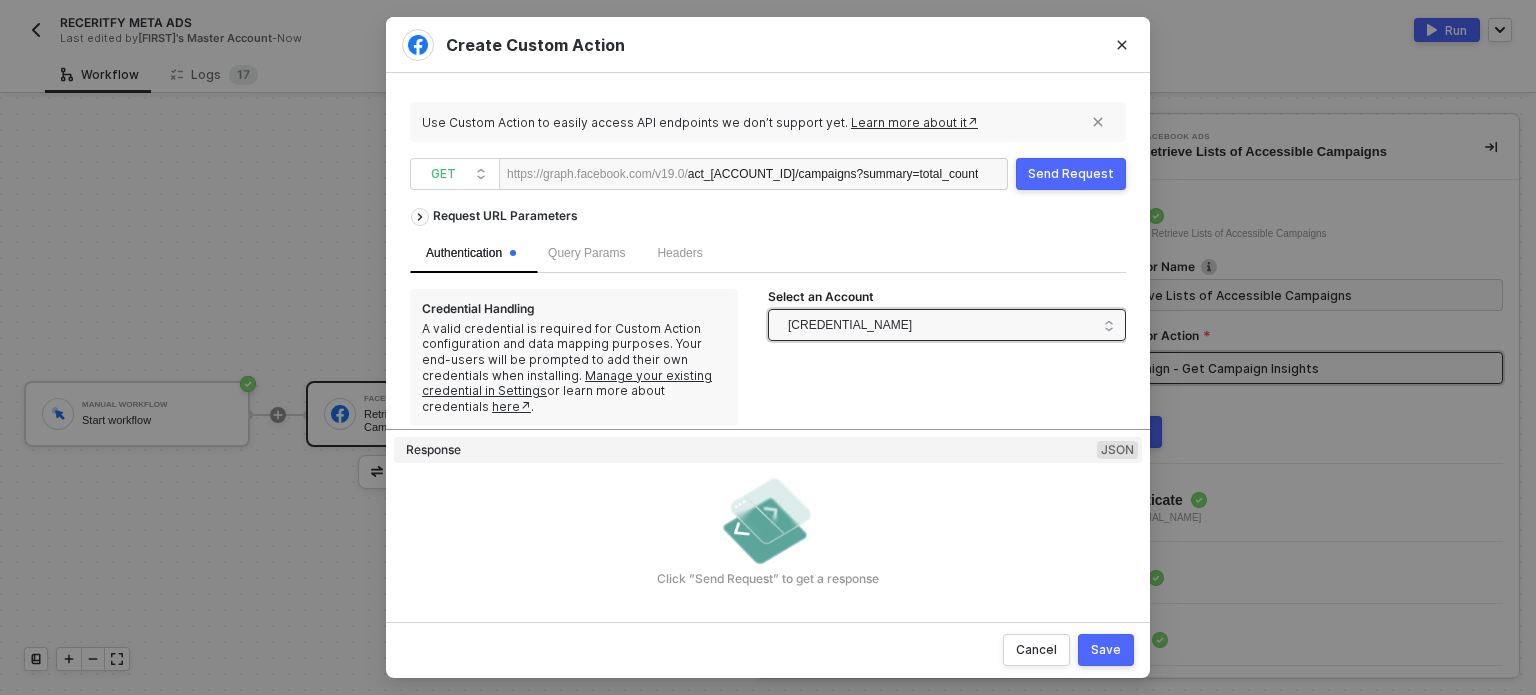 click on "facebookAdsCredentials" at bounding box center (850, 325) 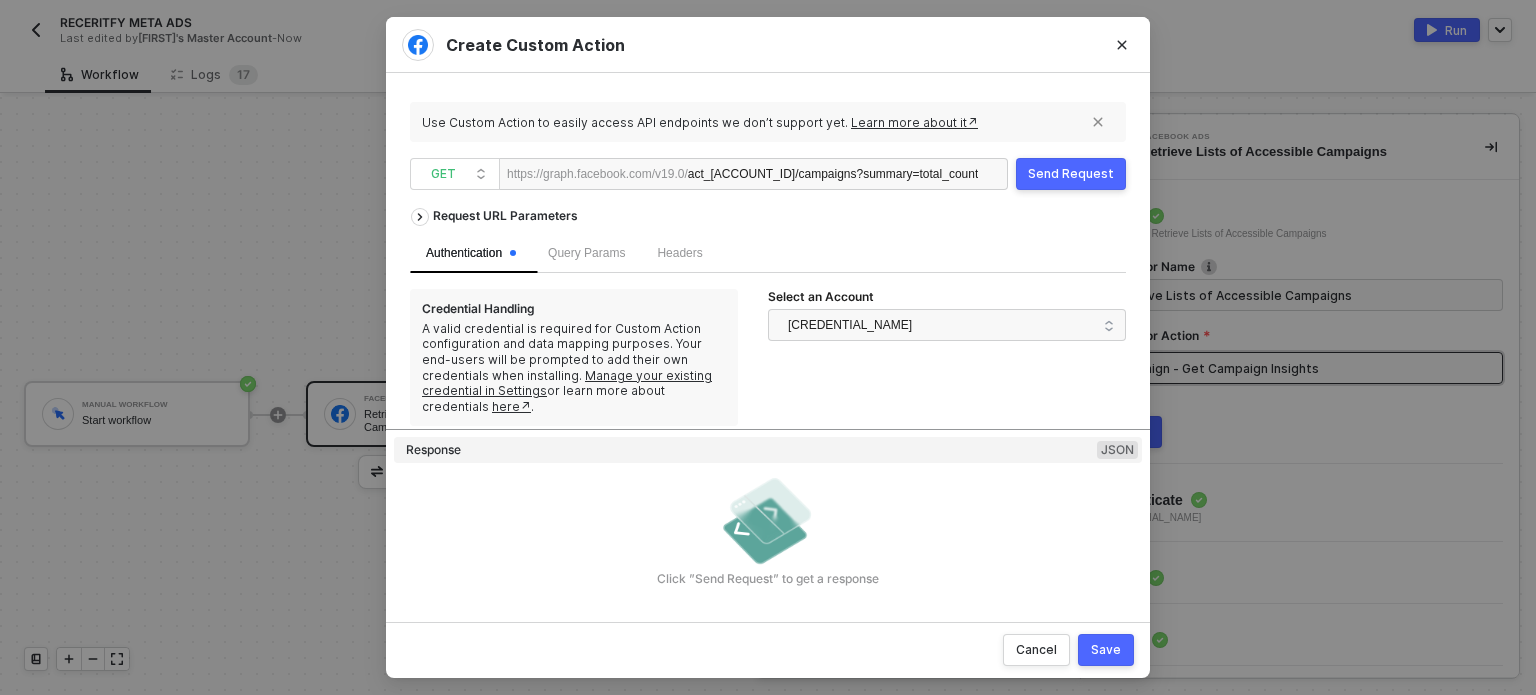 click on "Send Request" at bounding box center [1071, 174] 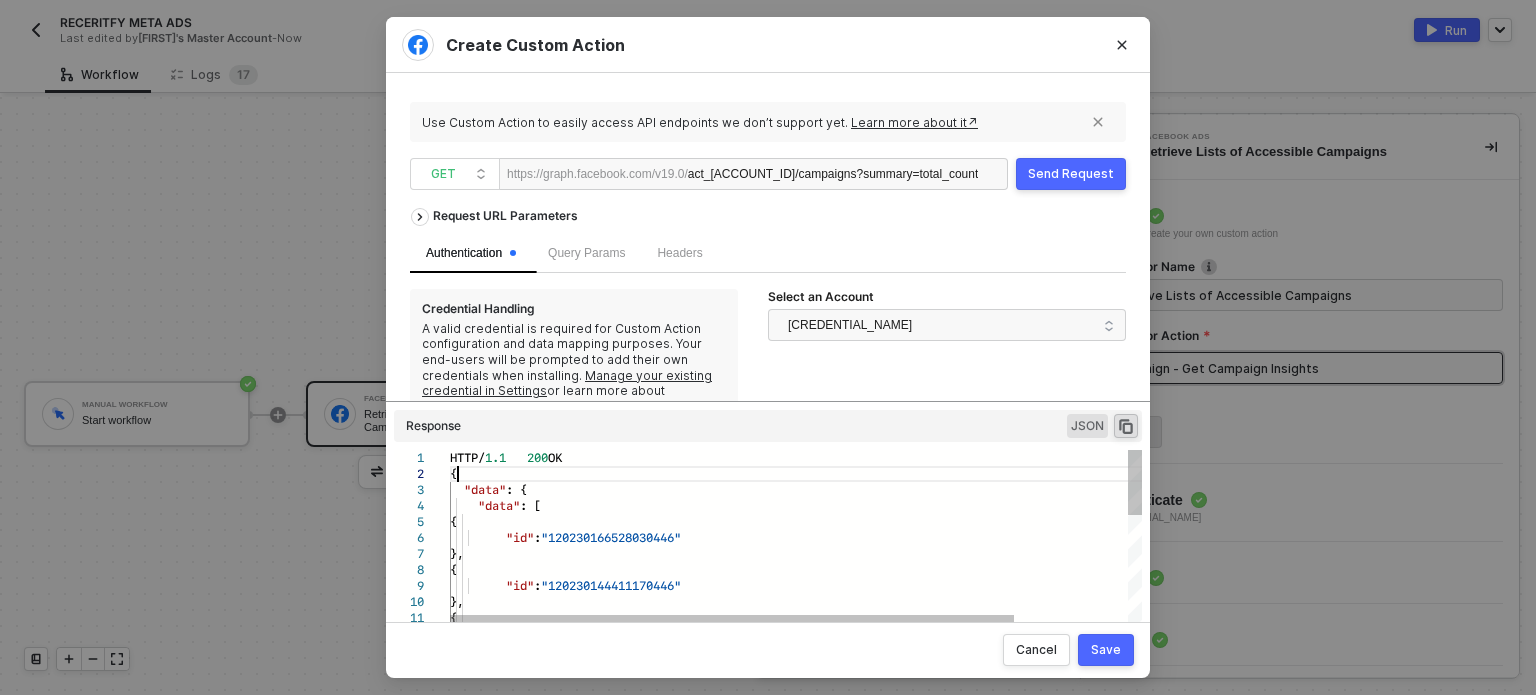 scroll, scrollTop: 0, scrollLeft: 0, axis: both 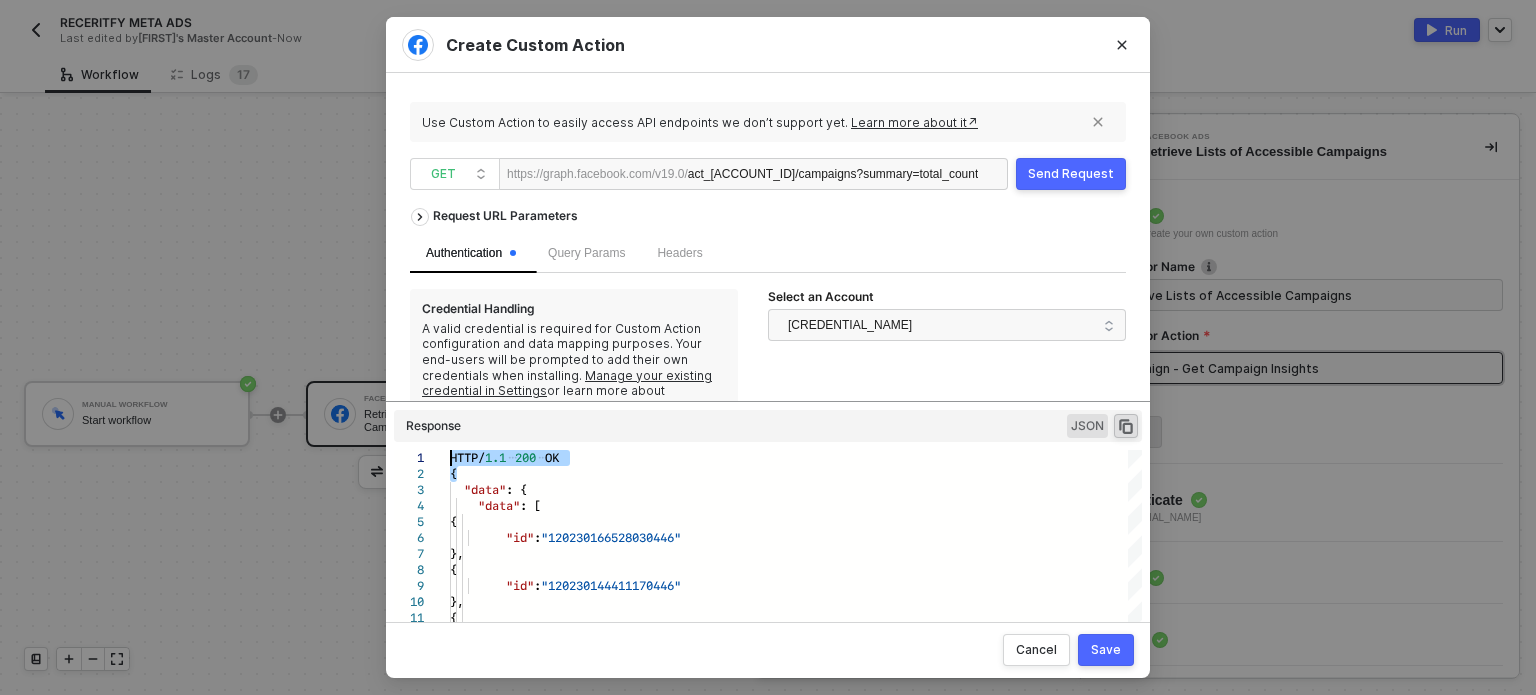 drag, startPoint x: 740, startPoint y: 468, endPoint x: 799, endPoint y: 387, distance: 100.20978 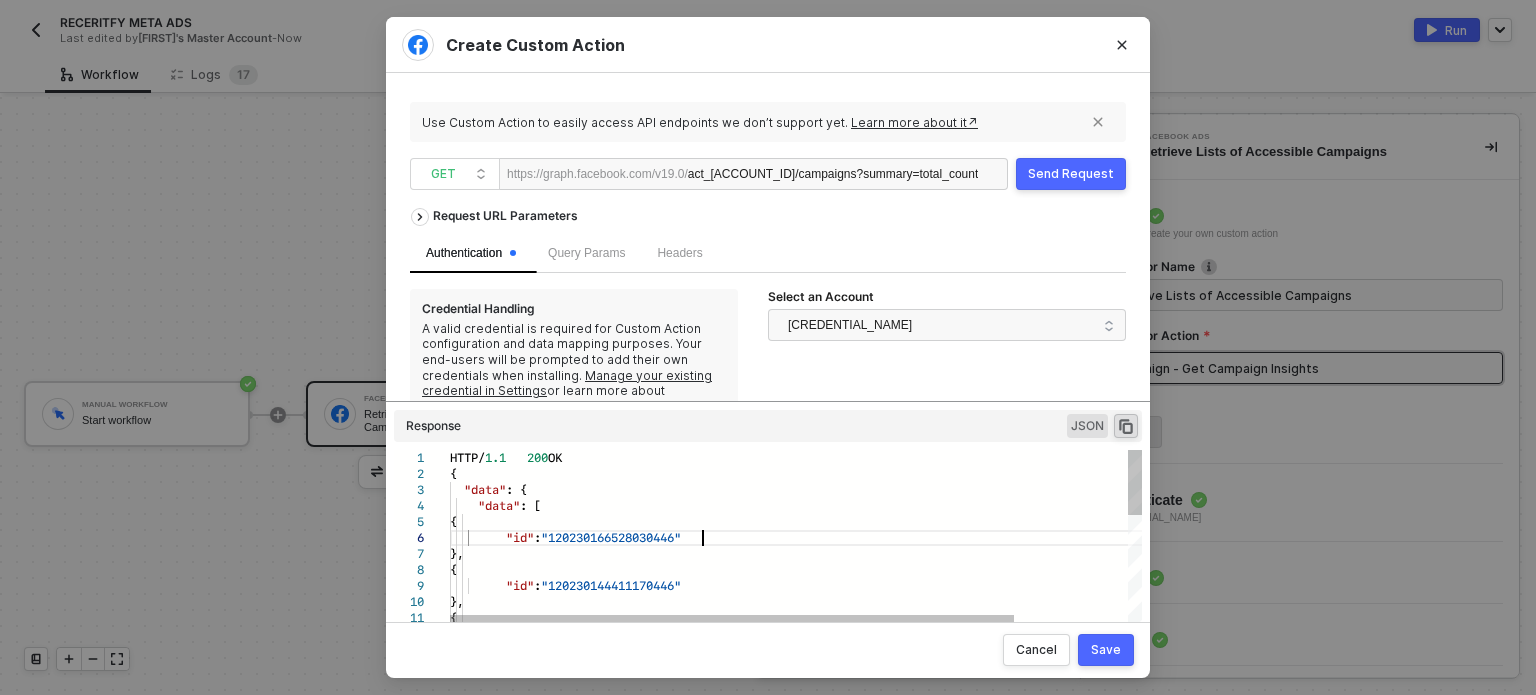 click on ""id" :  "120230166528030446"" at bounding box center (865, 538) 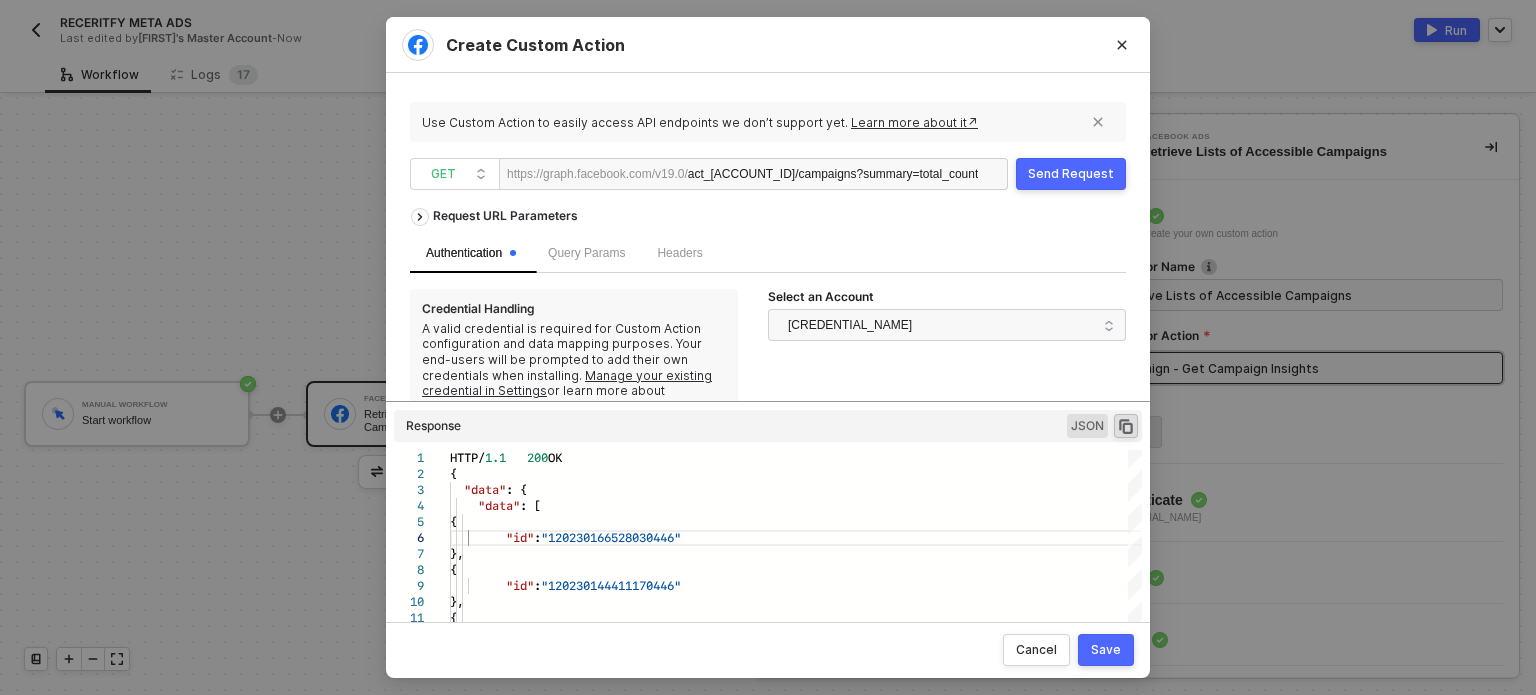 drag, startPoint x: 848, startPoint y: 172, endPoint x: 990, endPoint y: 166, distance: 142.12671 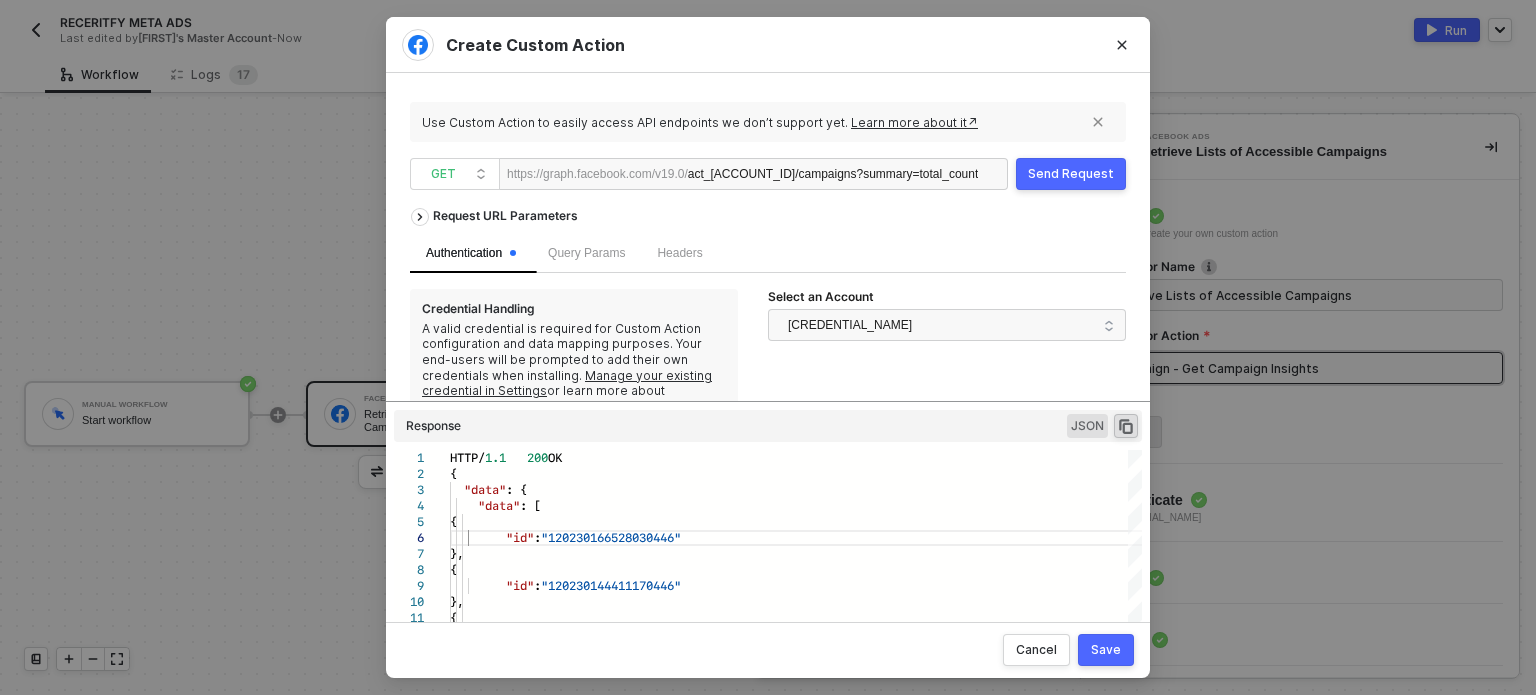 click on "act_4882302198546486/campaigns?summary=total_count" at bounding box center [833, 175] 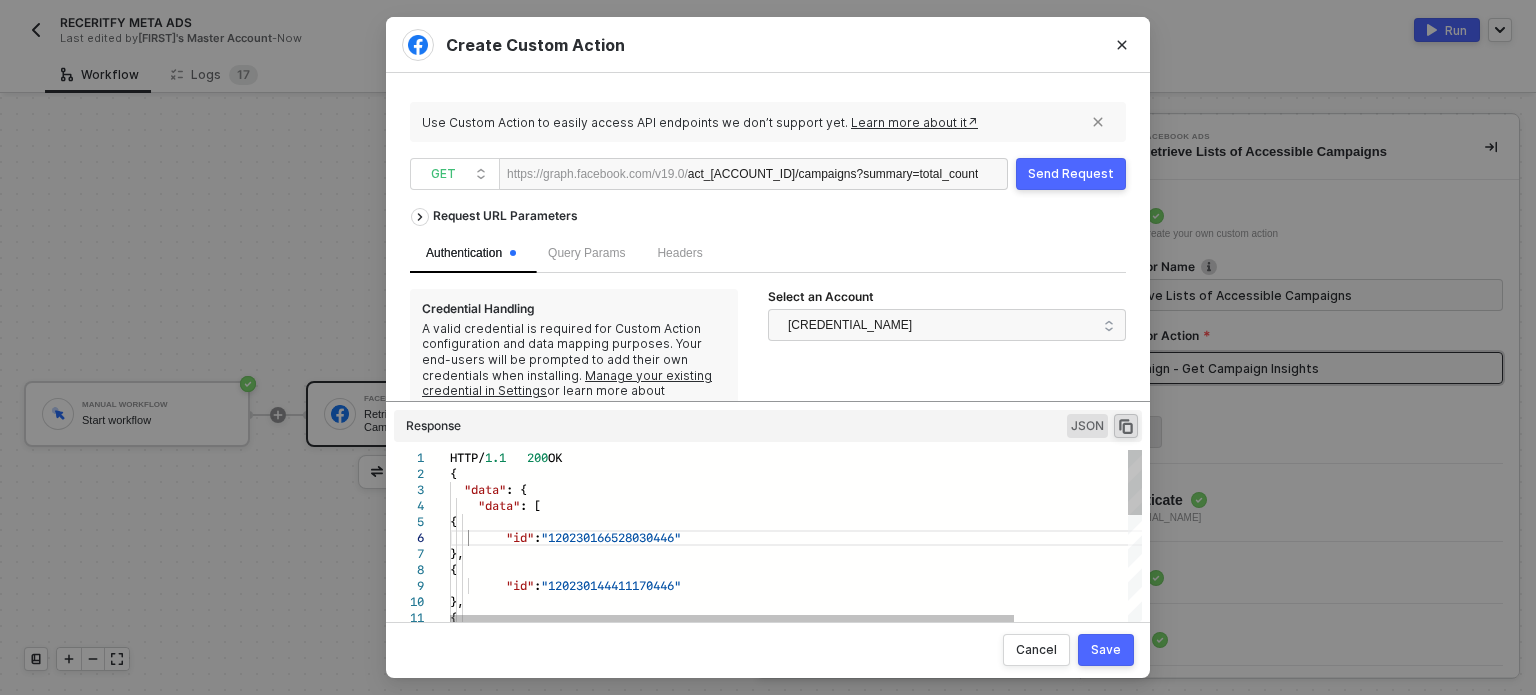 scroll, scrollTop: 0, scrollLeft: 251, axis: horizontal 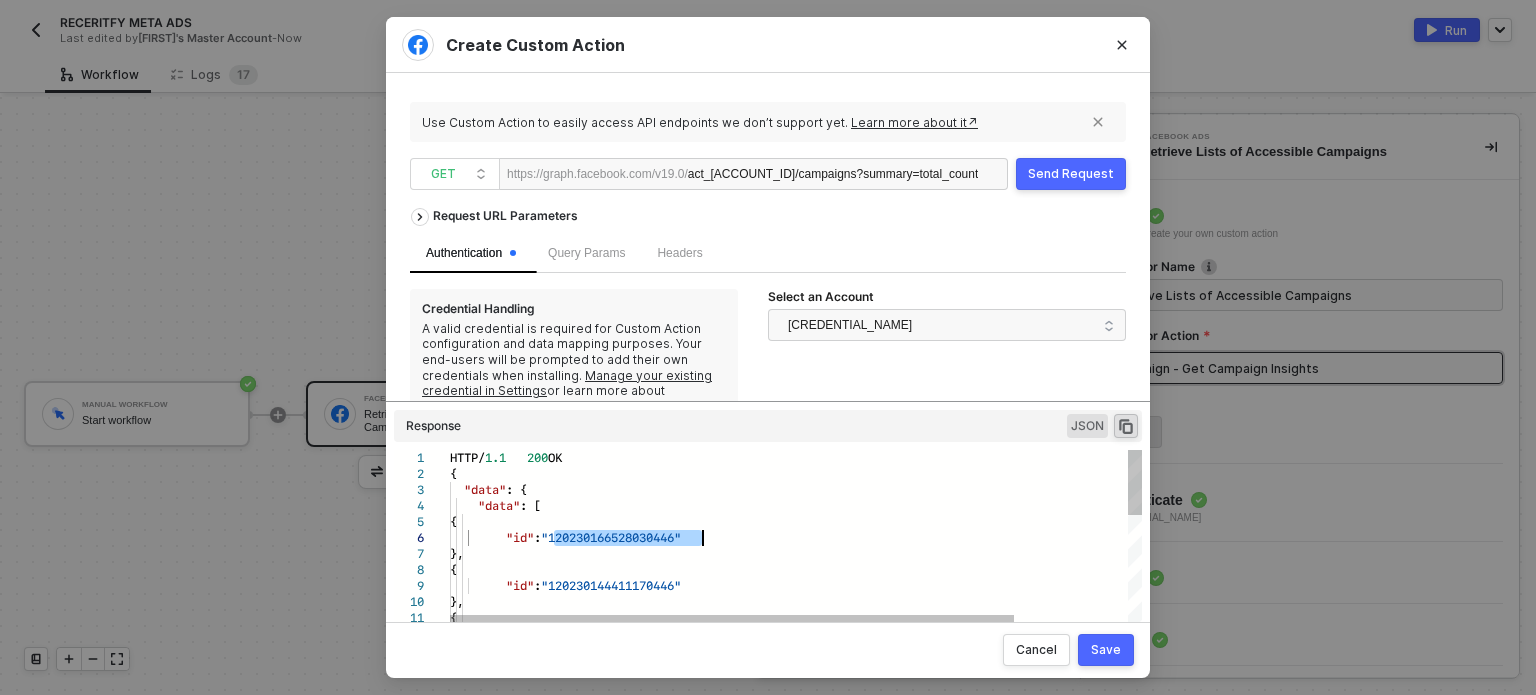 drag, startPoint x: 551, startPoint y: 536, endPoint x: 733, endPoint y: 541, distance: 182.06866 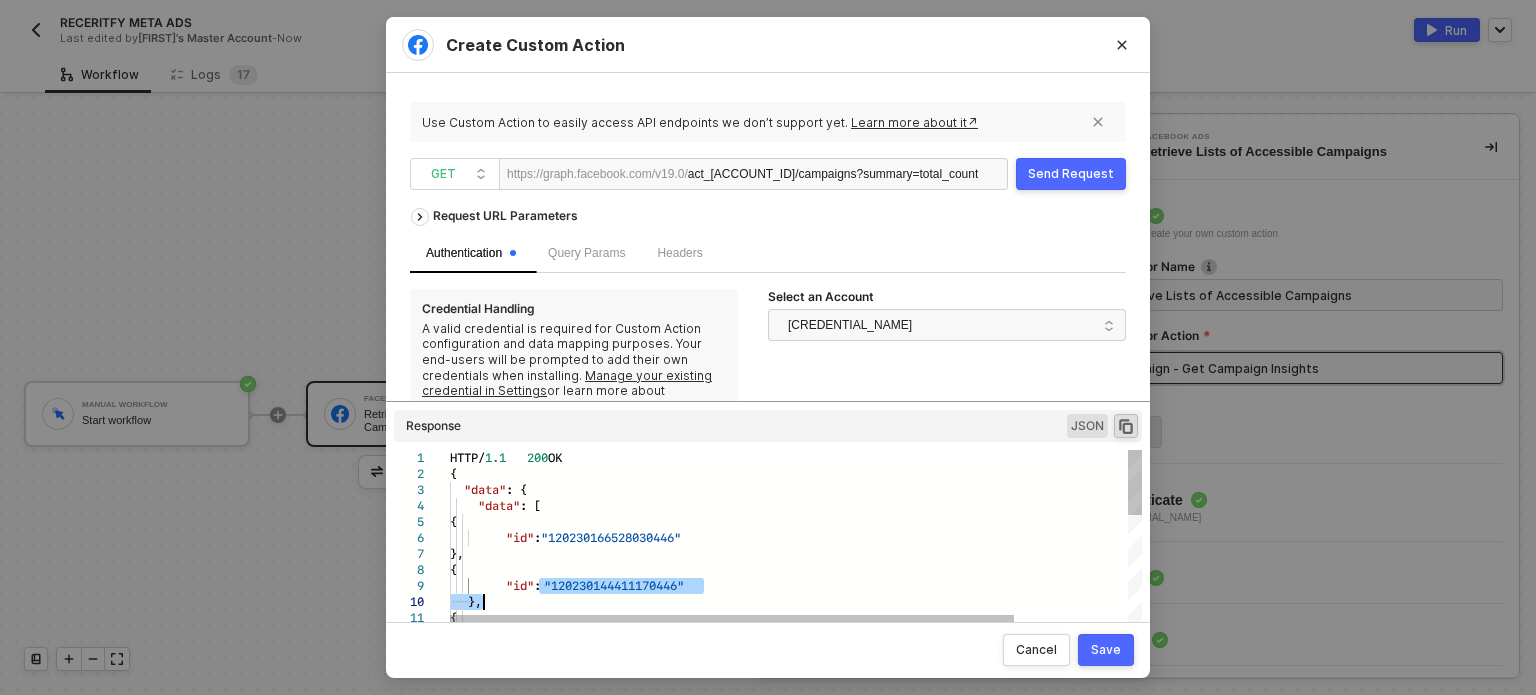drag, startPoint x: 542, startPoint y: 584, endPoint x: 707, endPoint y: 594, distance: 165.30275 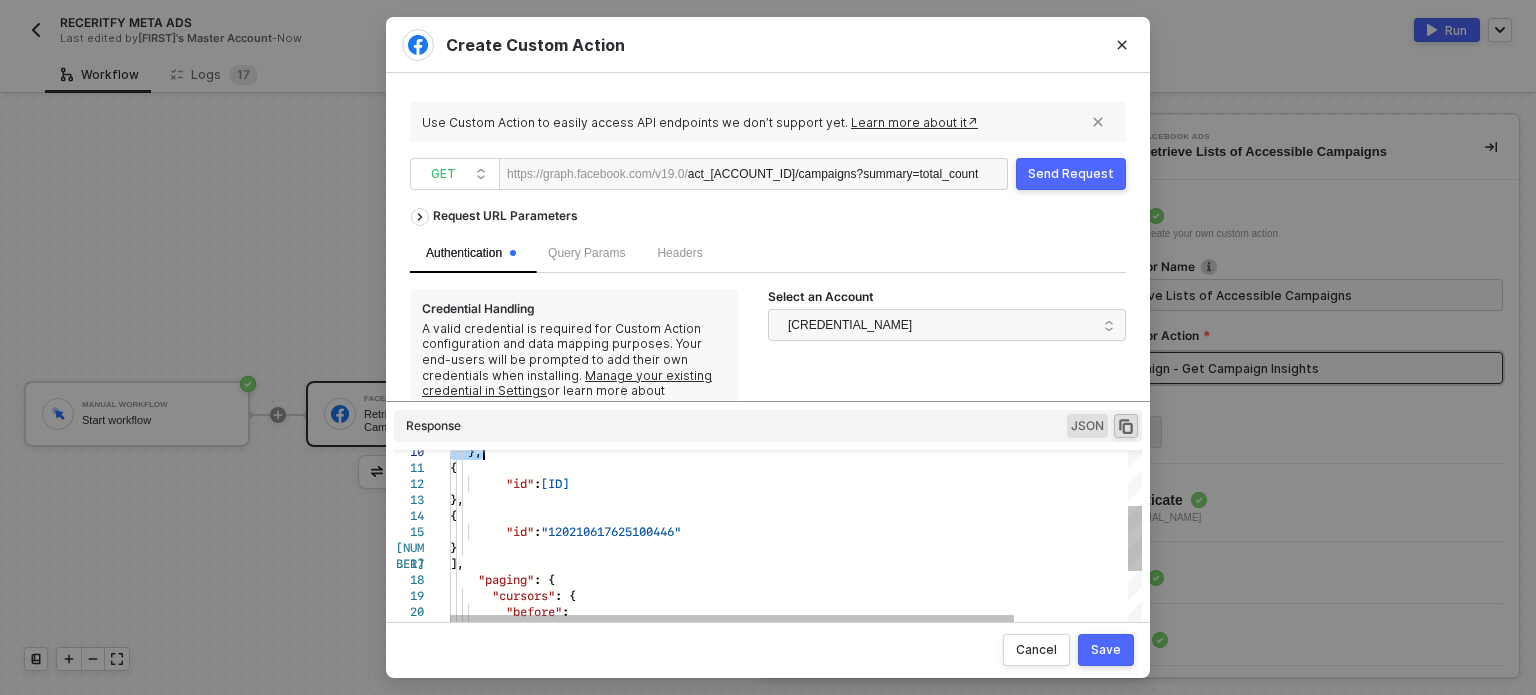 type on "{
"id": "120230144279110446"
},
{
"id": "120210617625100446"
}
],
"paging": {
"cursors": {
"before":" 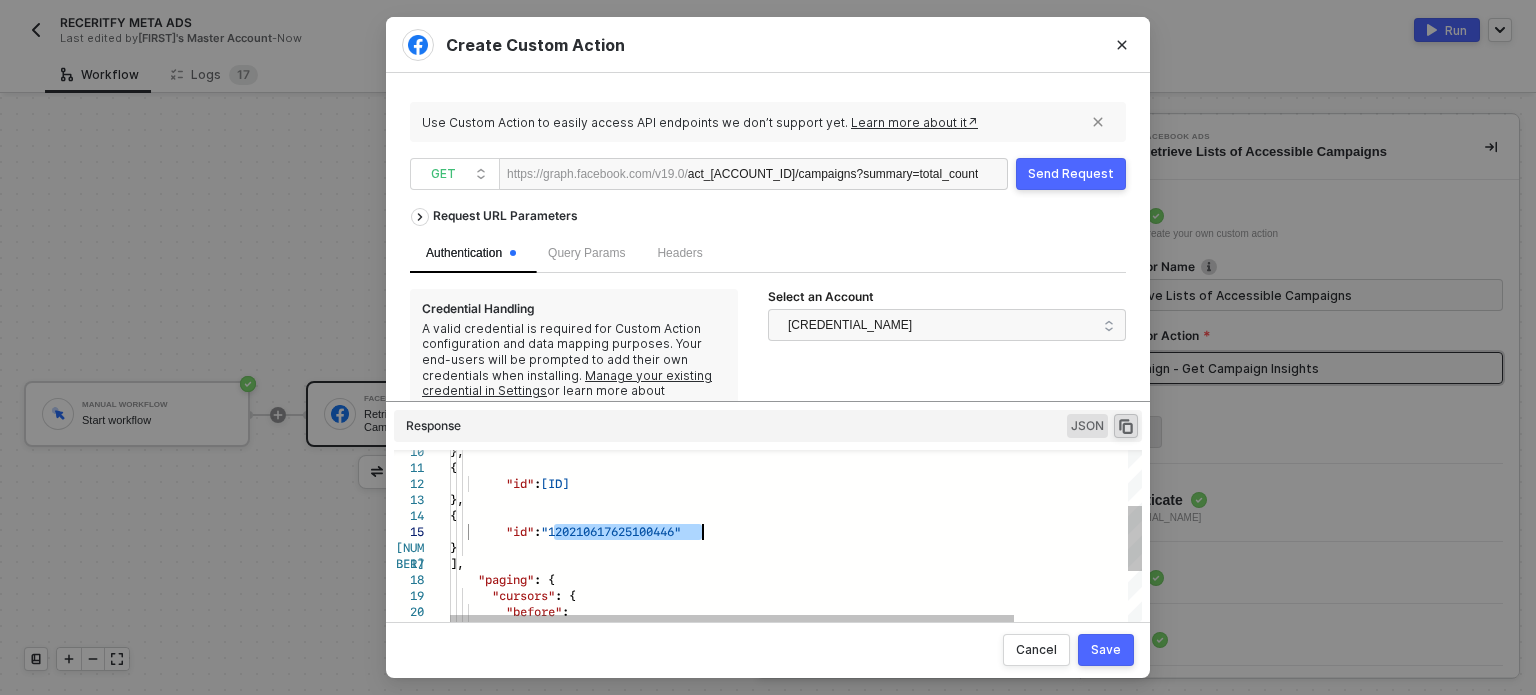 drag, startPoint x: 552, startPoint y: 531, endPoint x: 709, endPoint y: 527, distance: 157.05095 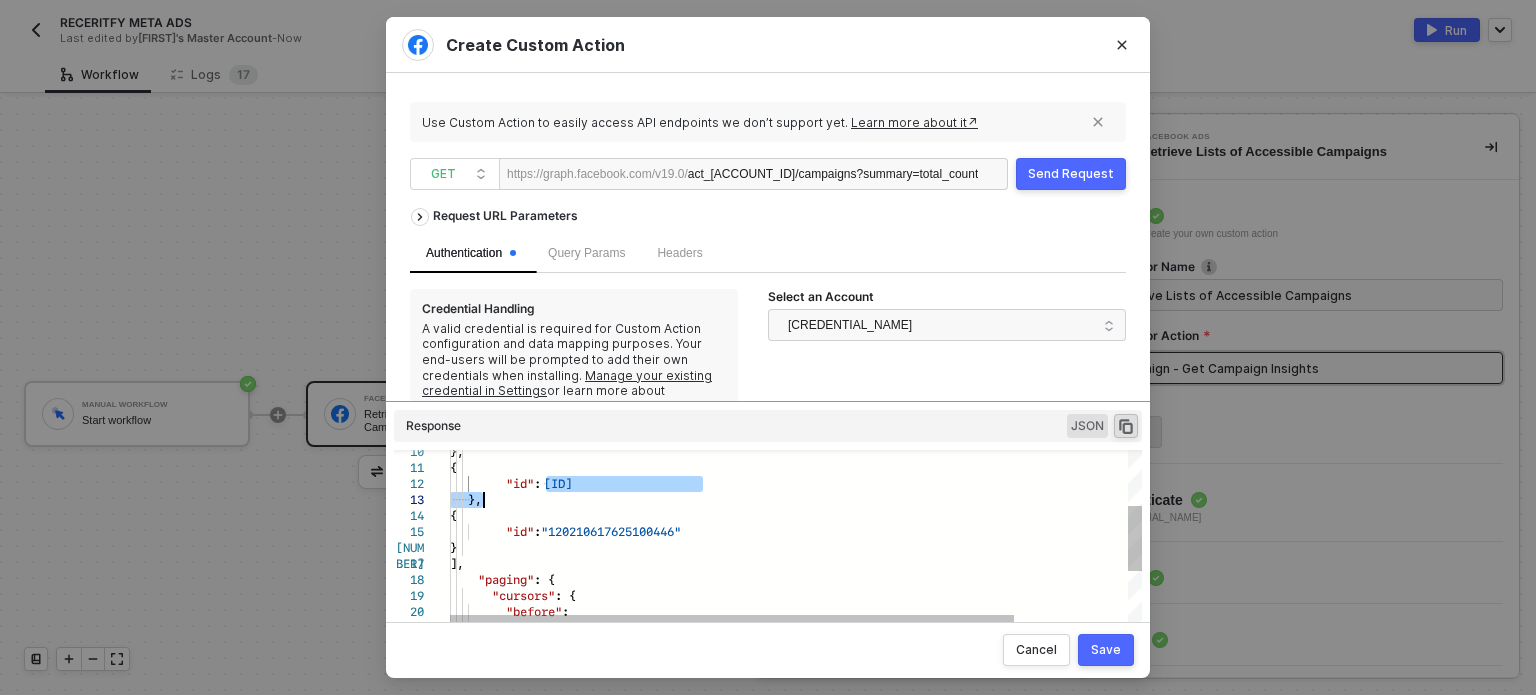 drag, startPoint x: 547, startPoint y: 482, endPoint x: 707, endPoint y: 496, distance: 160.61133 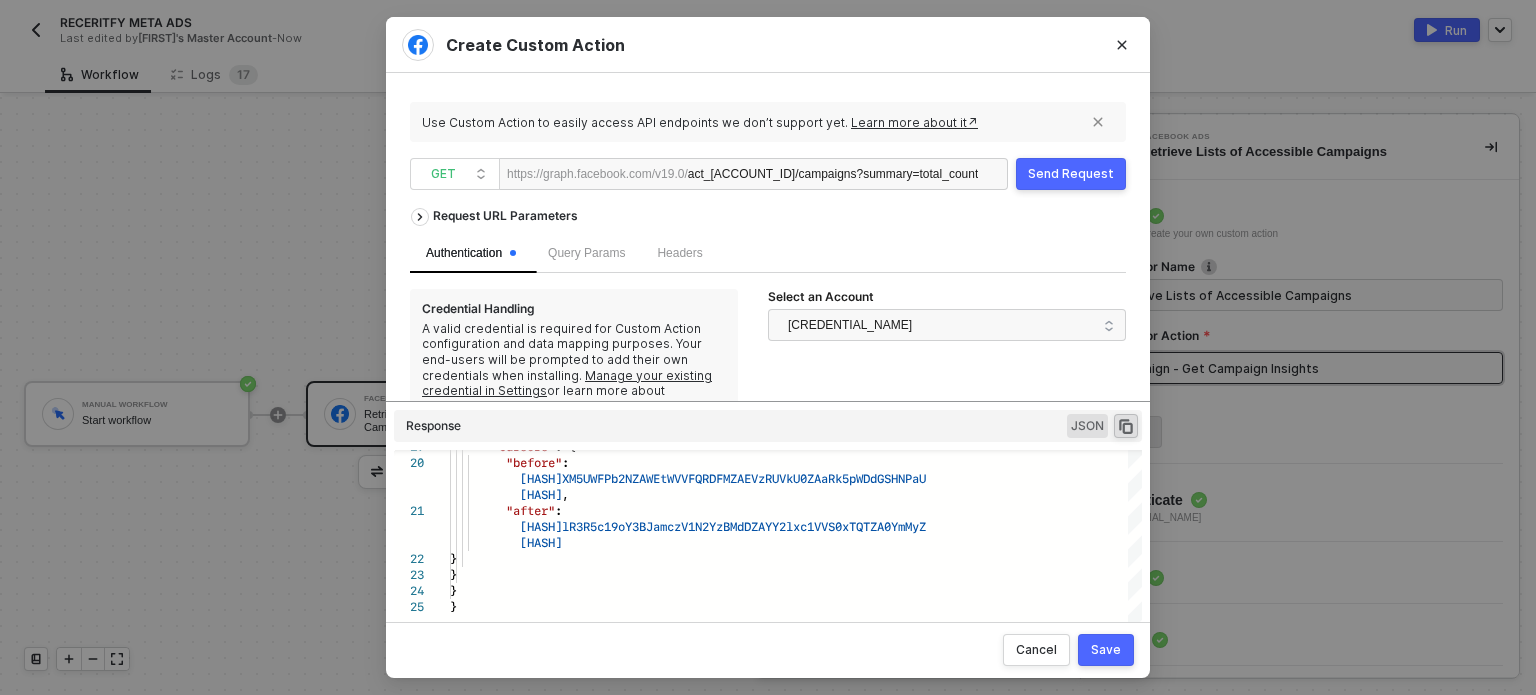 click on "Save" at bounding box center (1106, 650) 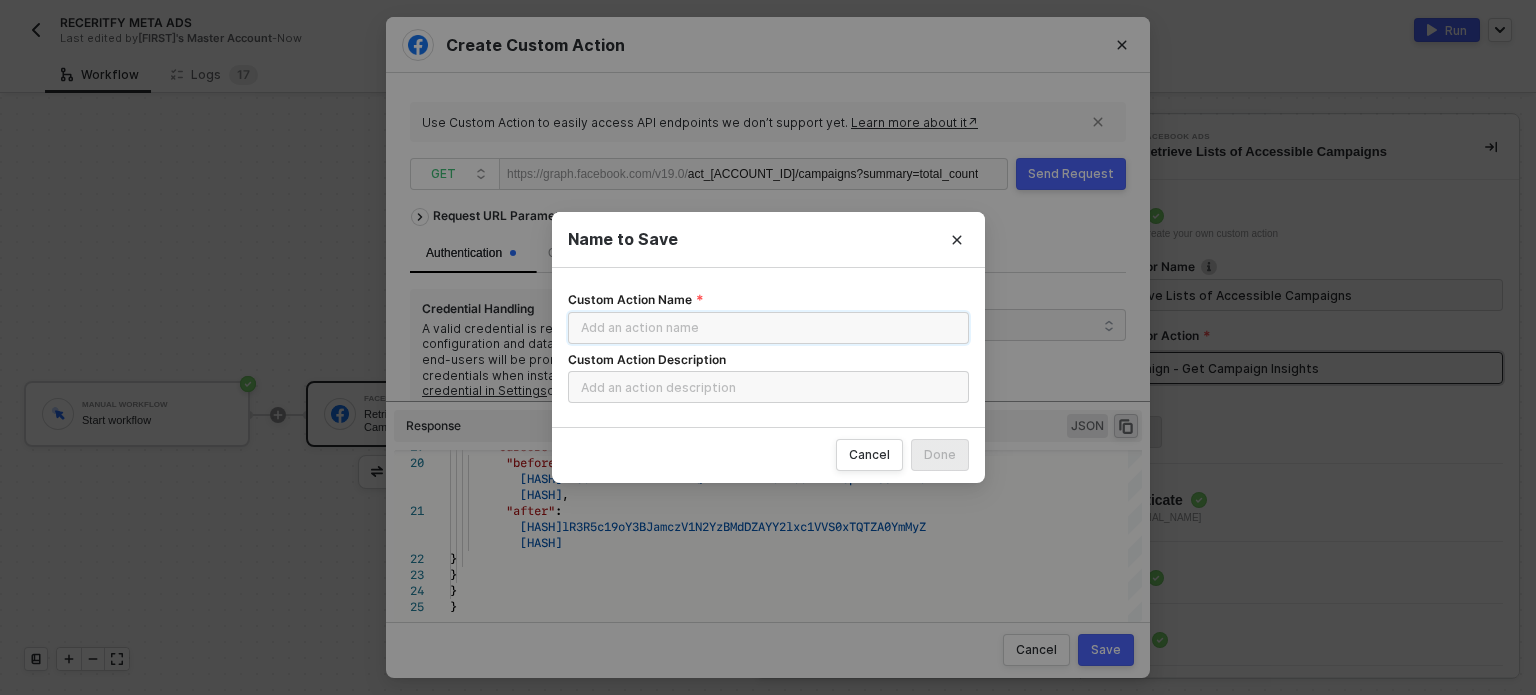 click on "Custom Action Name" at bounding box center [768, 328] 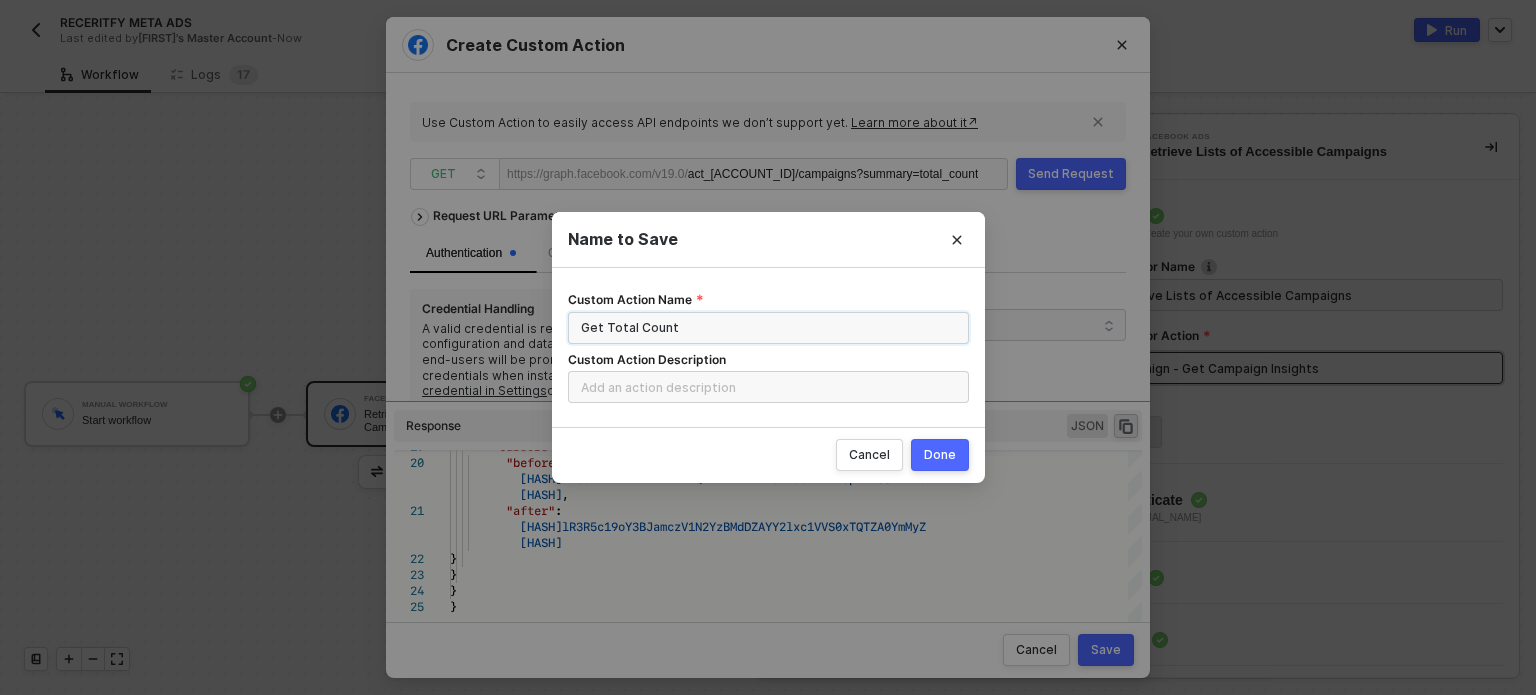 type on "Get Total Count" 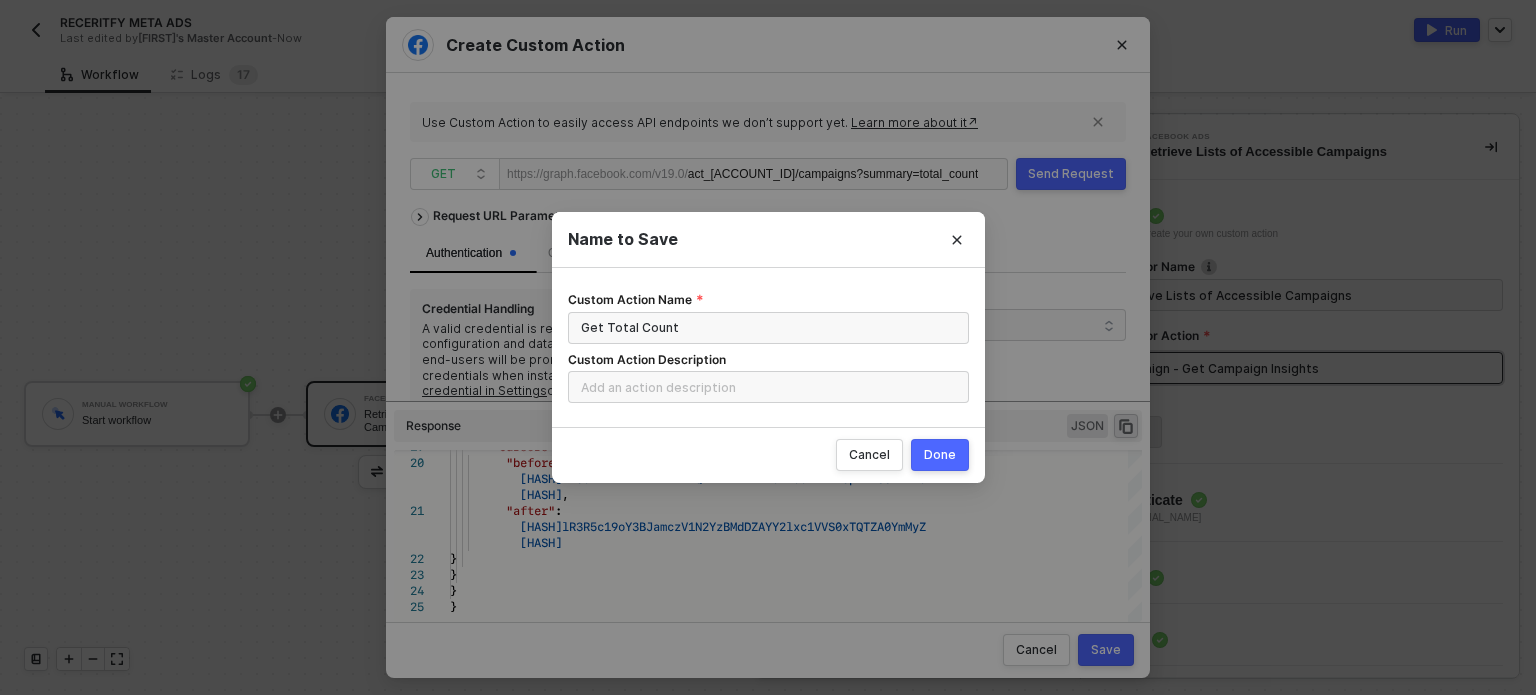 click on "Done" at bounding box center [940, 455] 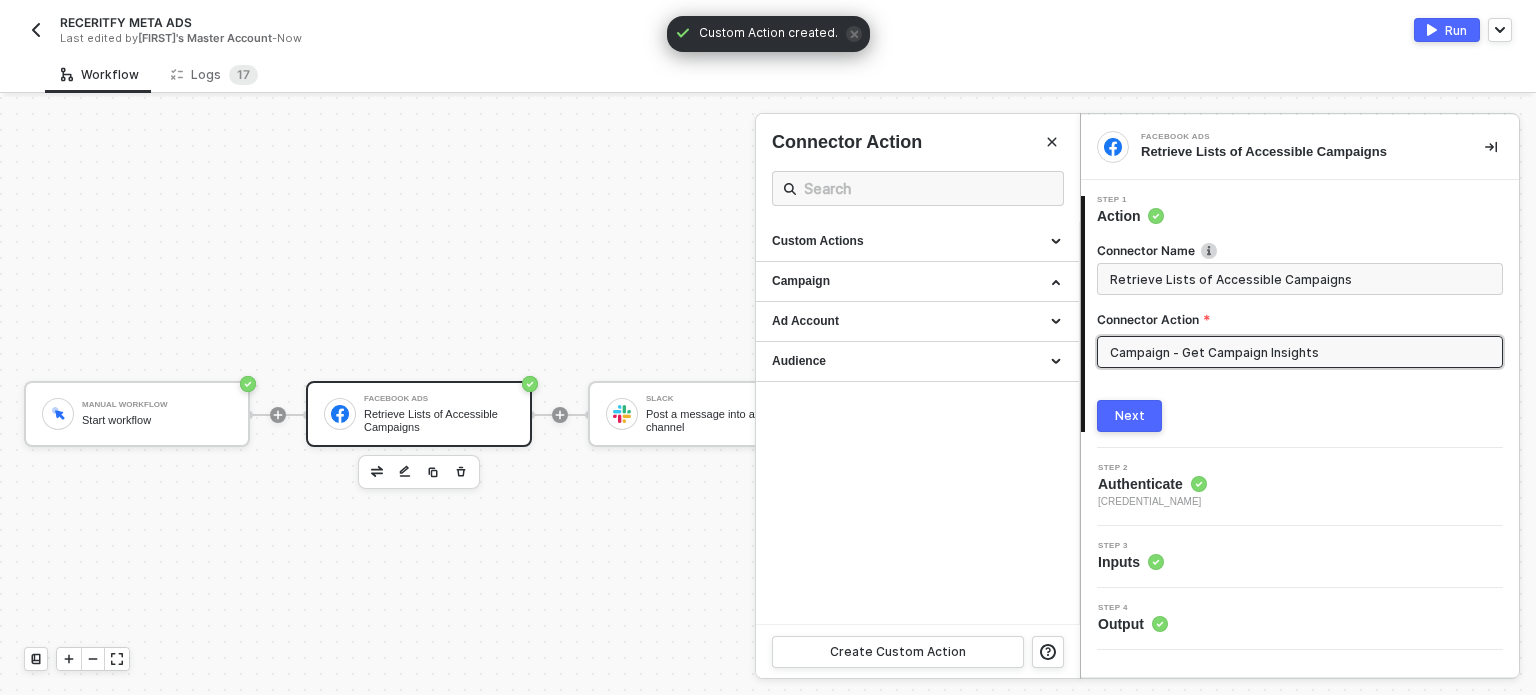 click on "Custom Actions Campaign Get Campaign Retrieve Lists of Accessible Campaigns Get Campaign Insights Retrieve Lists of Accessible Campaigns Ad Account Audience" at bounding box center [918, 423] 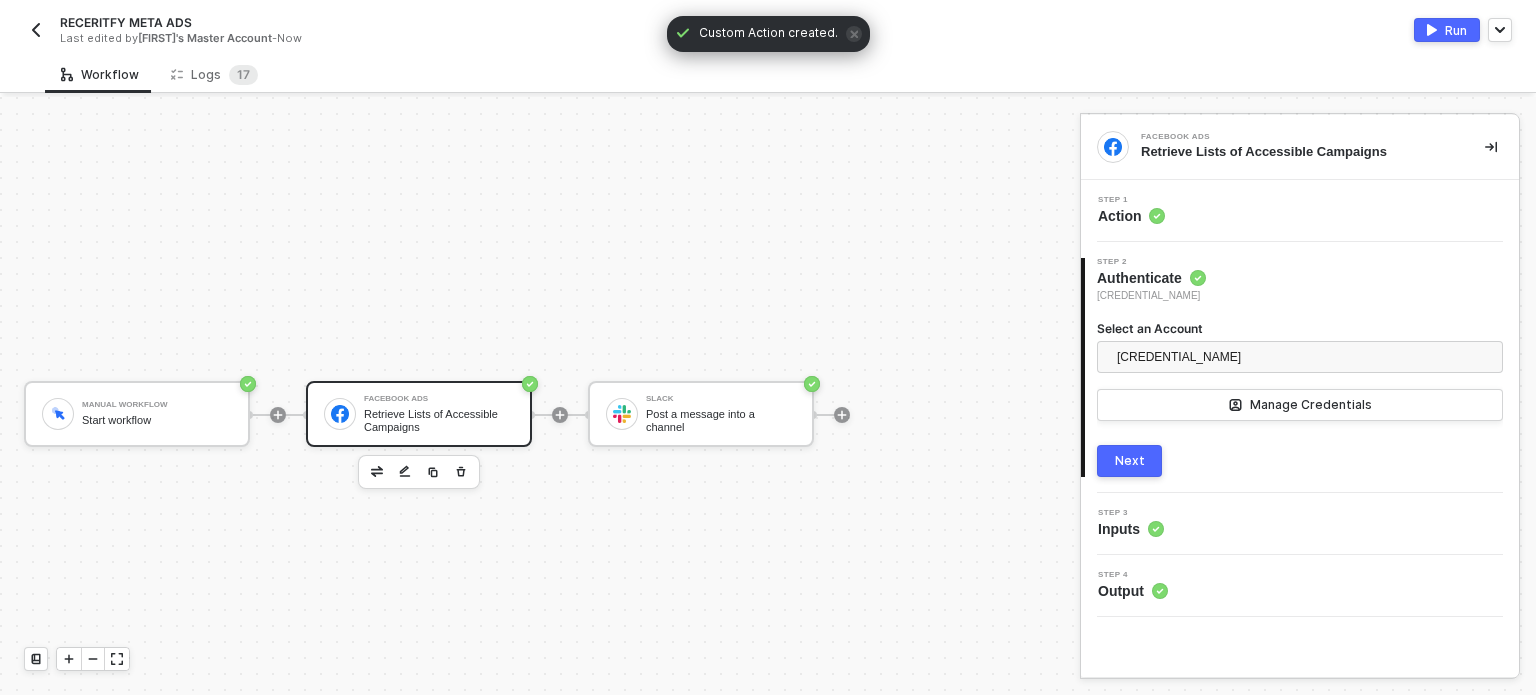 click on "Action" at bounding box center (1131, 216) 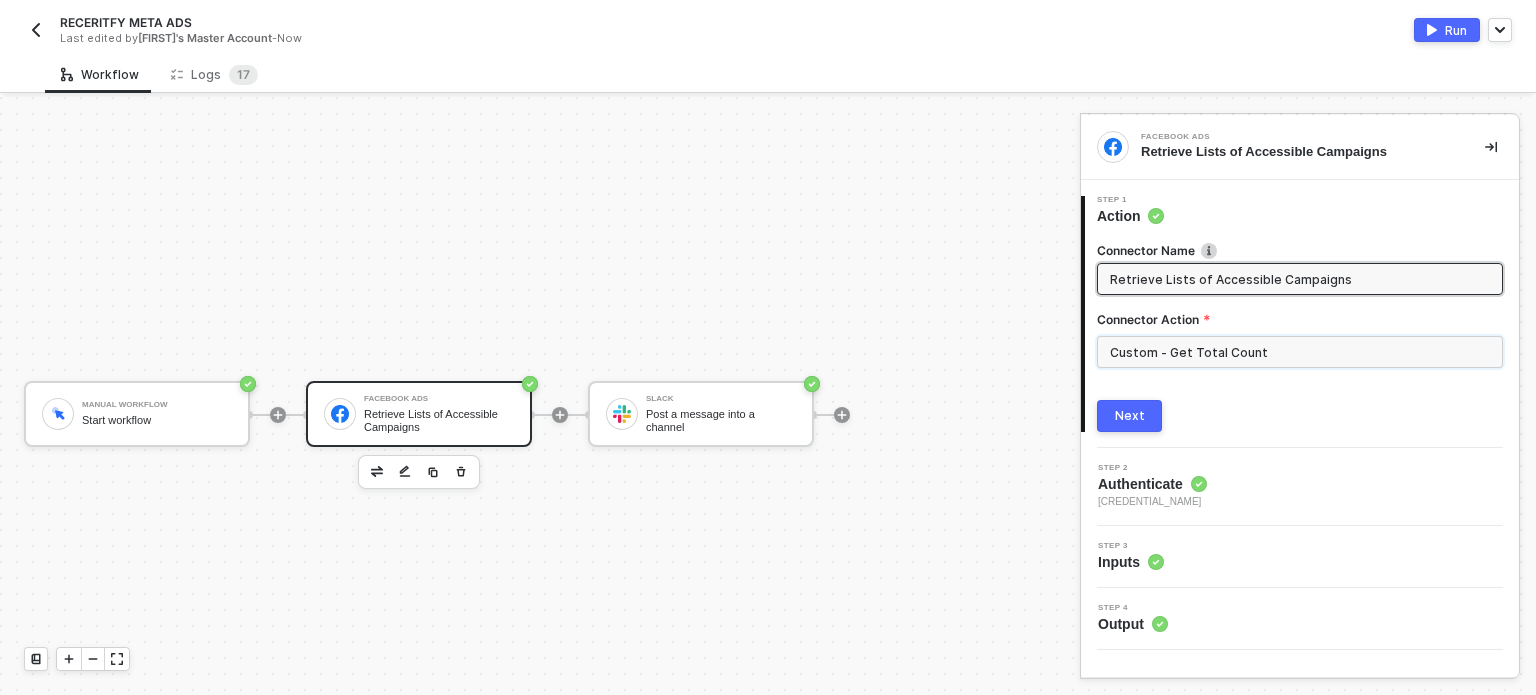 click on "Custom - Get Total Count" at bounding box center (1300, 352) 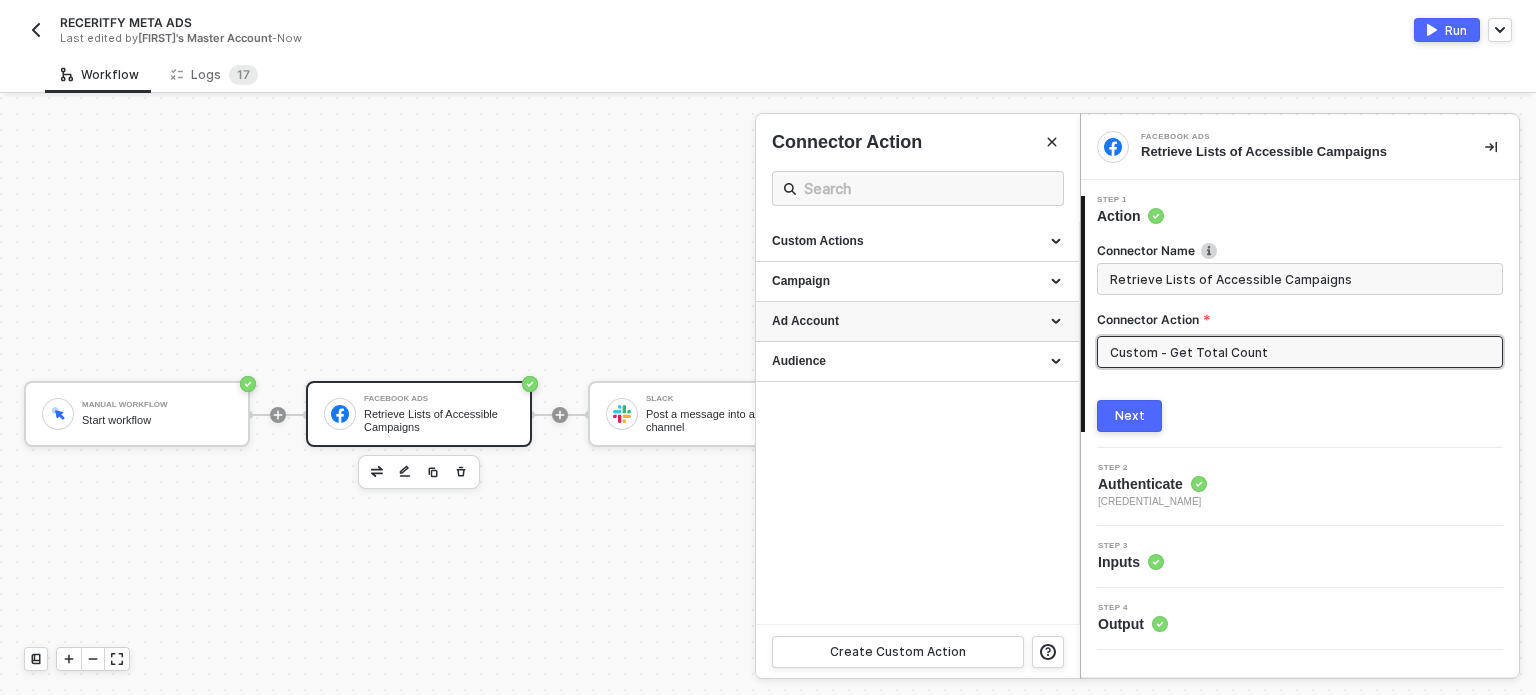click on "Ad Account" at bounding box center [917, 321] 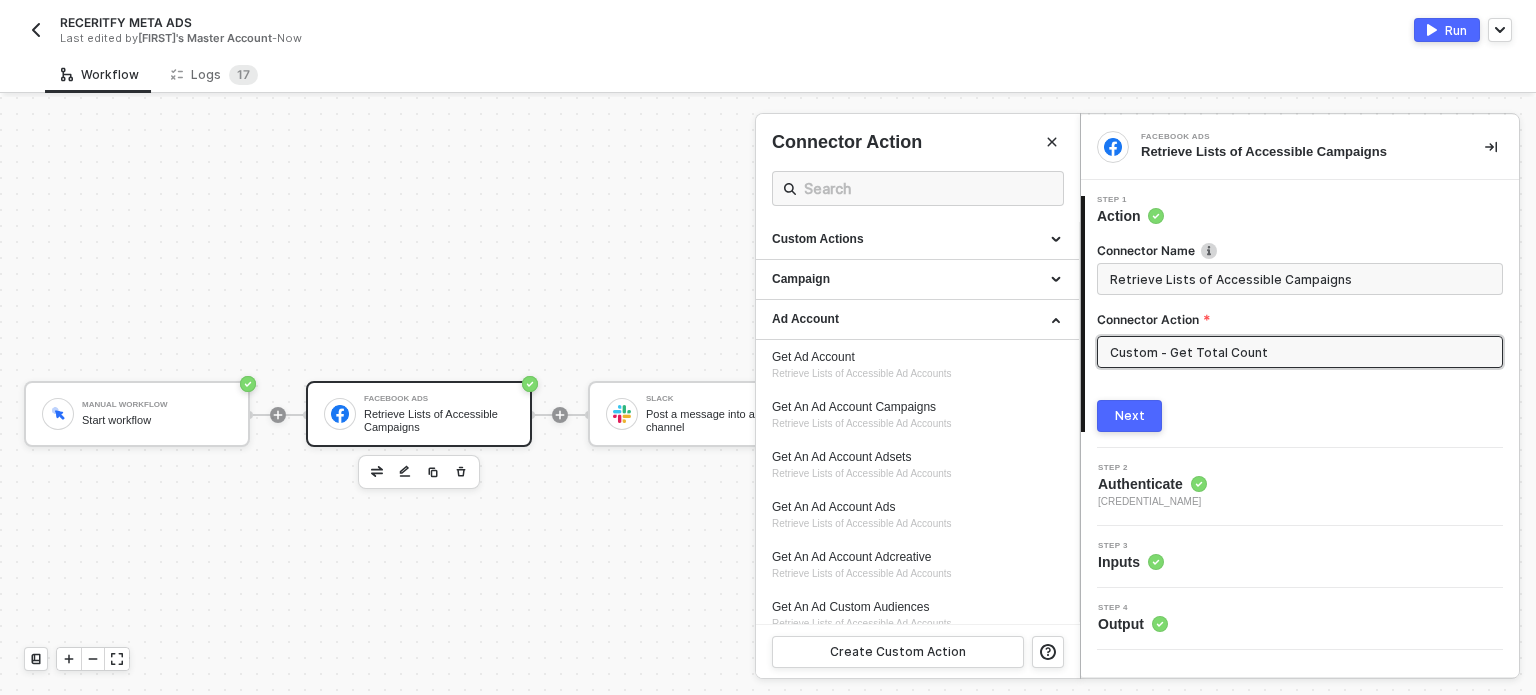 scroll, scrollTop: 0, scrollLeft: 0, axis: both 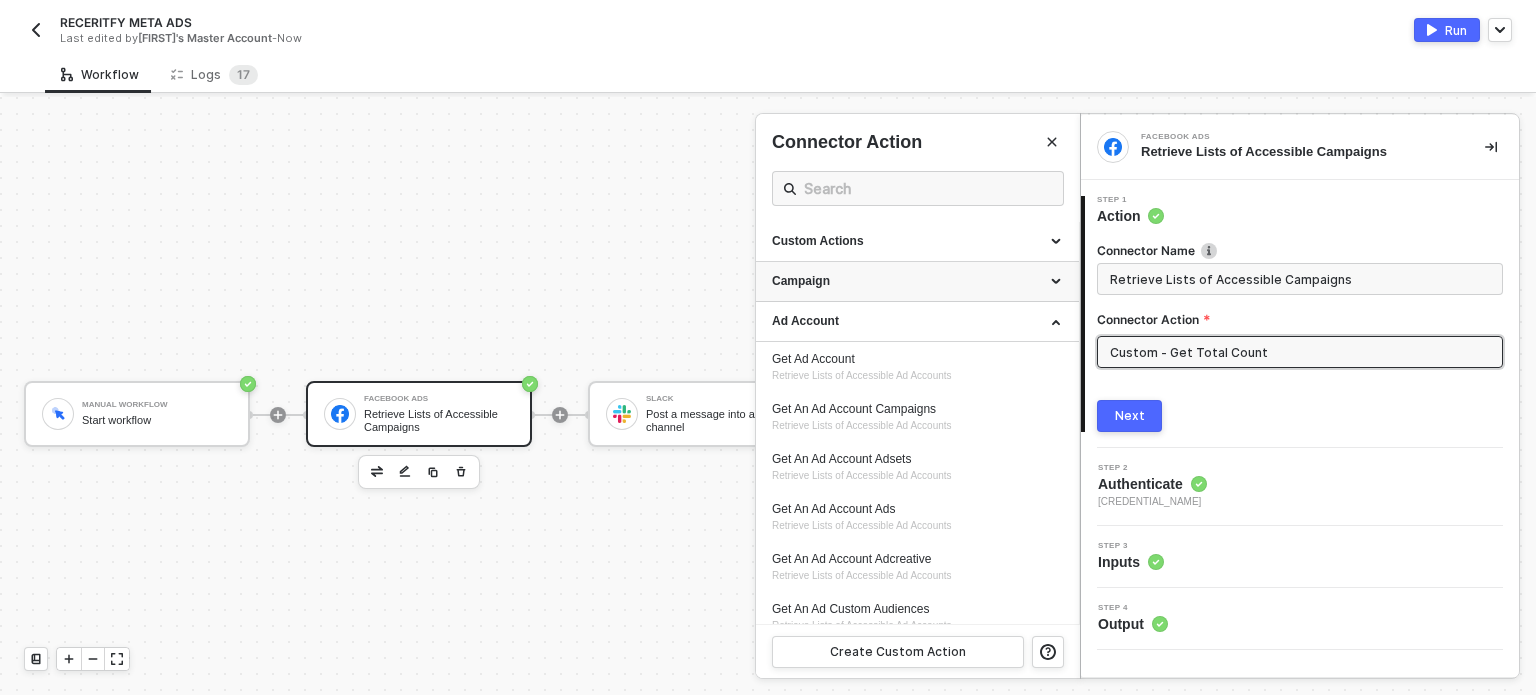 click on "Campaign" at bounding box center (917, 281) 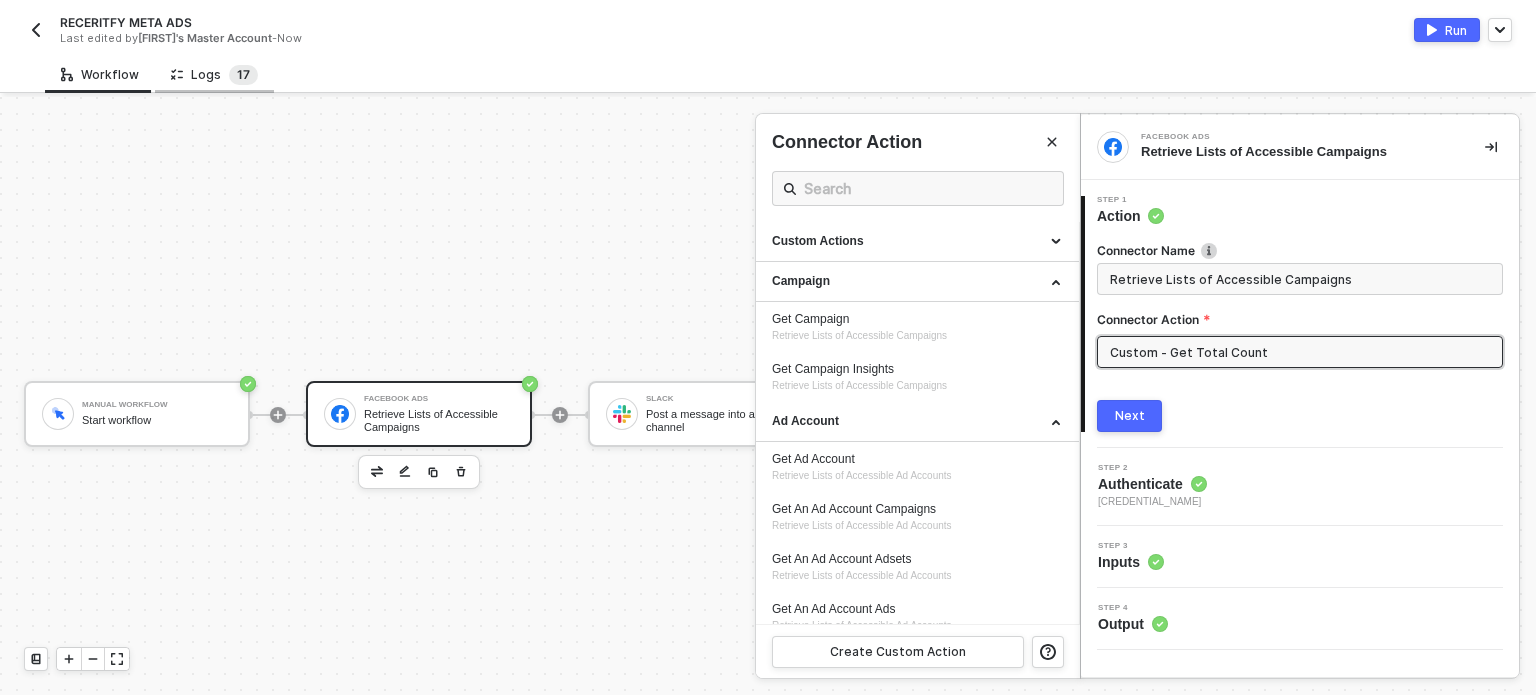 click on "1 7" at bounding box center (243, 75) 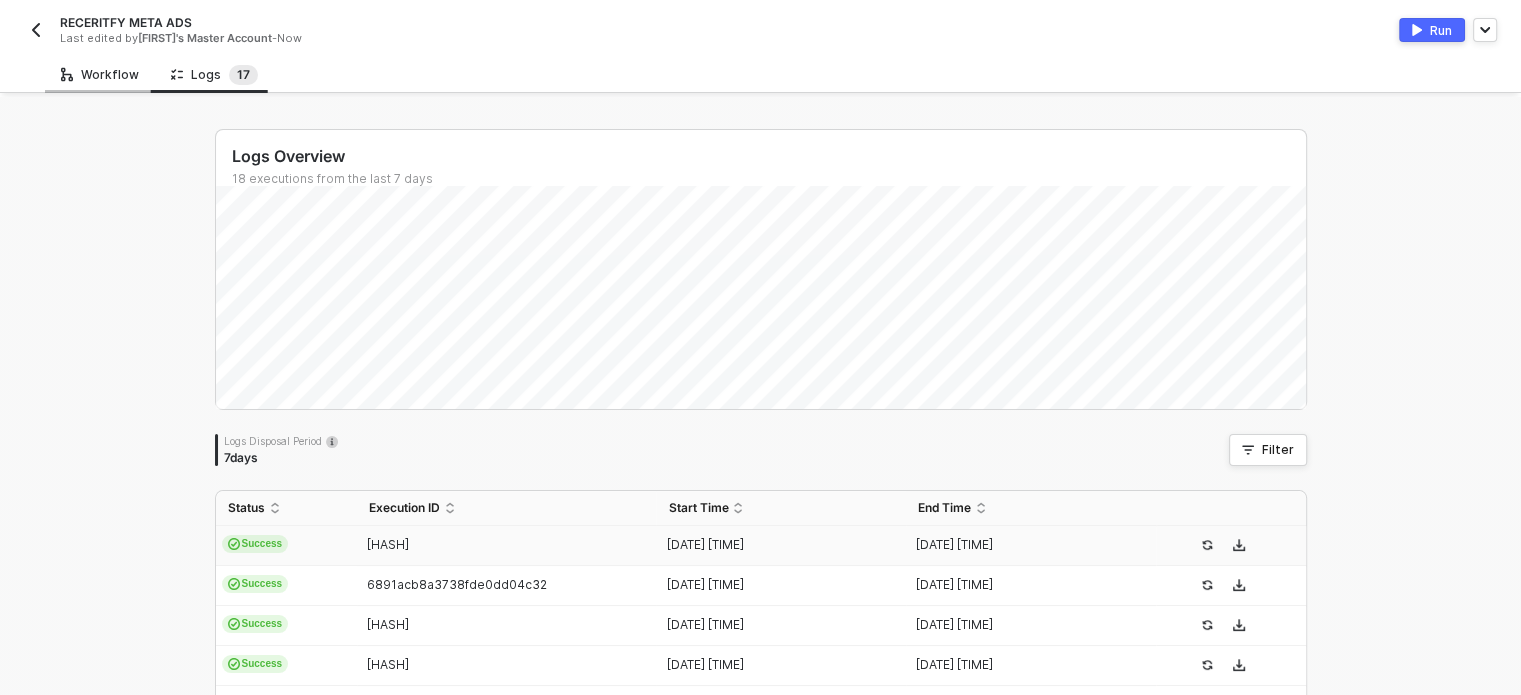 click on "Workflow" at bounding box center (100, 75) 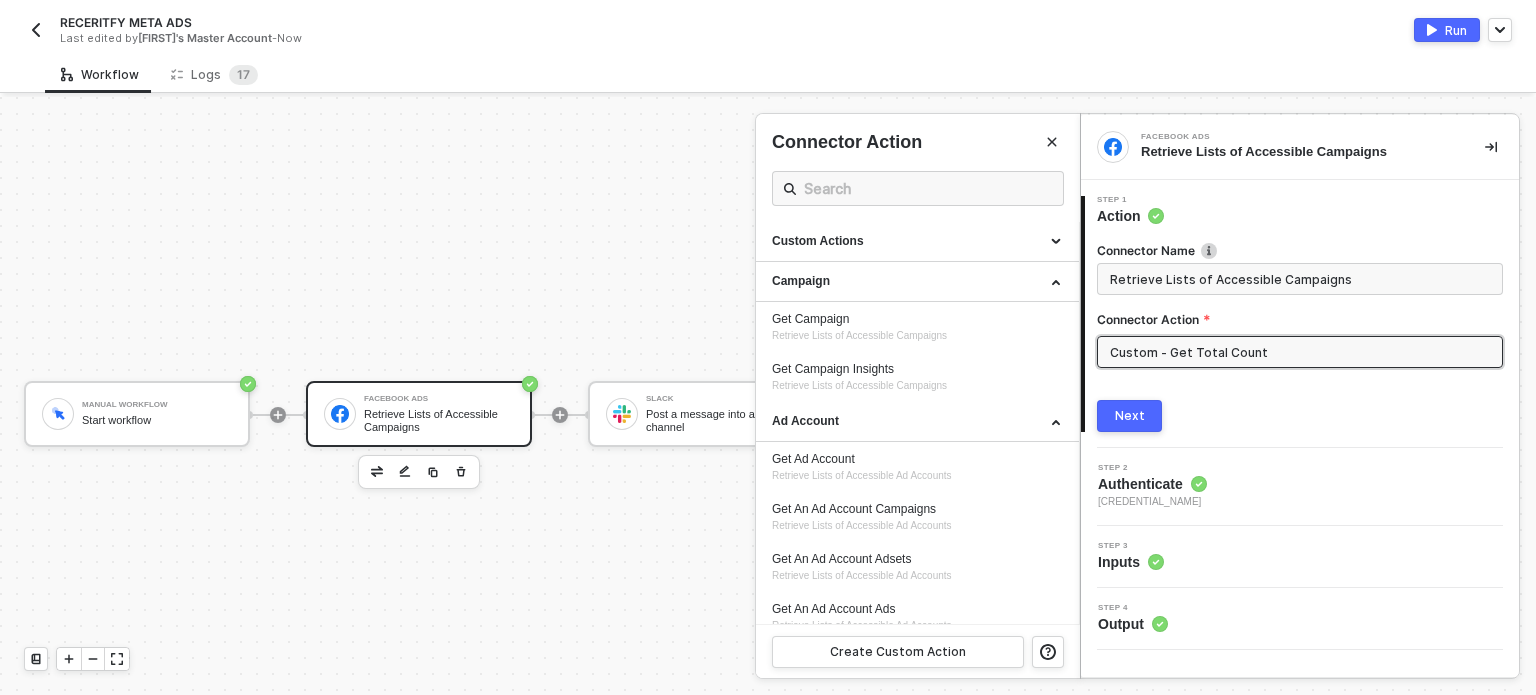 click on "Next" at bounding box center [1130, 416] 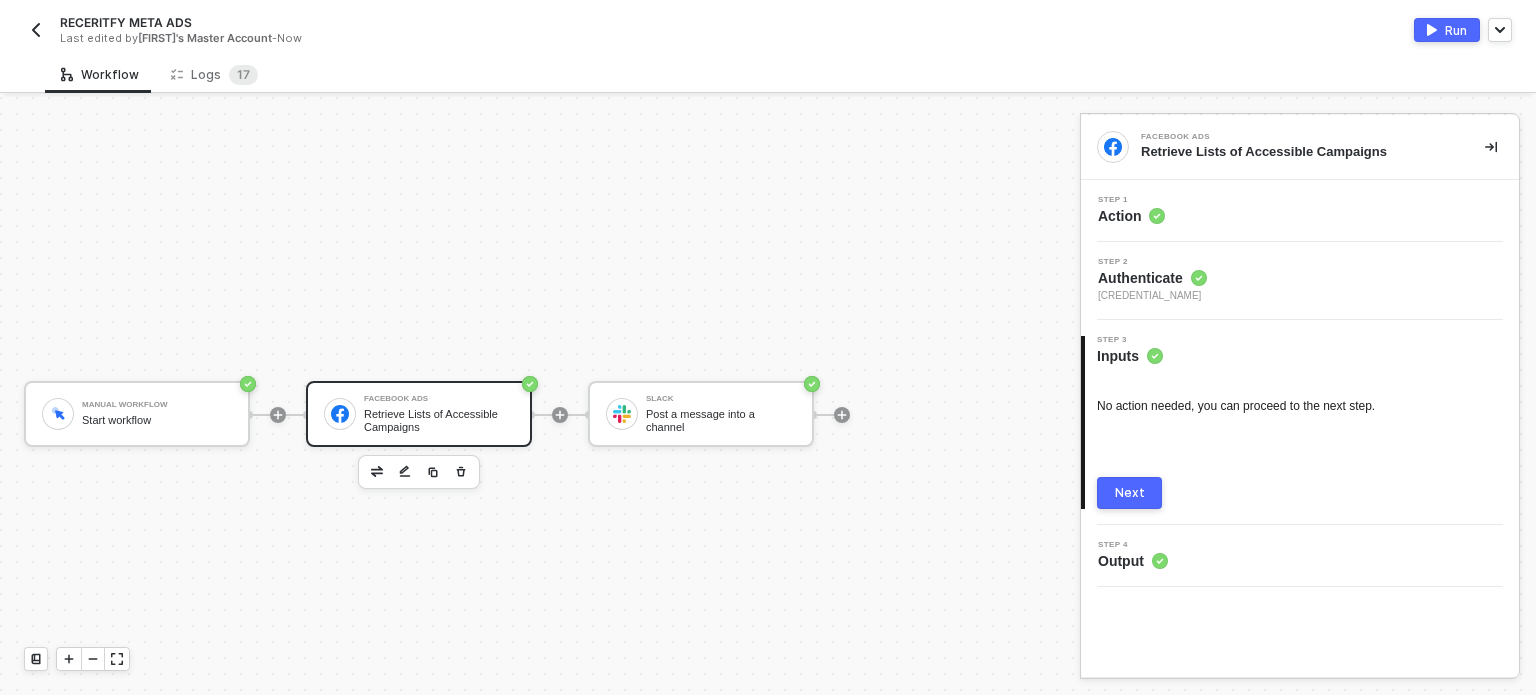 click on "Next" at bounding box center [1129, 493] 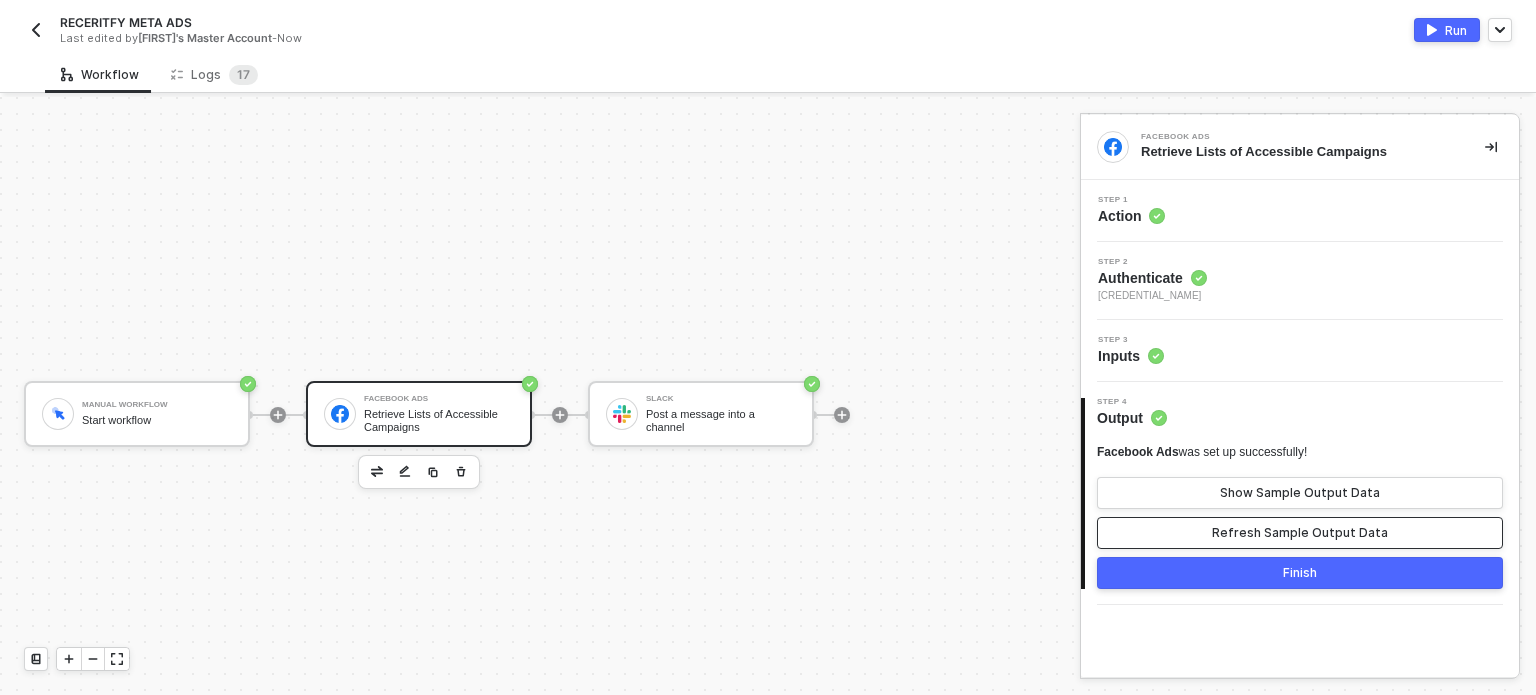 click on "Refresh Sample Output Data" at bounding box center (1300, 533) 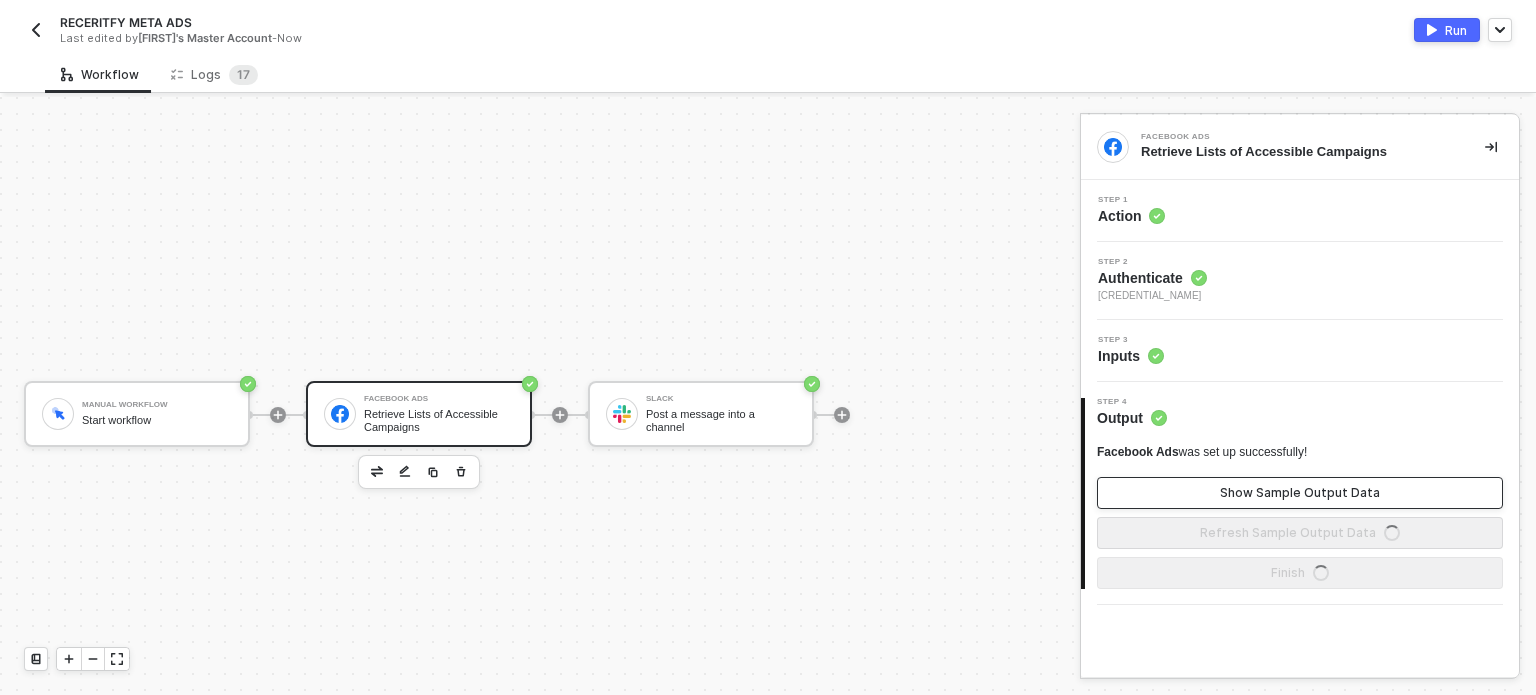 click on "Show Sample Output Data" at bounding box center (1300, 493) 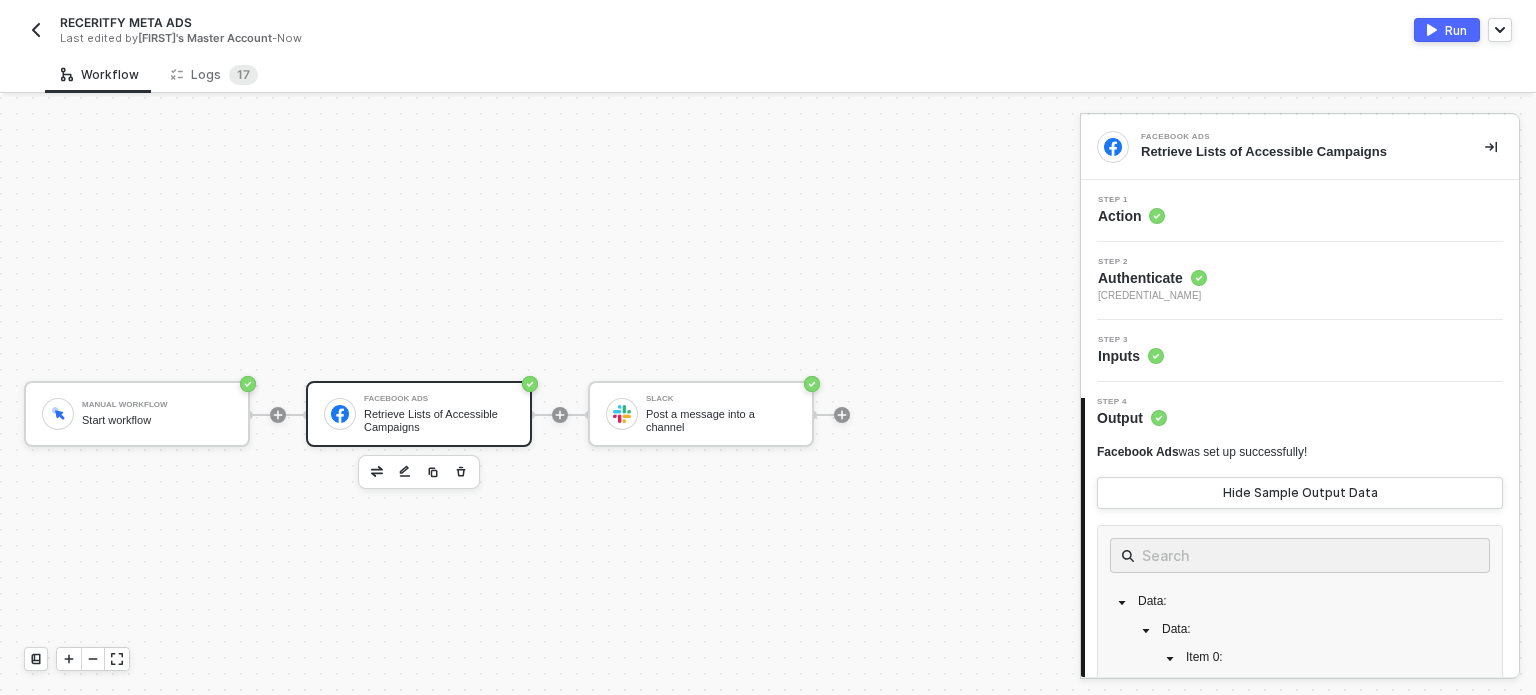 scroll, scrollTop: 172, scrollLeft: 0, axis: vertical 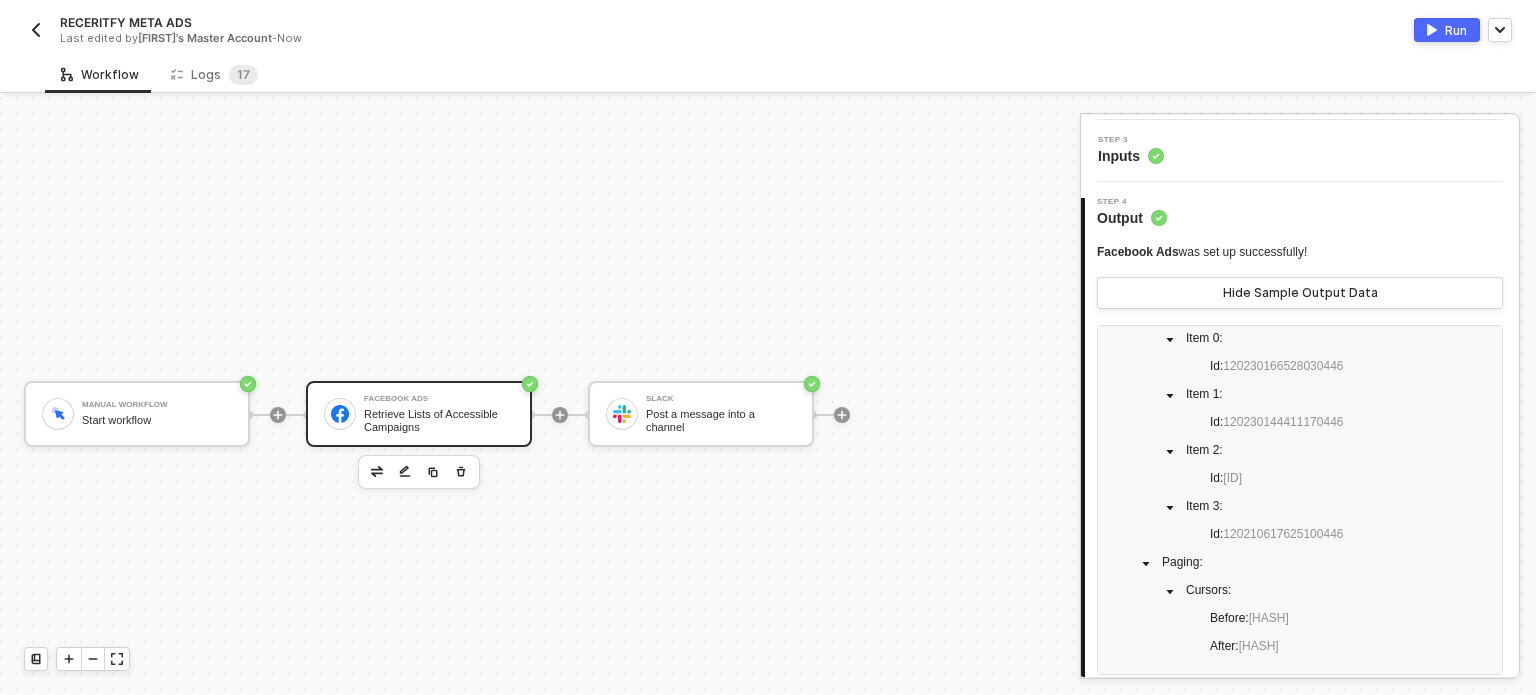 click at bounding box center [1432, 30] 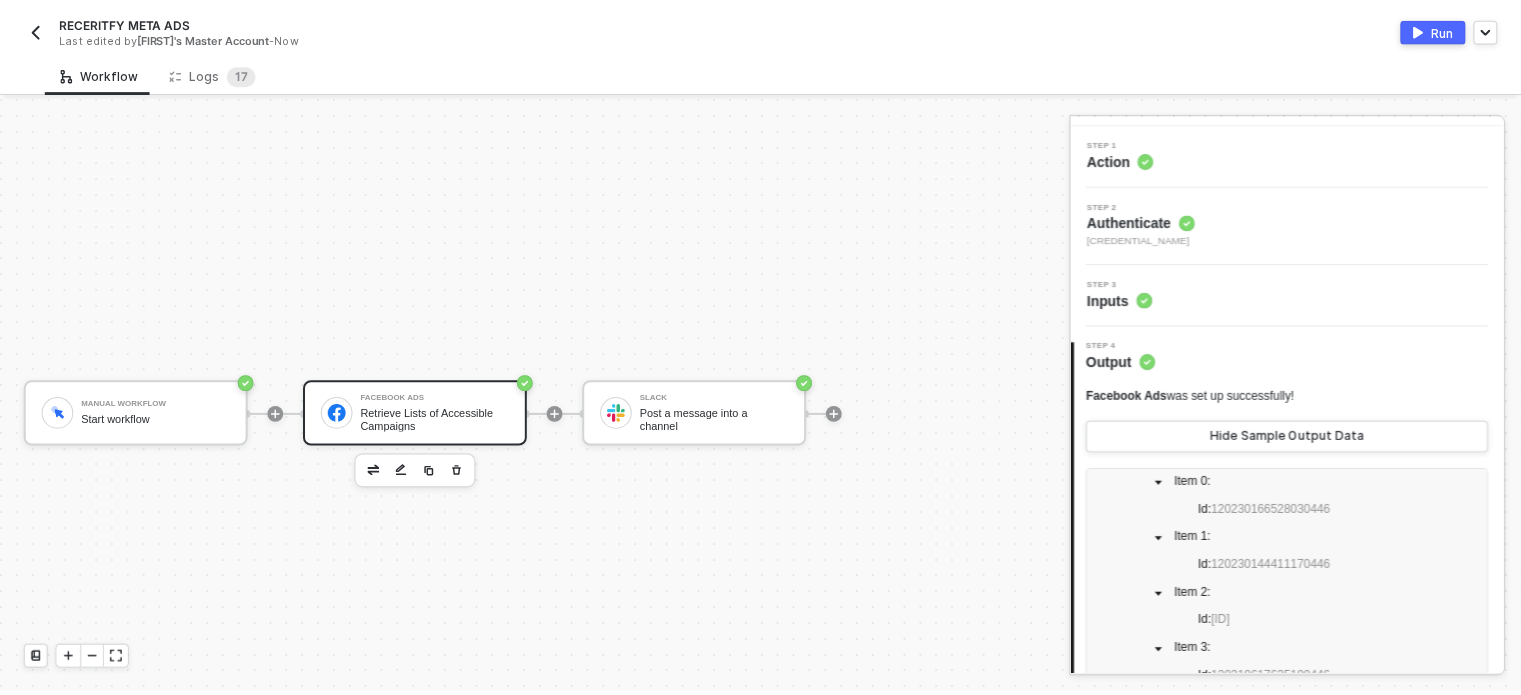 scroll, scrollTop: 0, scrollLeft: 0, axis: both 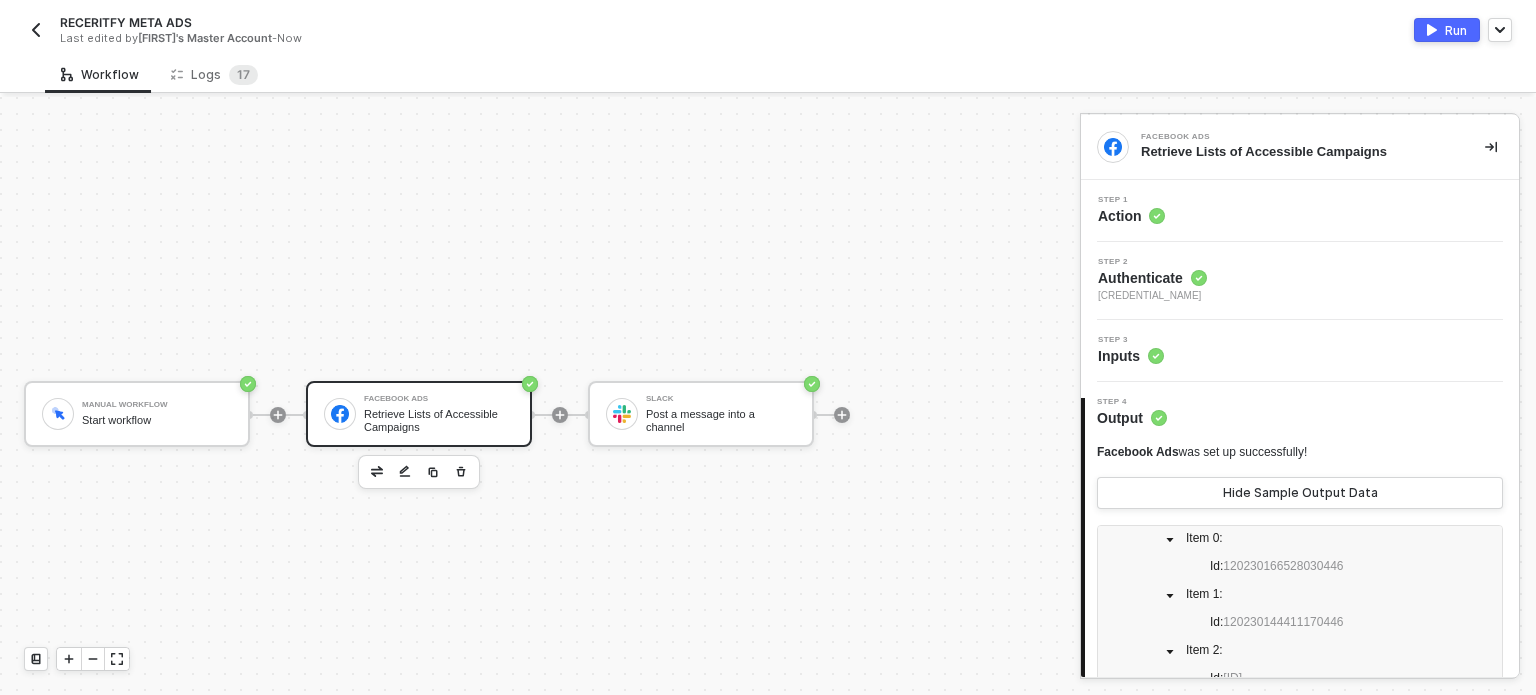click on "Step 1 Action" at bounding box center (1300, 211) 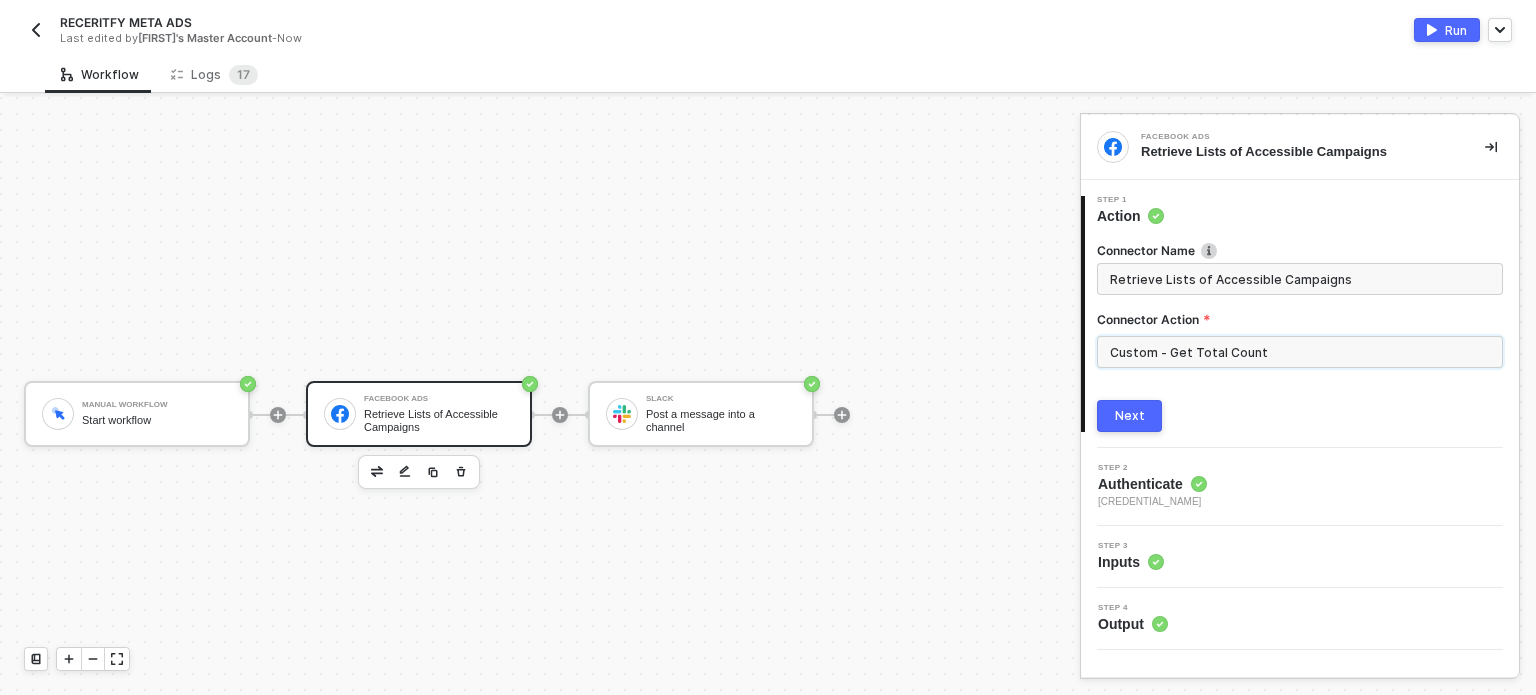 click on "Custom - Get Total Count" at bounding box center (1300, 352) 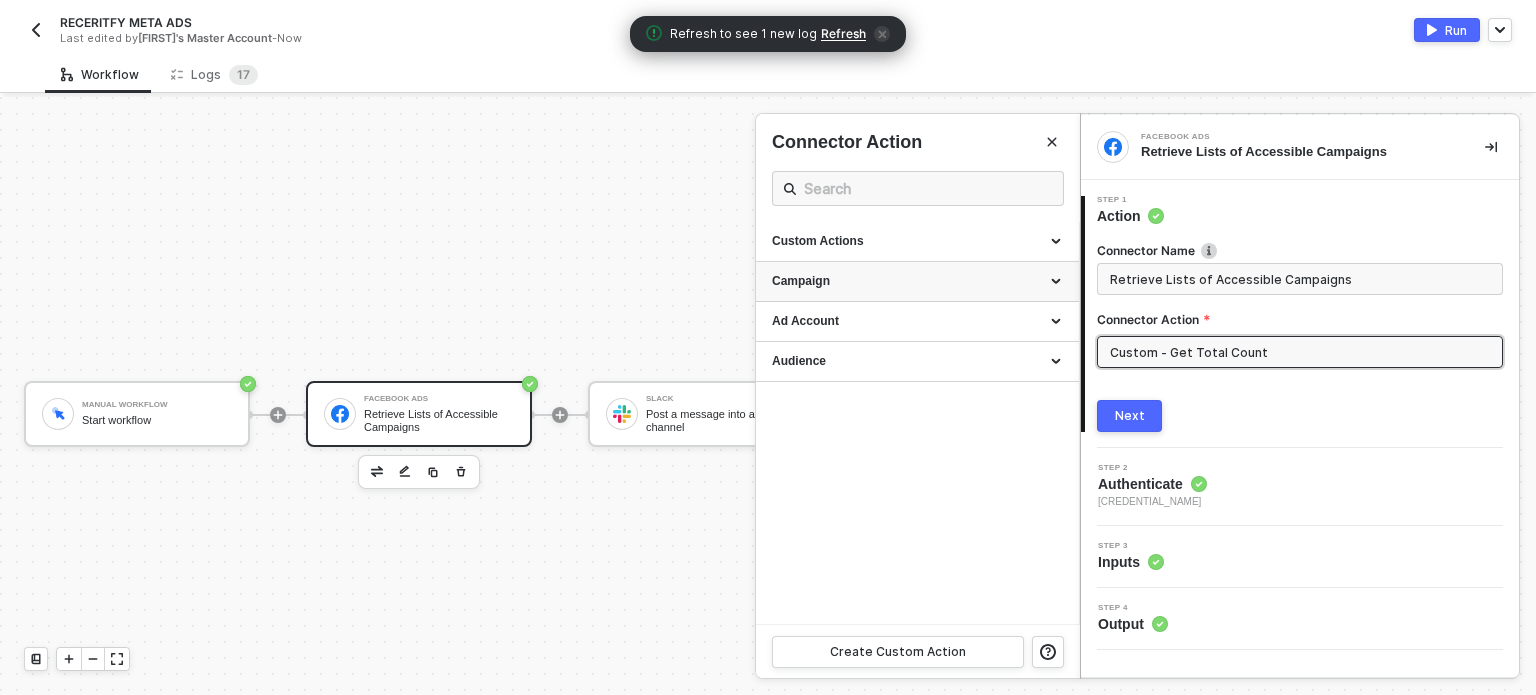 click on "Campaign" at bounding box center (917, 281) 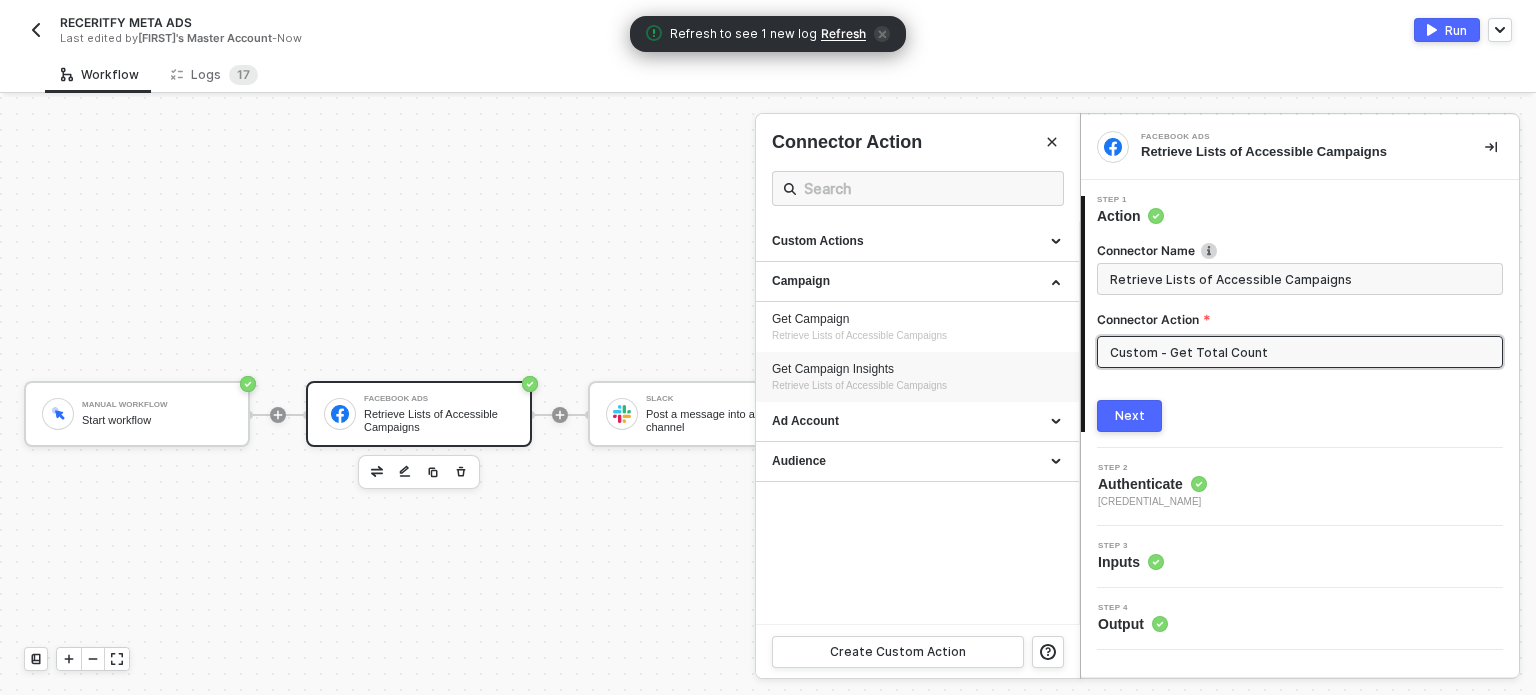 click on "Get Campaign Insights" at bounding box center [917, 369] 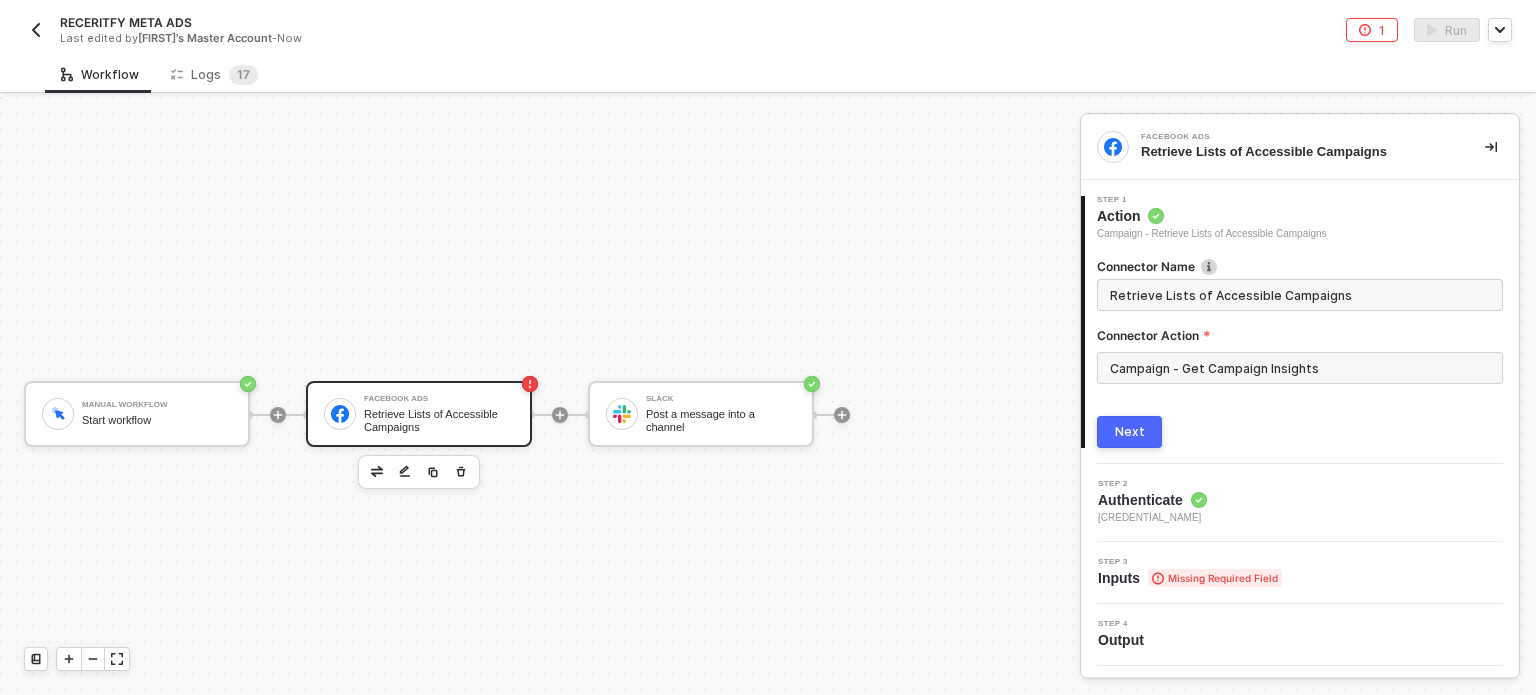 click on "Next" at bounding box center (1130, 432) 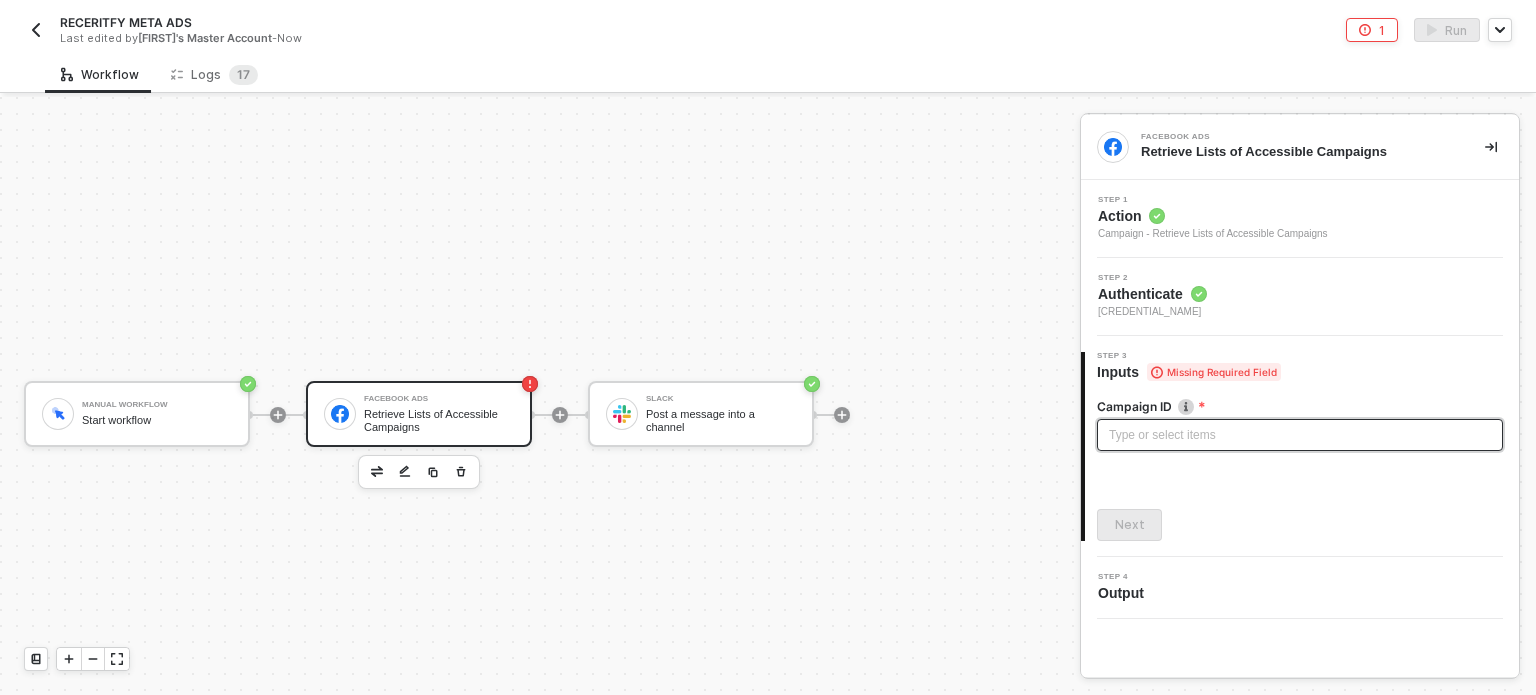click on "Type or select items ﻿" at bounding box center (1300, 435) 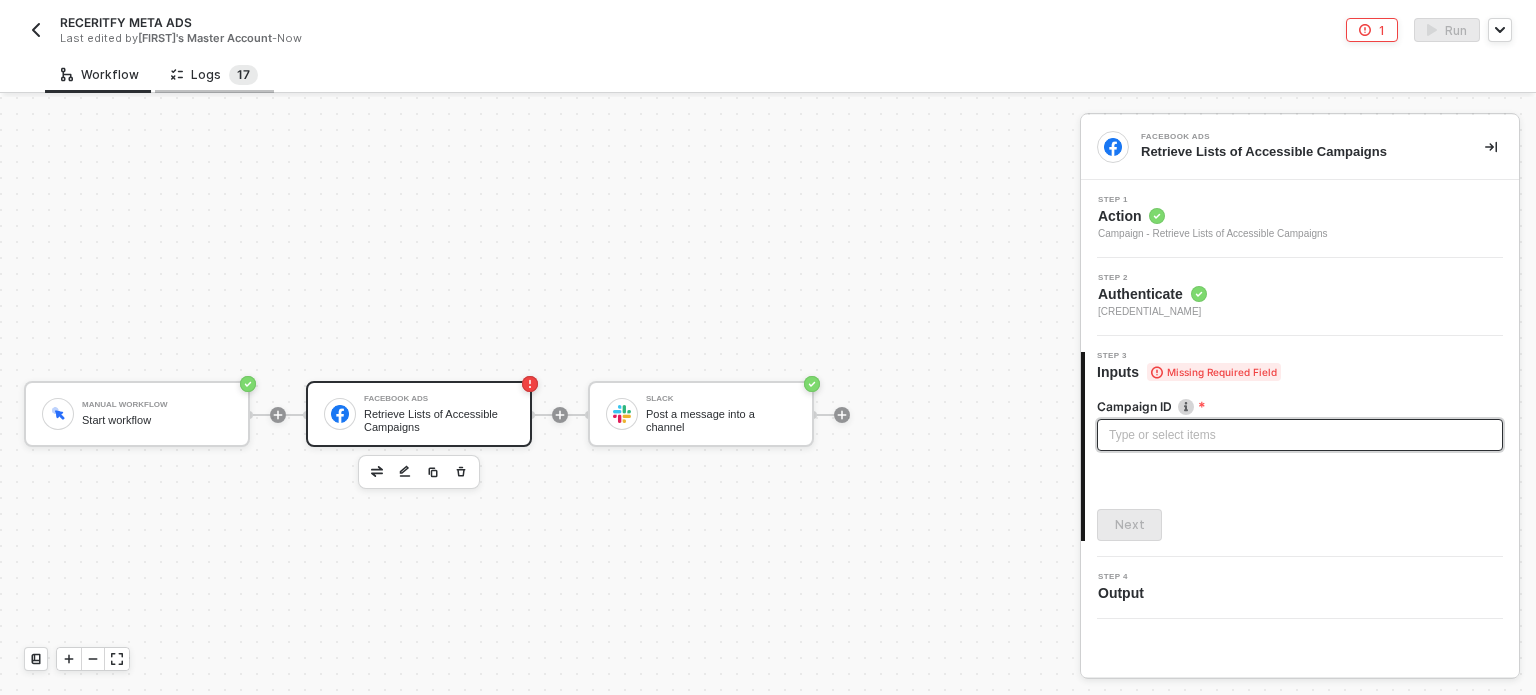 click on "[NUMBER]" at bounding box center [246, 74] 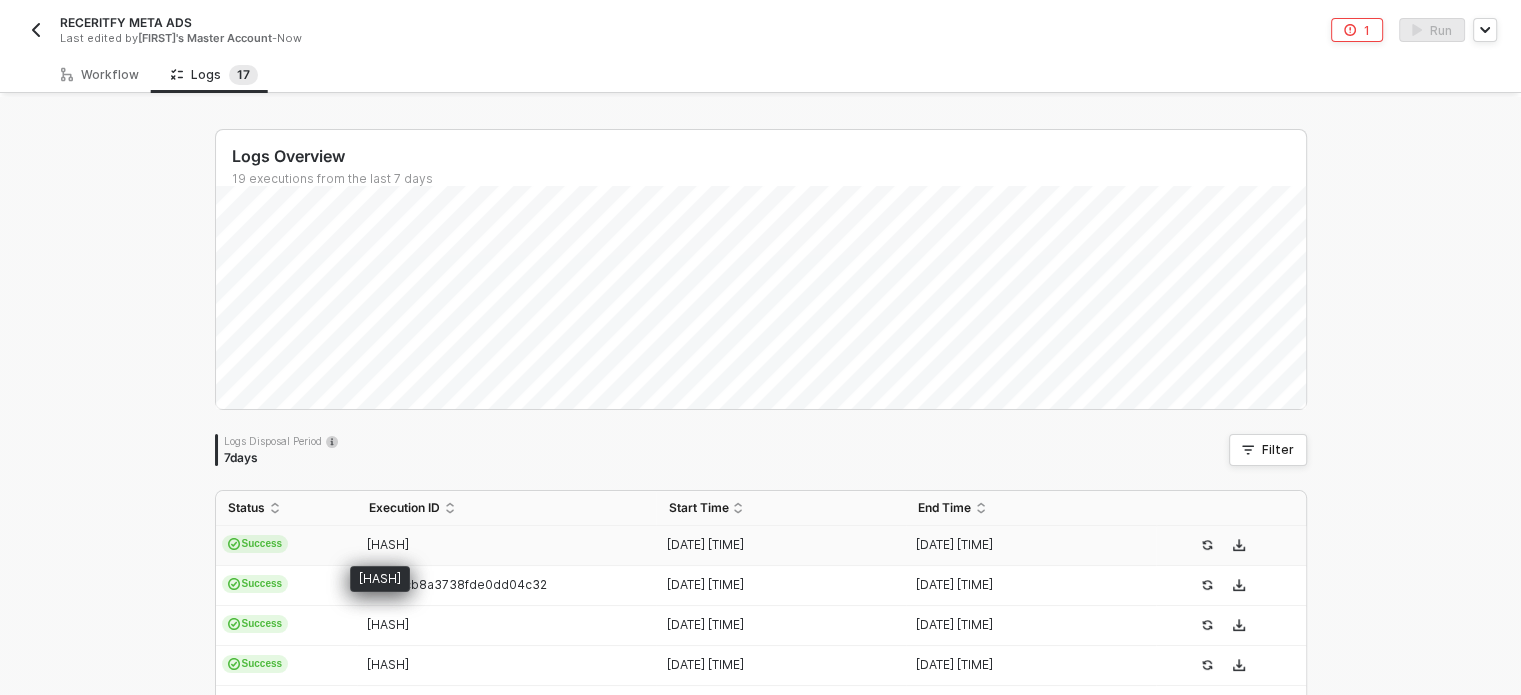 click on "[EXECUTION_ID]" at bounding box center [388, 544] 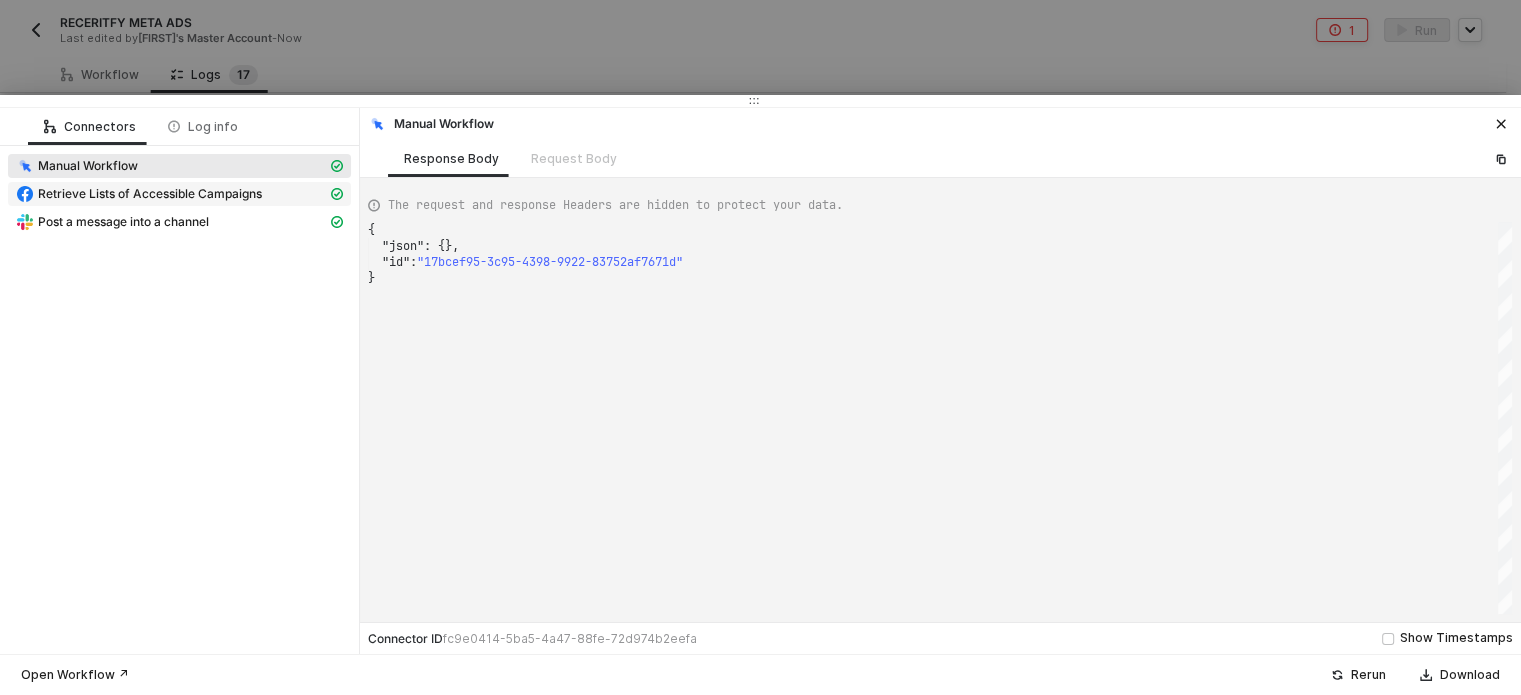 click on "Retrieve Lists of Accessible Campaigns" at bounding box center [150, 194] 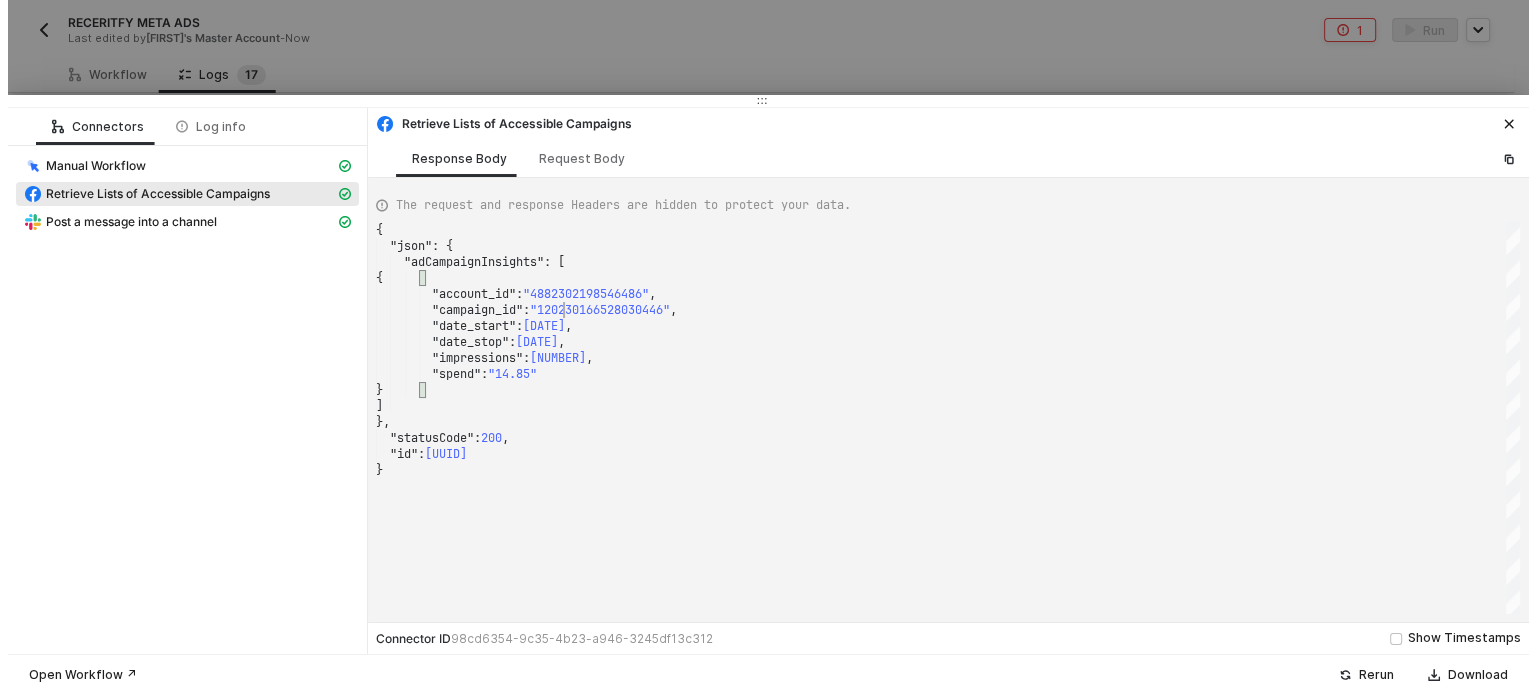 scroll, scrollTop: 0, scrollLeft: 0, axis: both 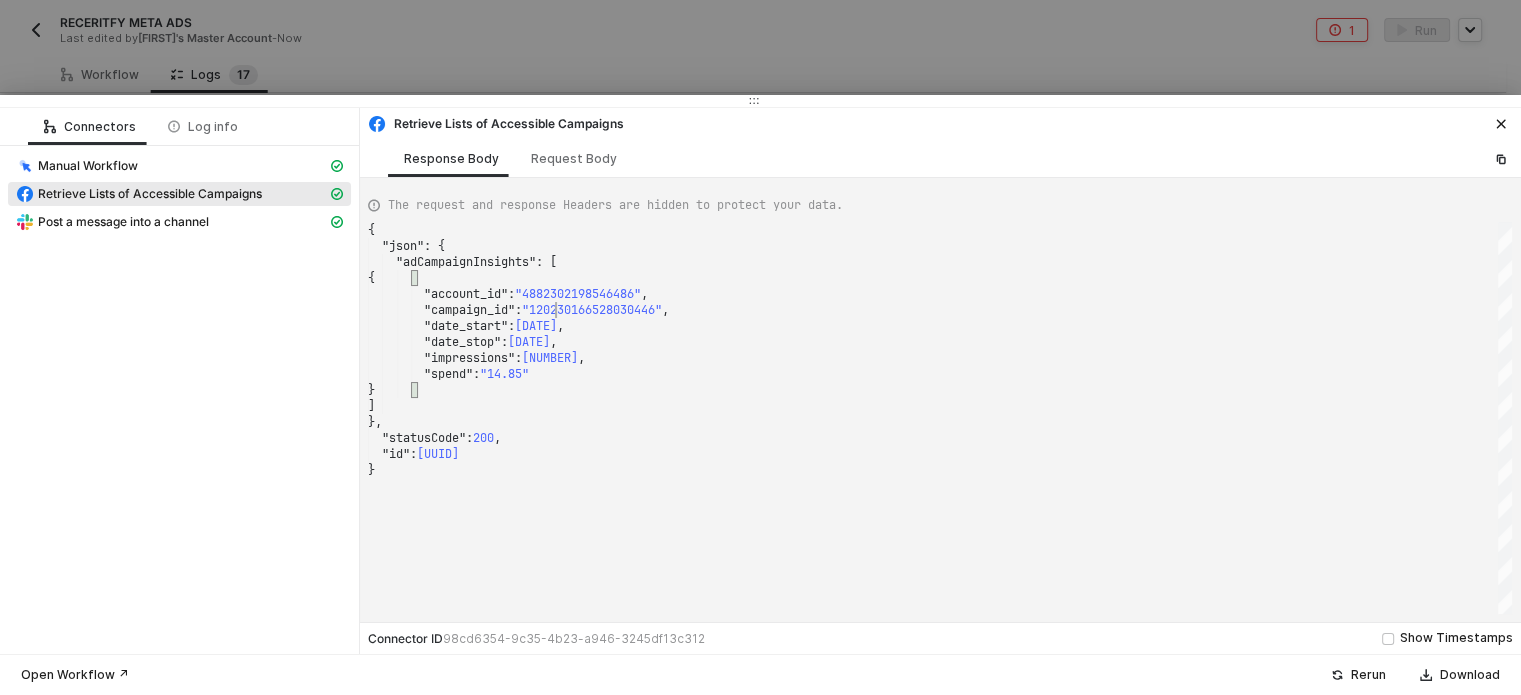 click on "[CAMPAIGN_ID]" at bounding box center [592, 310] 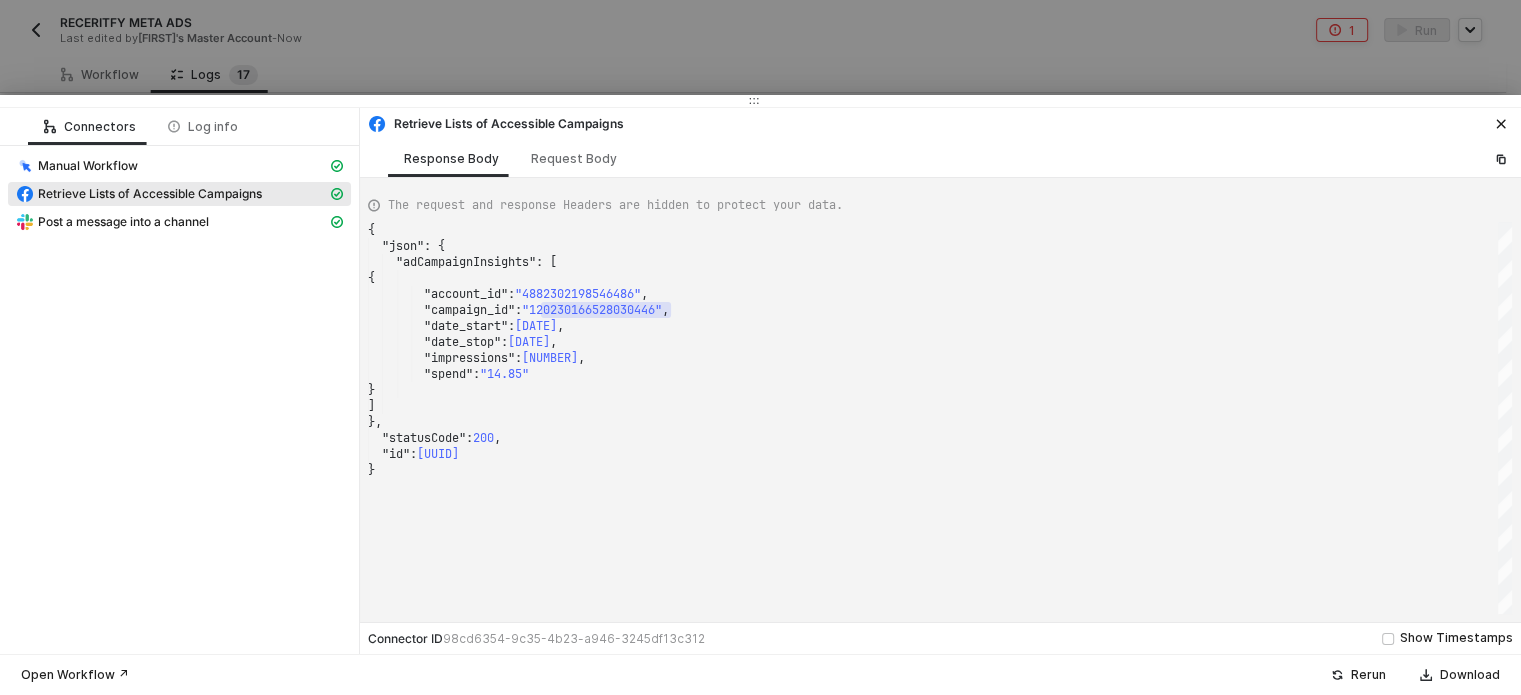 click at bounding box center [760, 347] 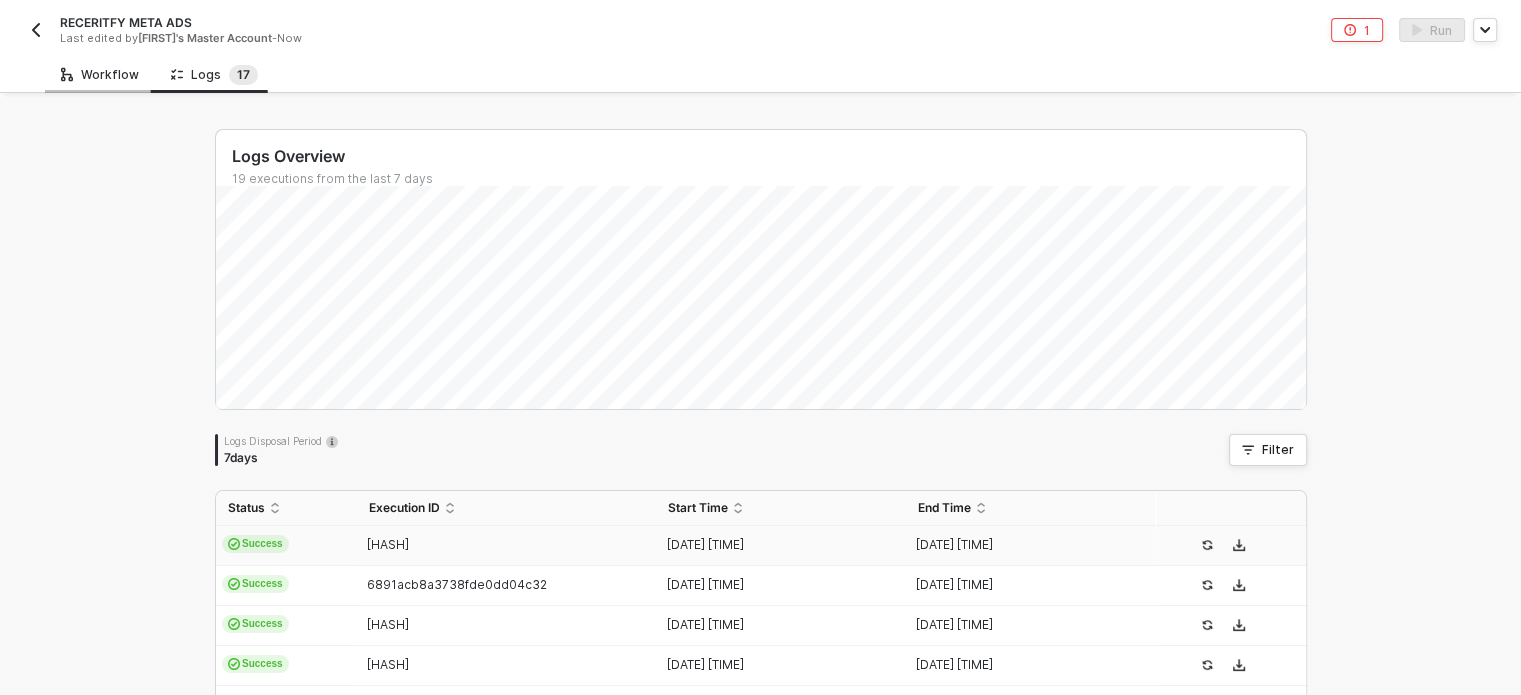 click on "Workflow" at bounding box center (100, 75) 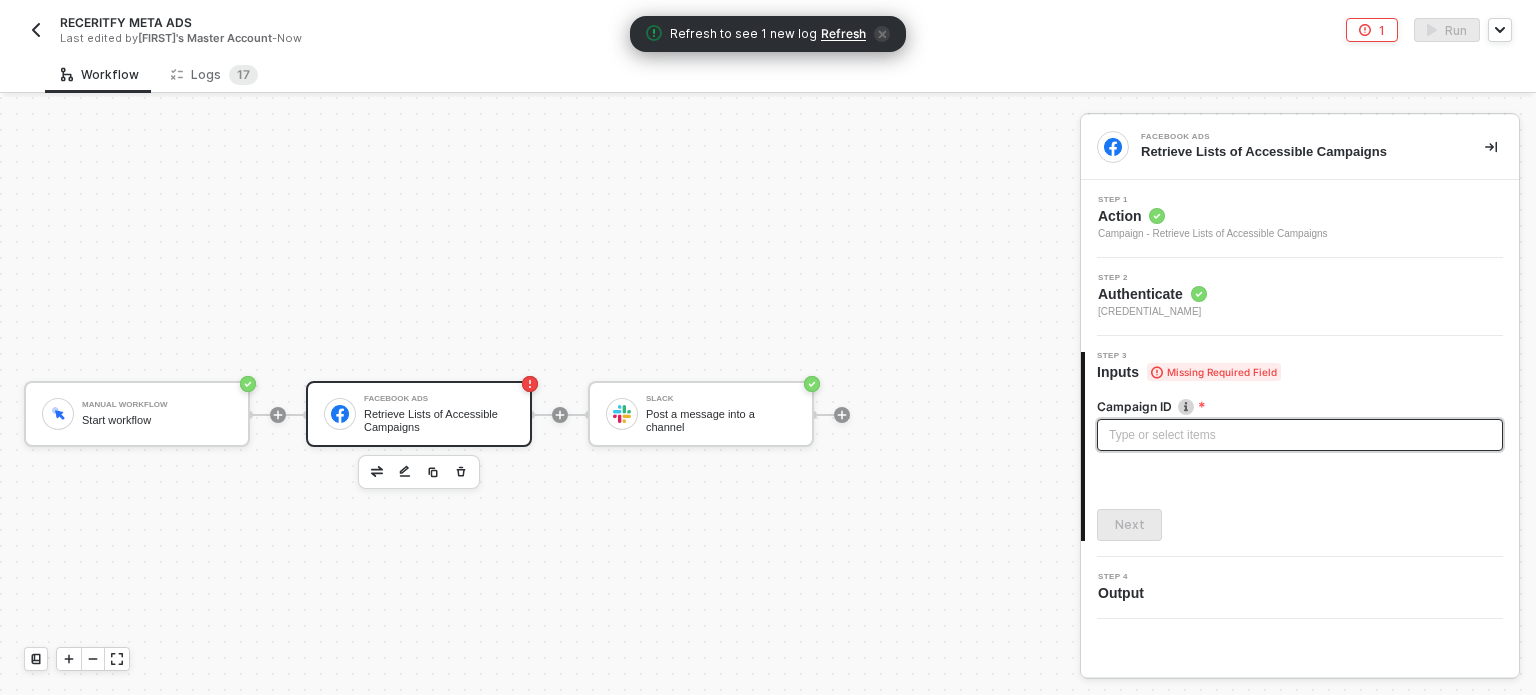 click on "Type or select items ﻿" at bounding box center [1300, 435] 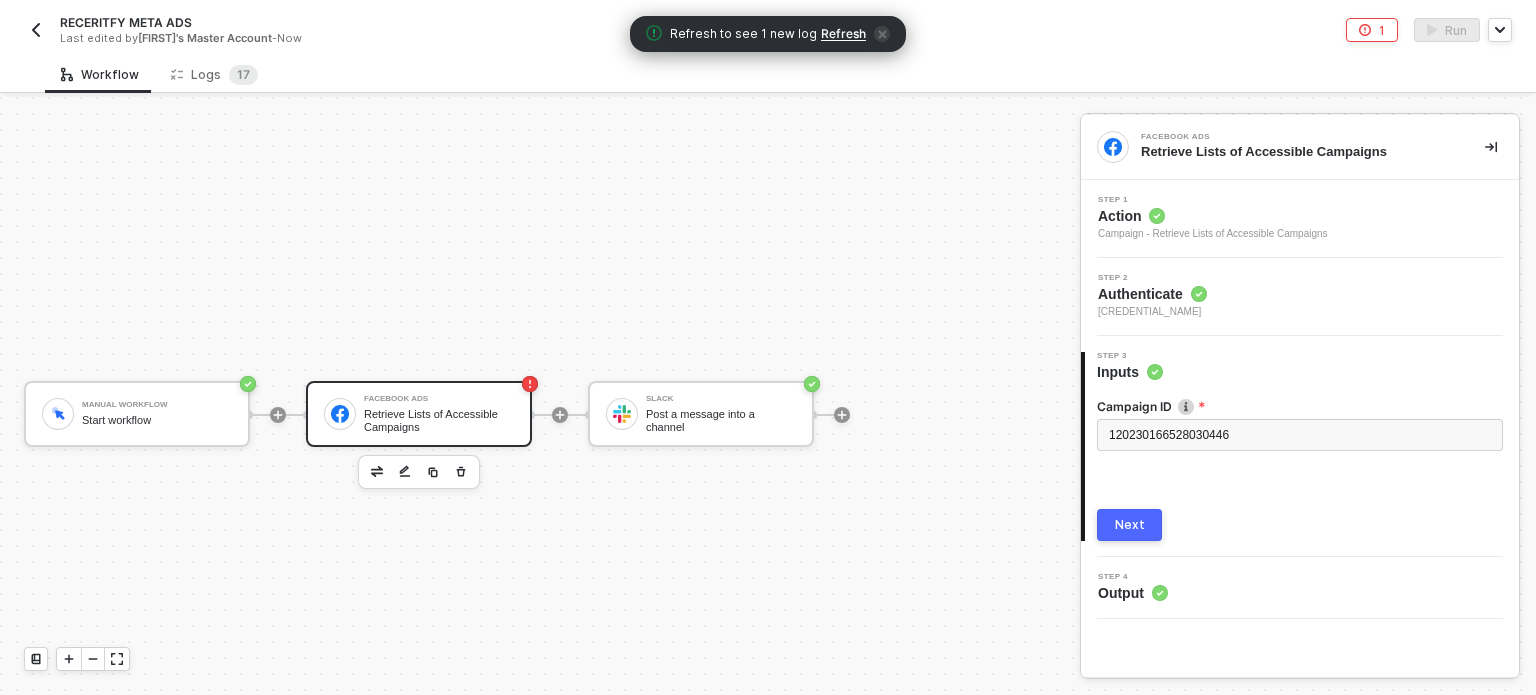click on "Next" at bounding box center (1129, 525) 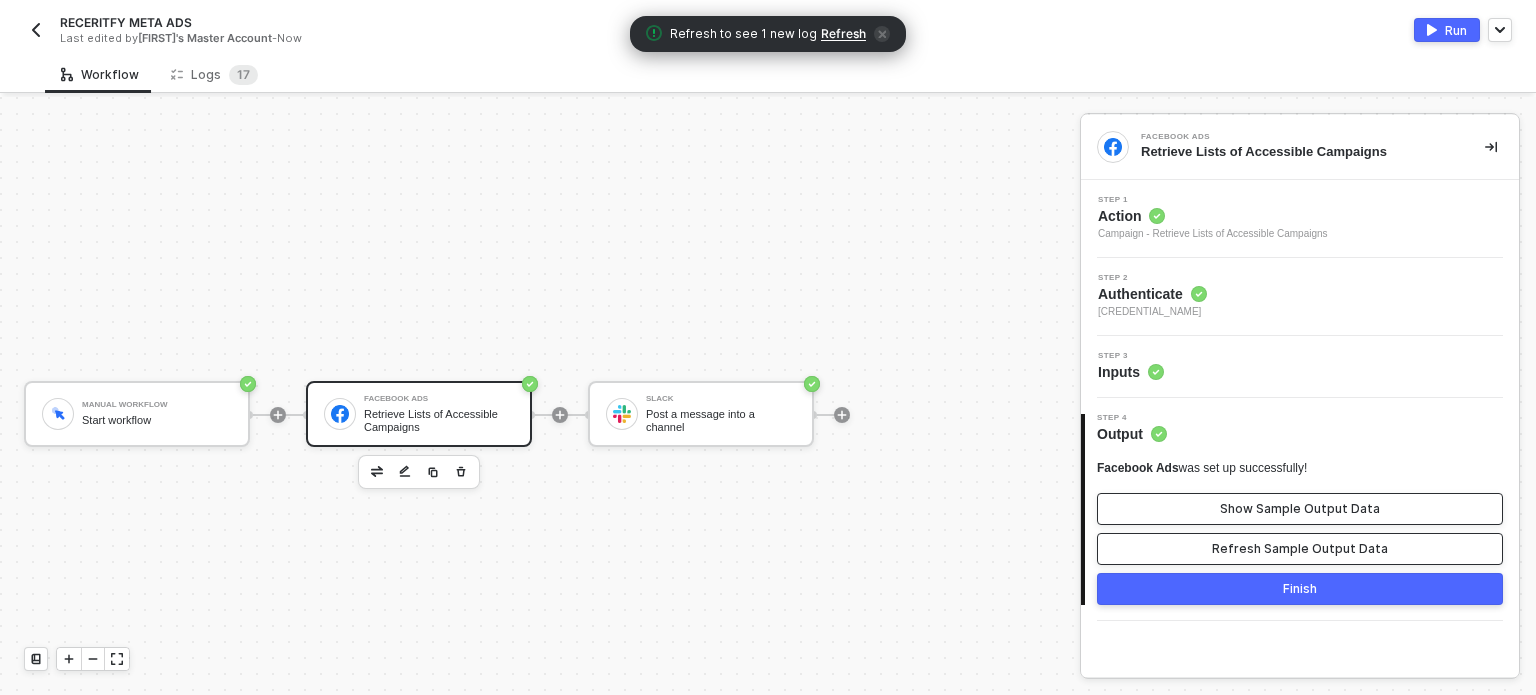 drag, startPoint x: 1220, startPoint y: 542, endPoint x: 1235, endPoint y: 512, distance: 33.54102 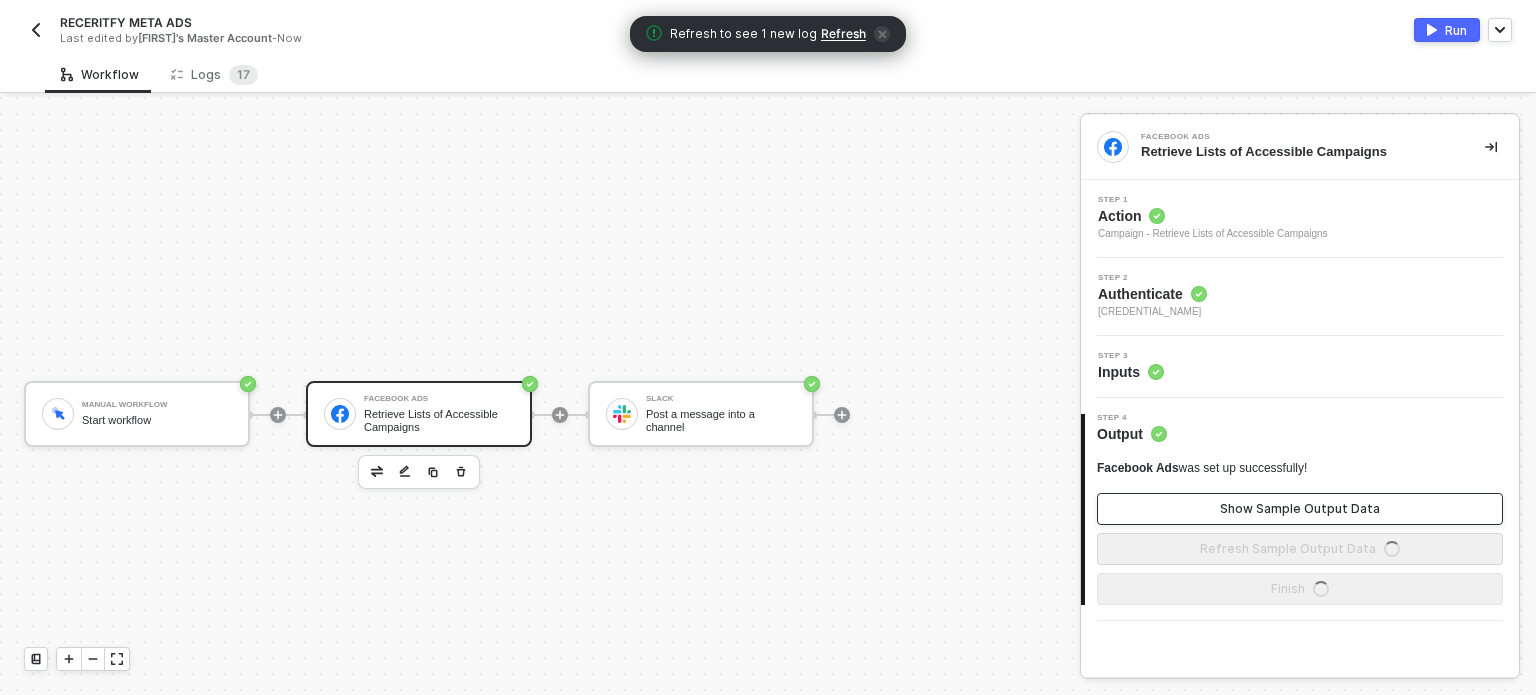 click on "Show Sample Output Data" at bounding box center [1300, 509] 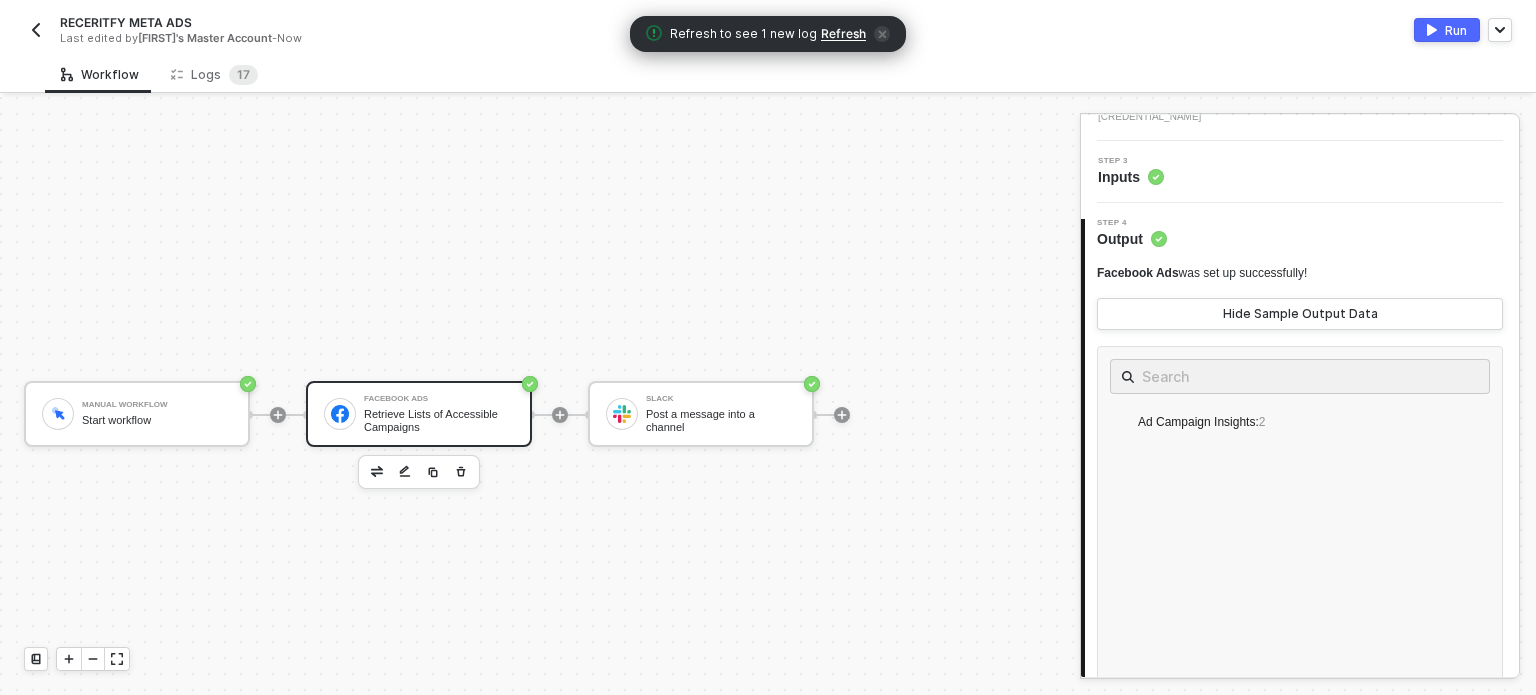 scroll, scrollTop: 200, scrollLeft: 0, axis: vertical 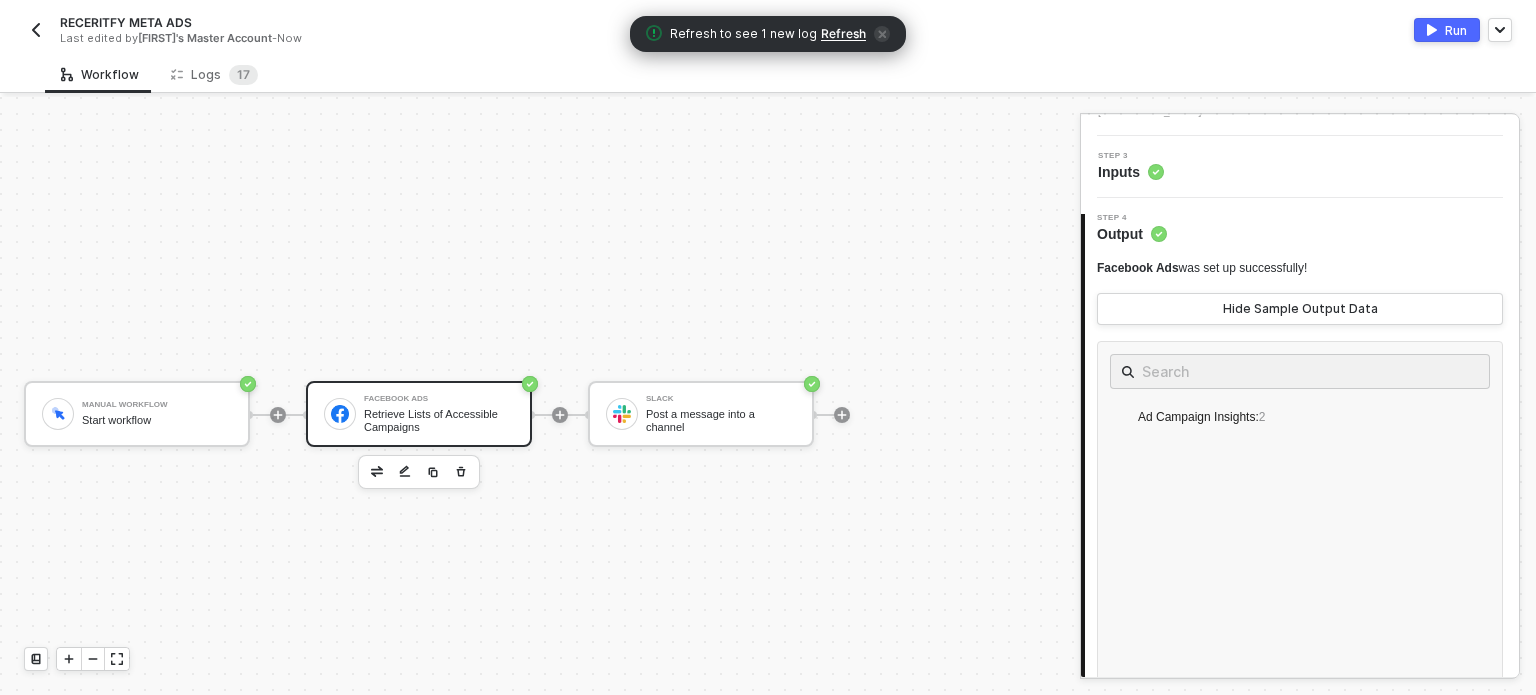 drag, startPoint x: 1163, startPoint y: 420, endPoint x: 1535, endPoint y: 414, distance: 372.04837 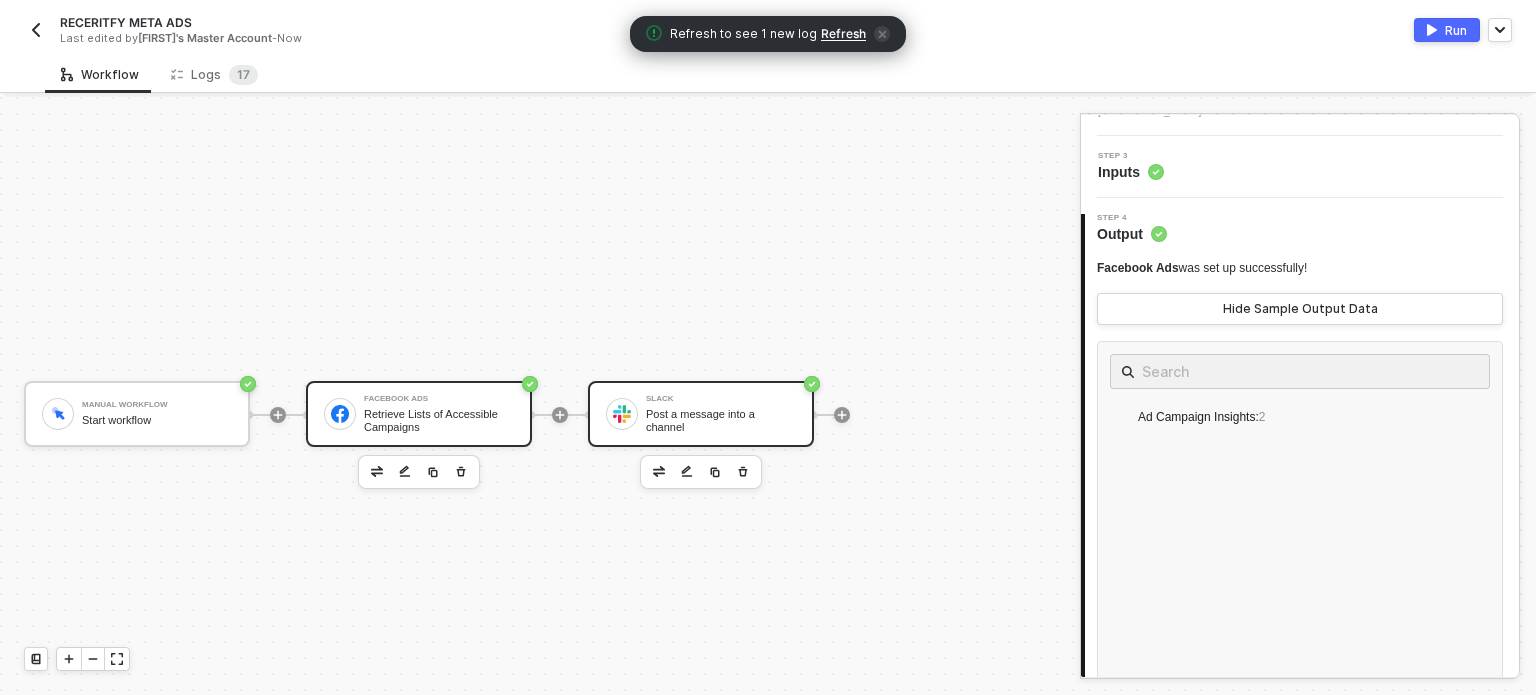 click on "[BRAND]" at bounding box center [721, 399] 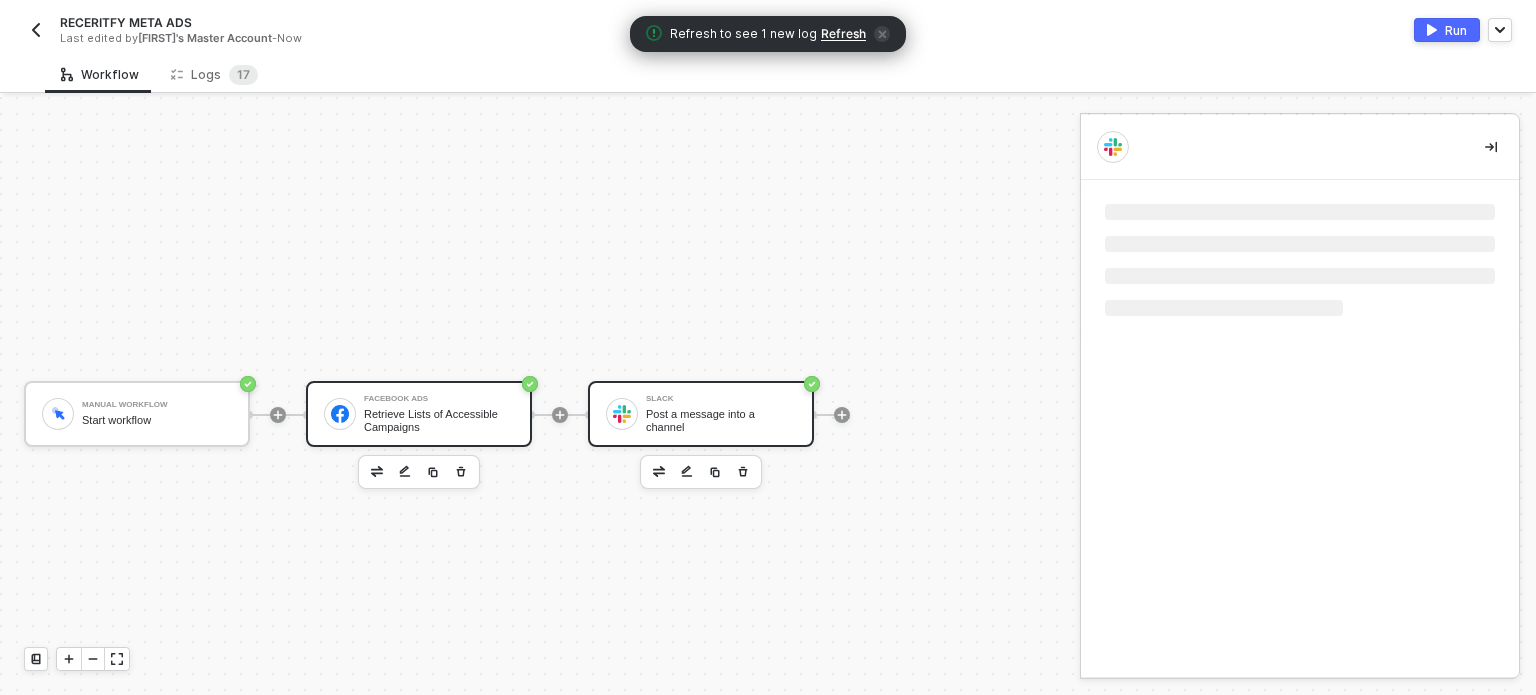 scroll, scrollTop: 0, scrollLeft: 0, axis: both 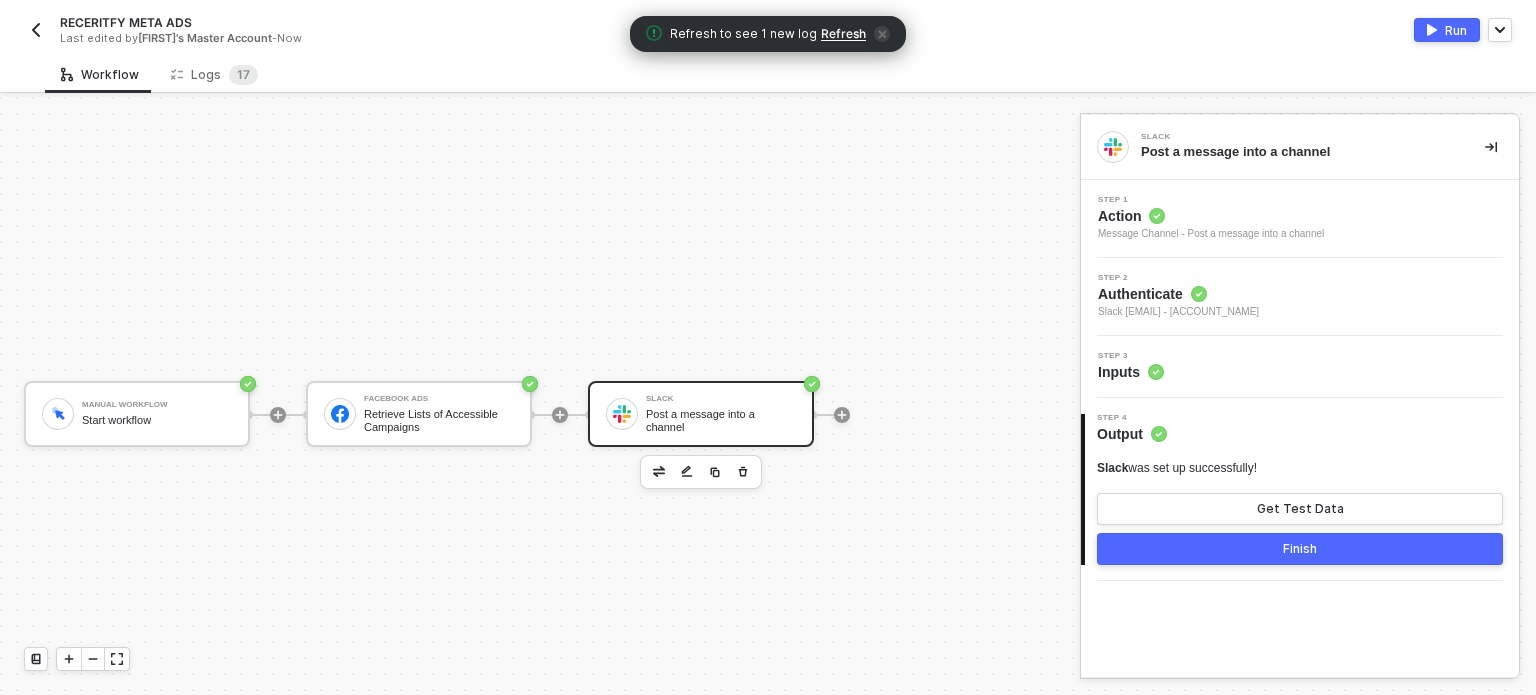 click on "Step 3 Inputs" at bounding box center [1302, 367] 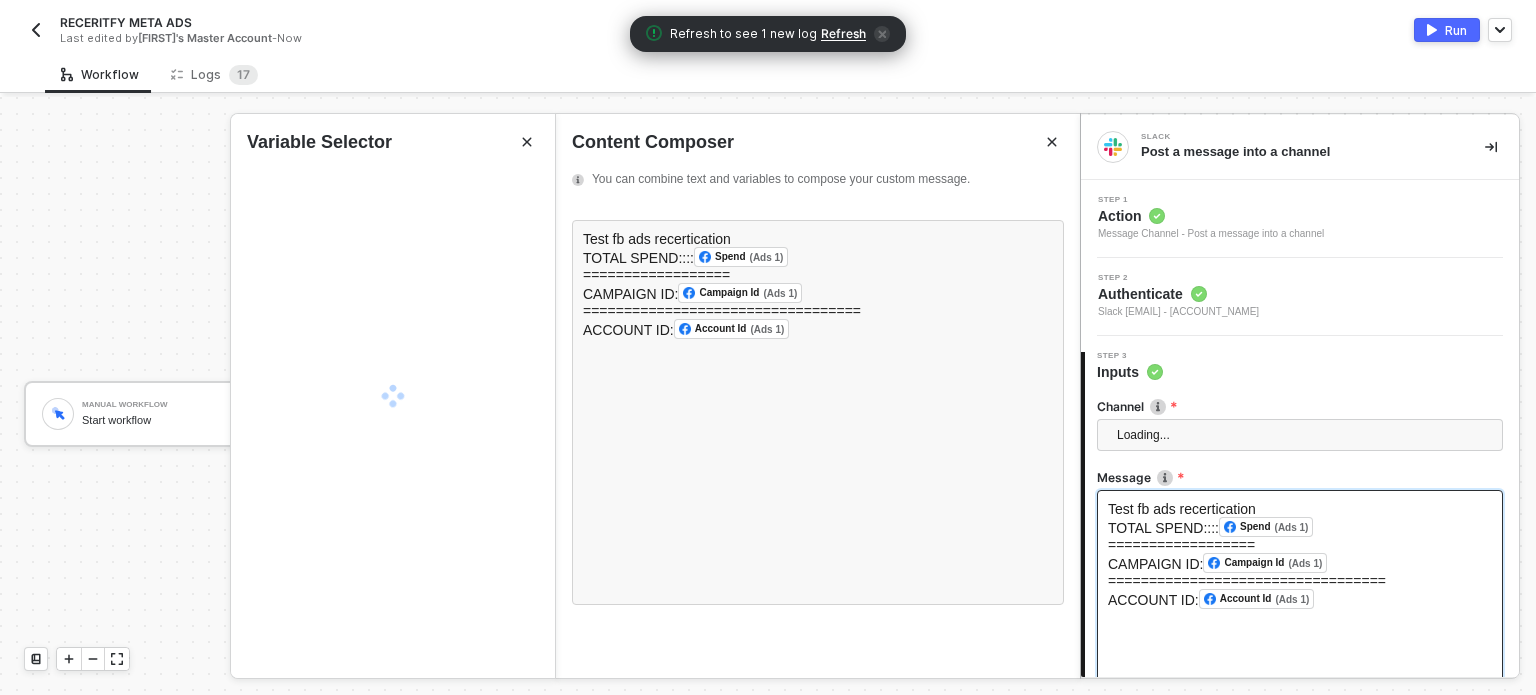 drag, startPoint x: 1263, startPoint y: 567, endPoint x: 1219, endPoint y: 551, distance: 46.818798 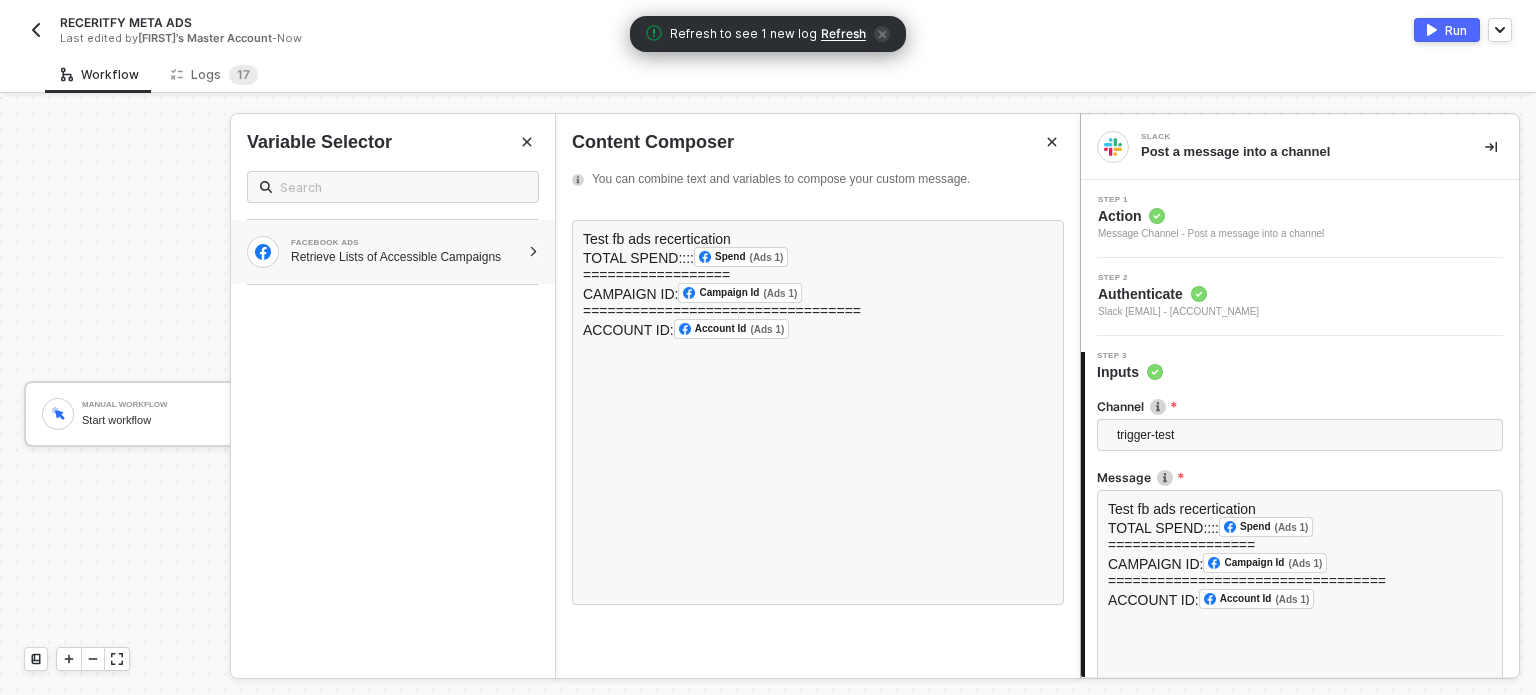 click on "Retrieve Lists of Accessible Campaigns" at bounding box center (405, 257) 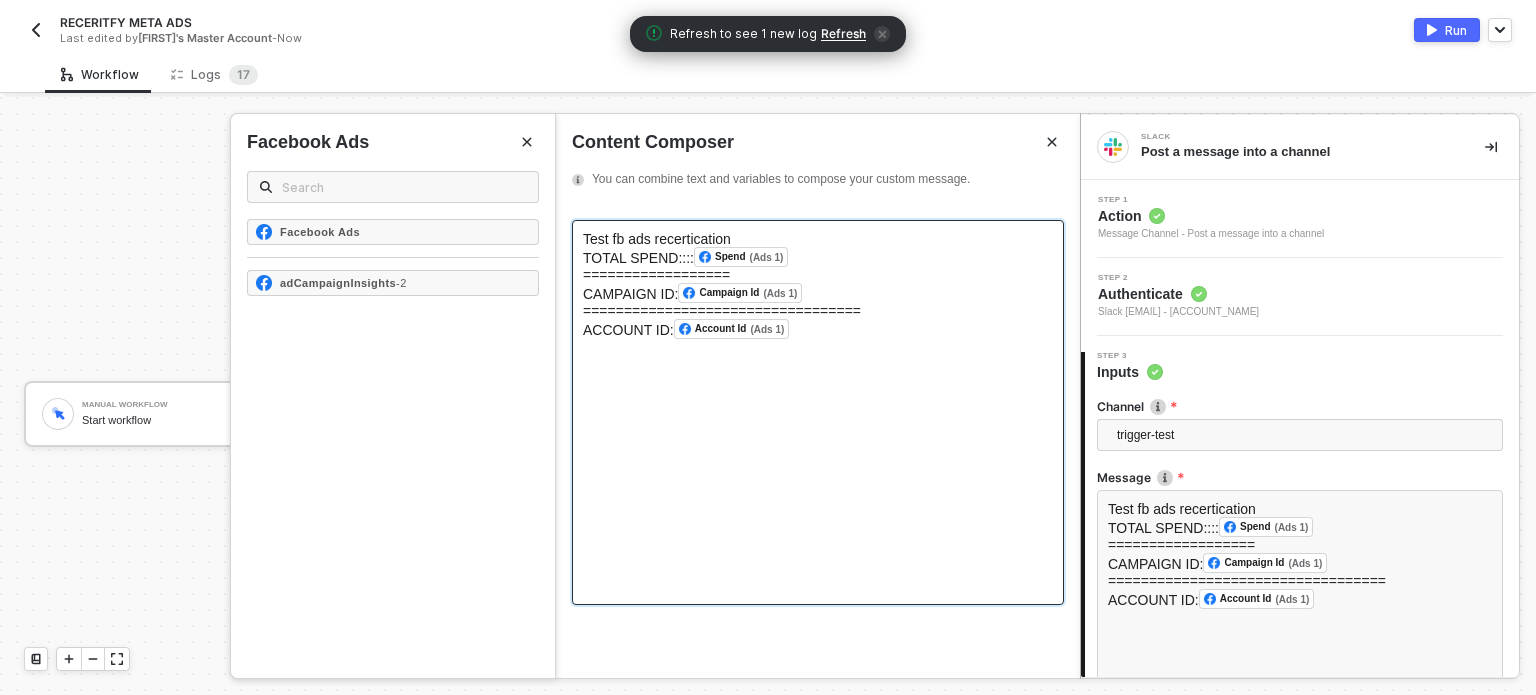 click on "Test fb ads recertication TOTAL SPEND:::: Spend (Ads 1) ﻿ ﻿ ================== CAMPAIGN ID:  Campaign Id (Ads 1) ﻿ ﻿ ================================== ACCOUNT ID:  Account Id (Ads 1) ﻿ ﻿" at bounding box center [818, 412] 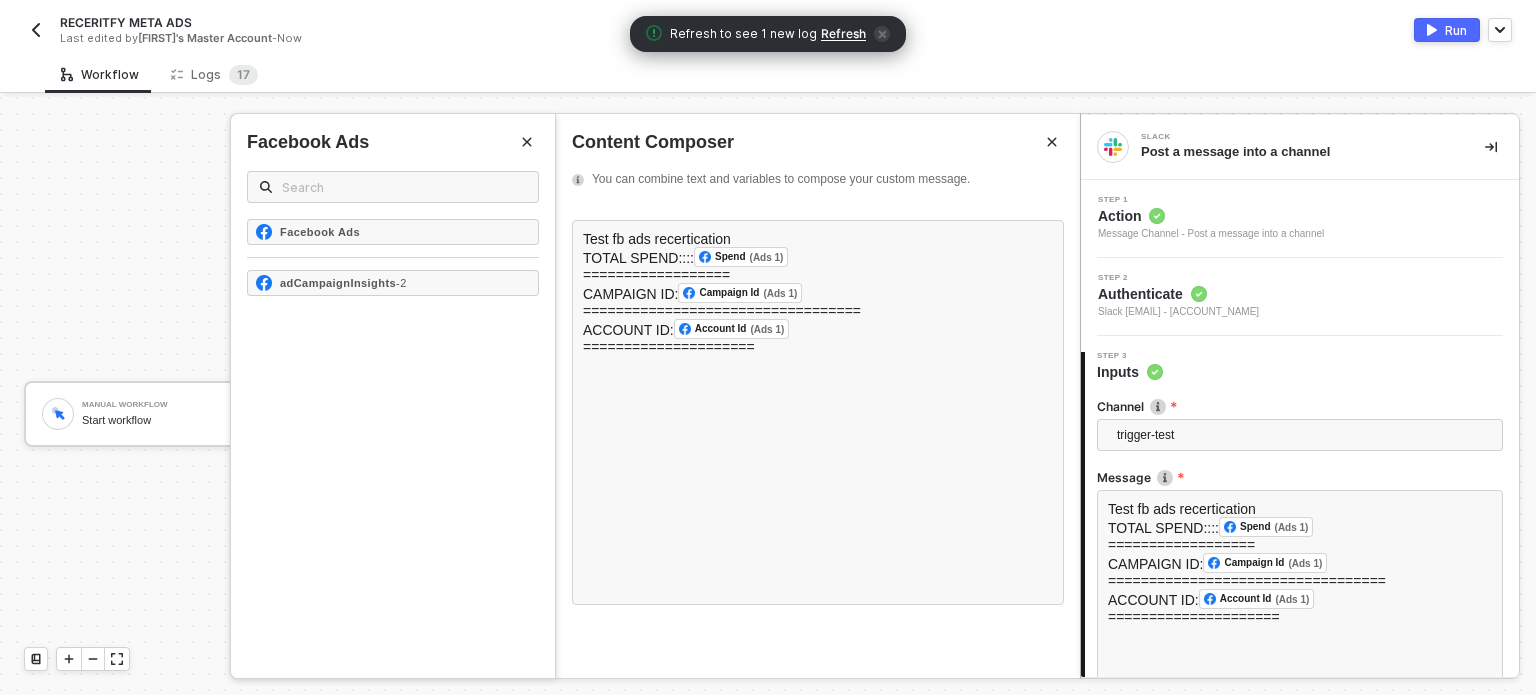 click on "Facebook Ads adCampaignInsights  -  2" at bounding box center [393, 448] 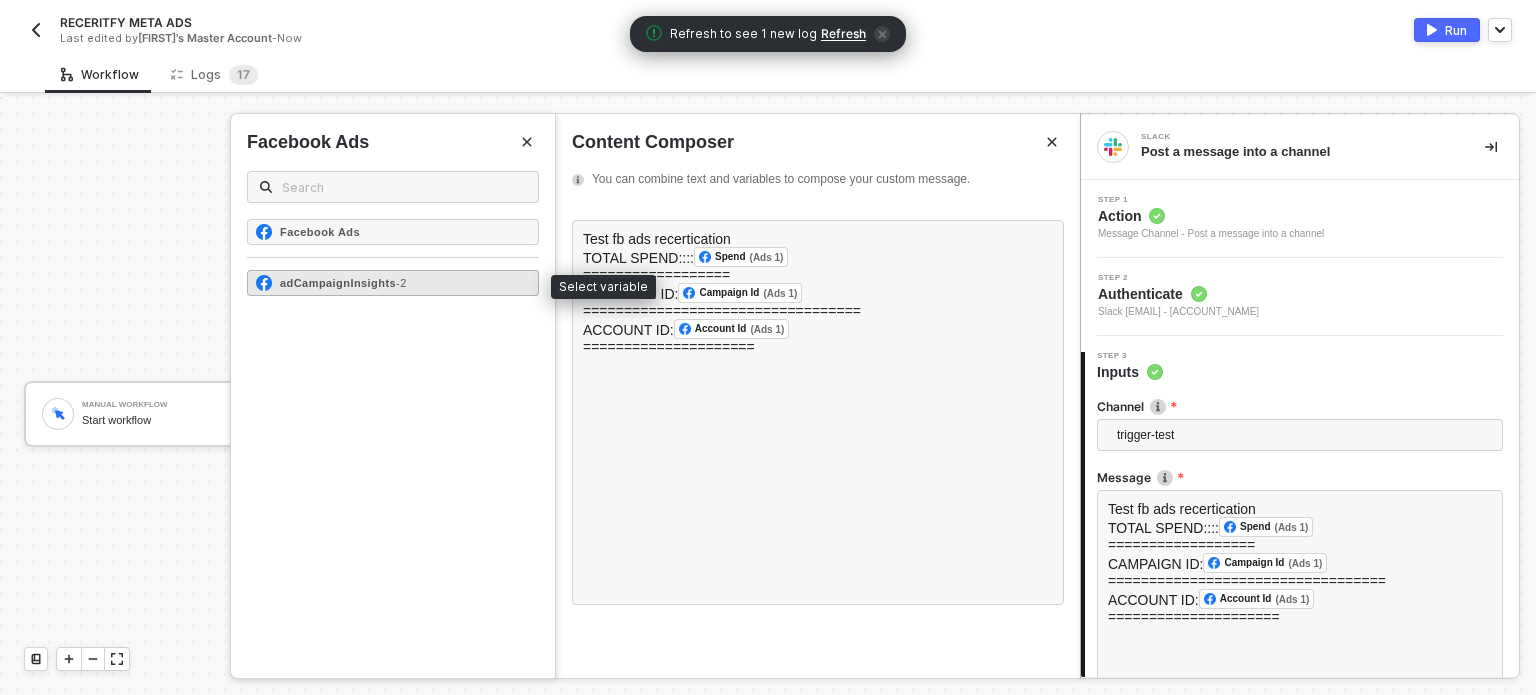 click on "adCampaignInsights" at bounding box center [338, 283] 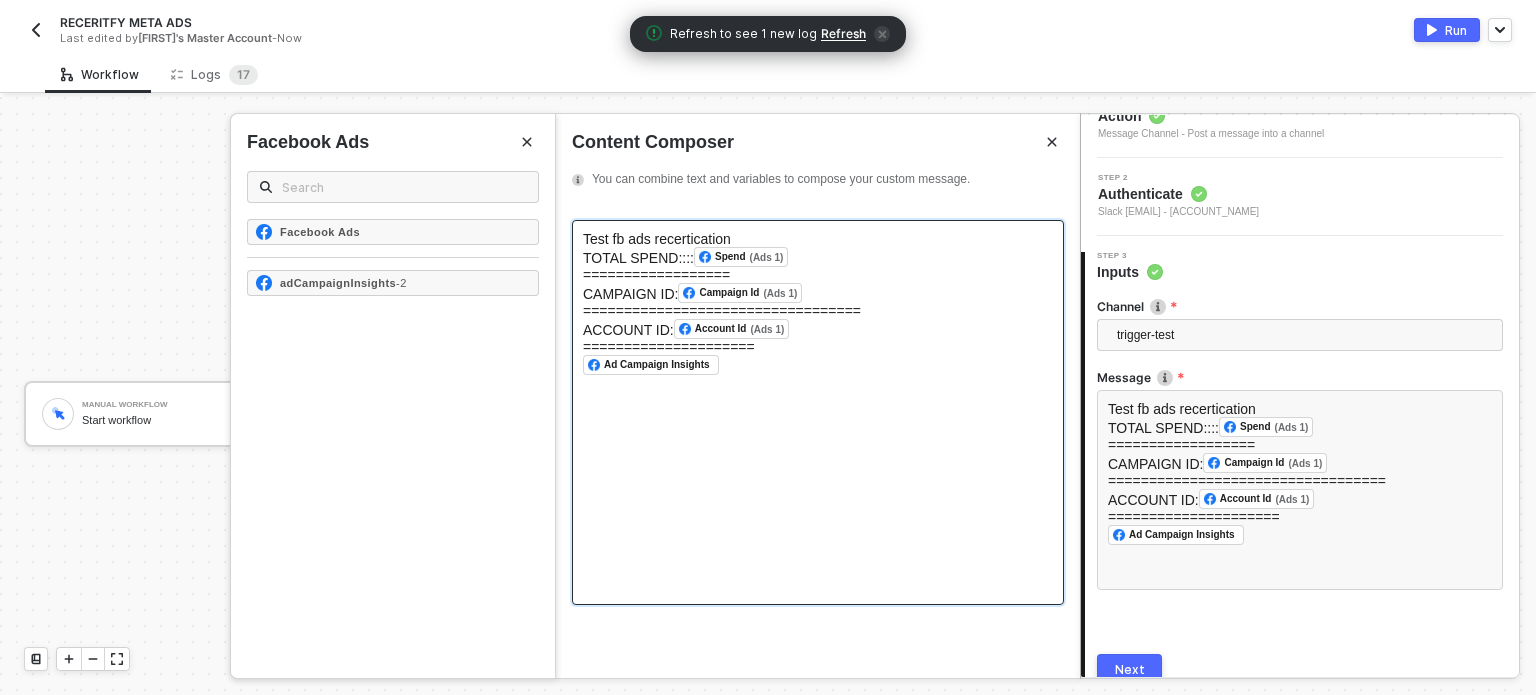 scroll, scrollTop: 186, scrollLeft: 0, axis: vertical 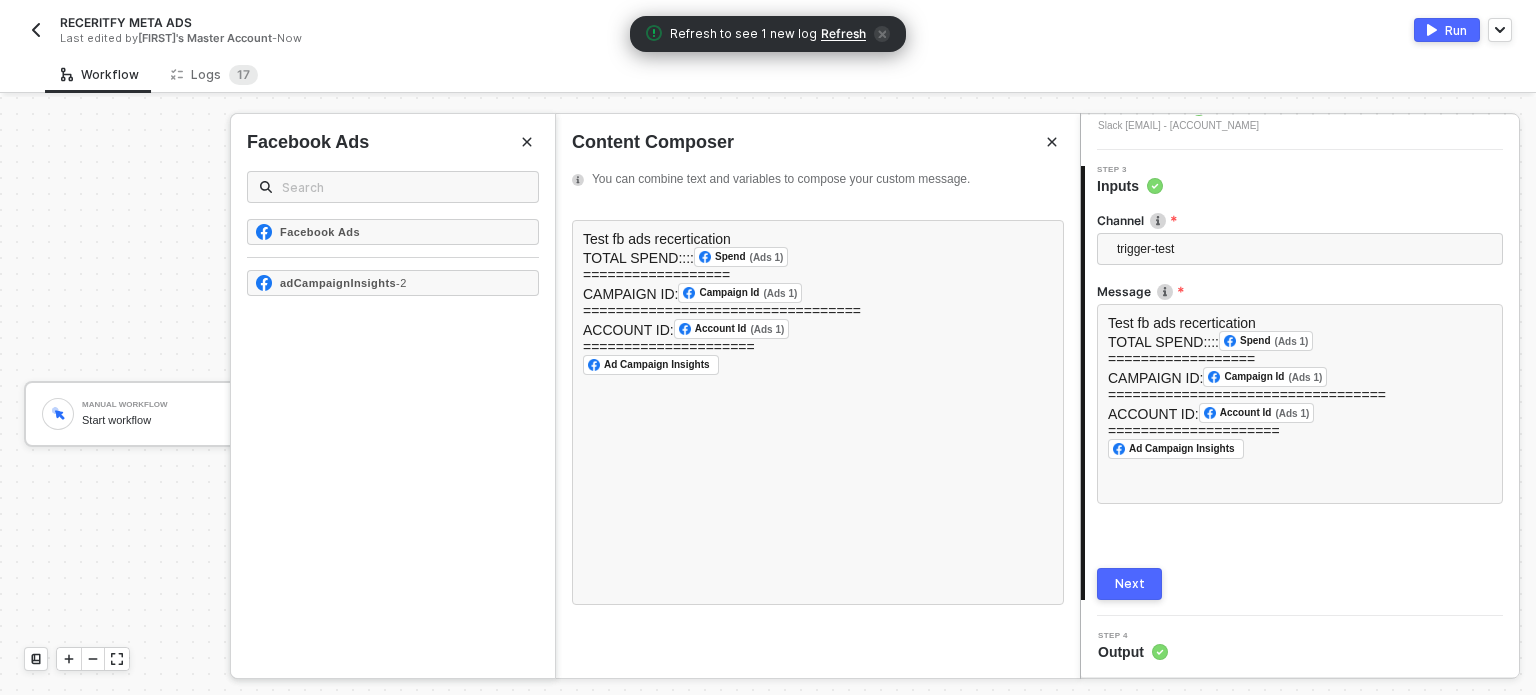drag, startPoint x: 1136, startPoint y: 591, endPoint x: 1232, endPoint y: 528, distance: 114.82596 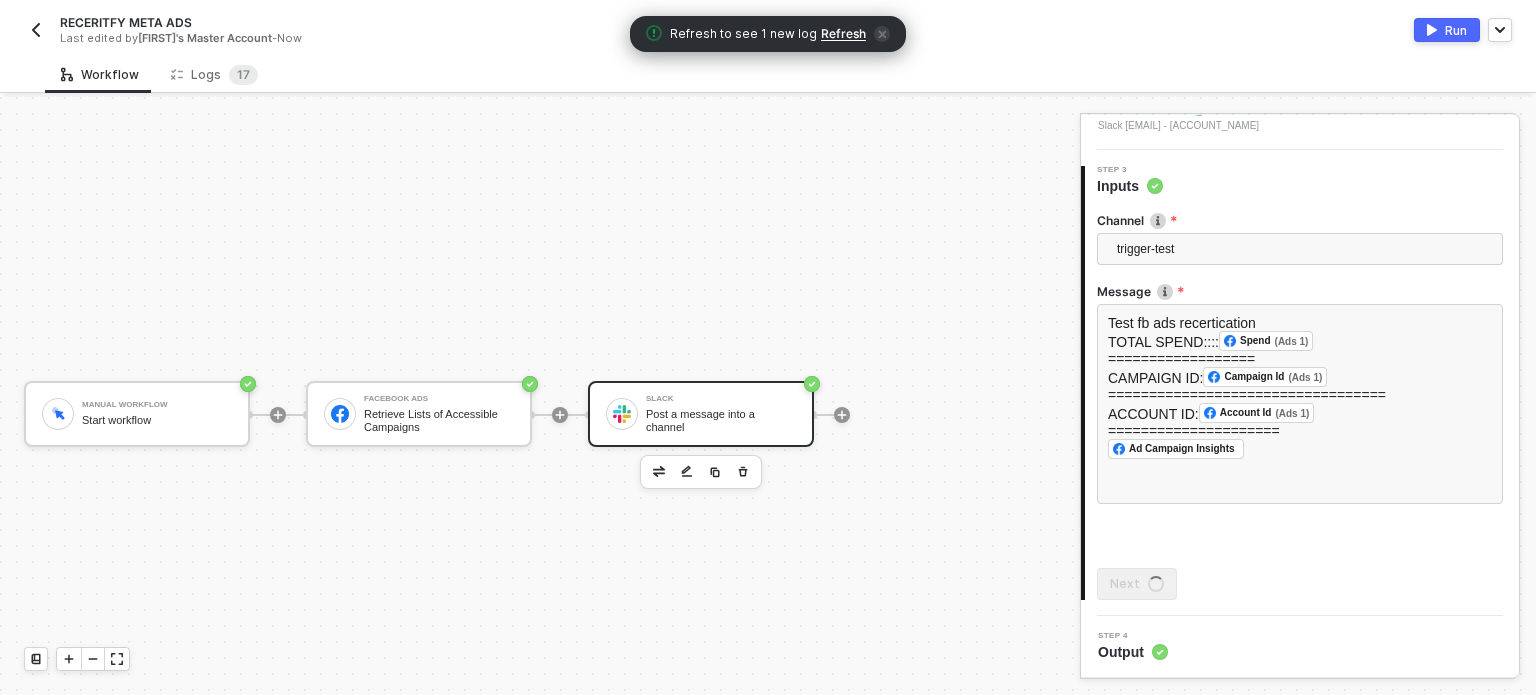 click on "Run" at bounding box center [1456, 30] 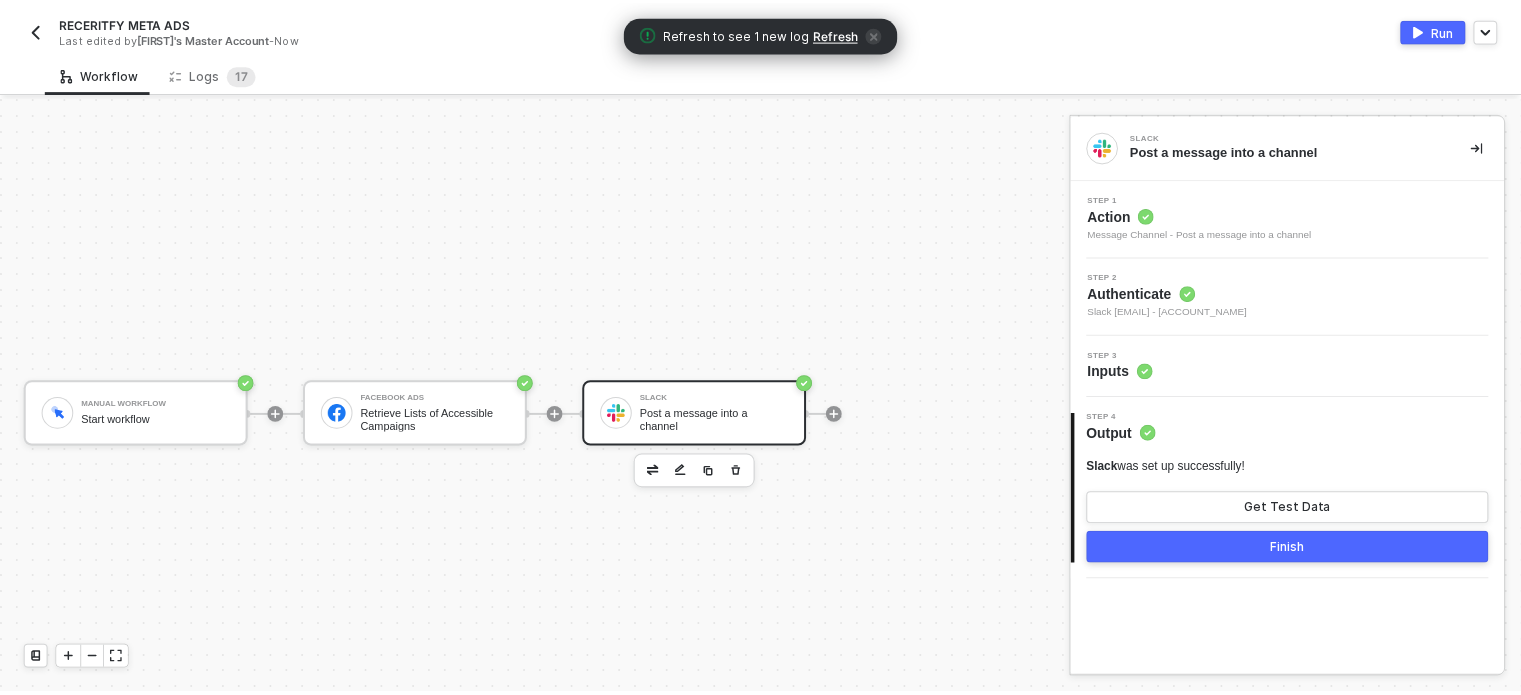 scroll, scrollTop: 0, scrollLeft: 0, axis: both 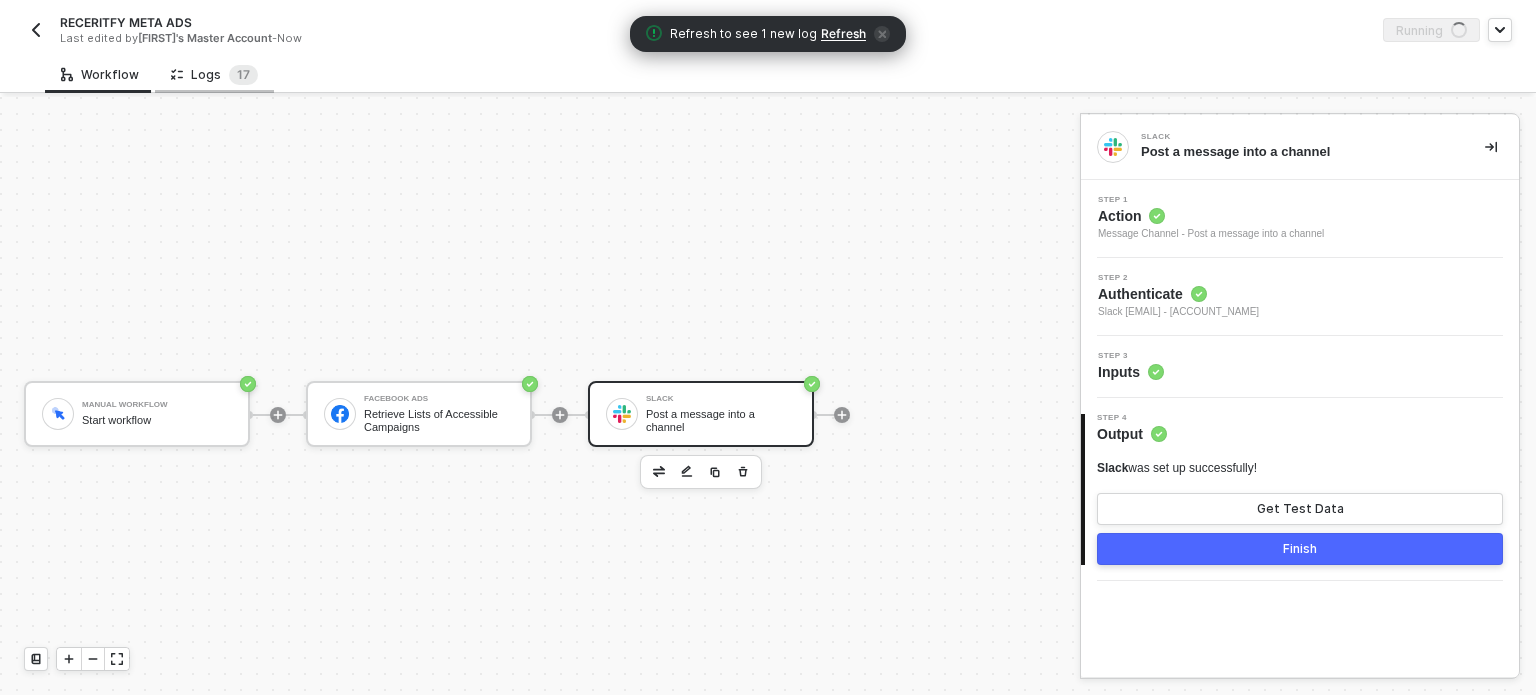 click on "Logs 1 7" at bounding box center [214, 74] 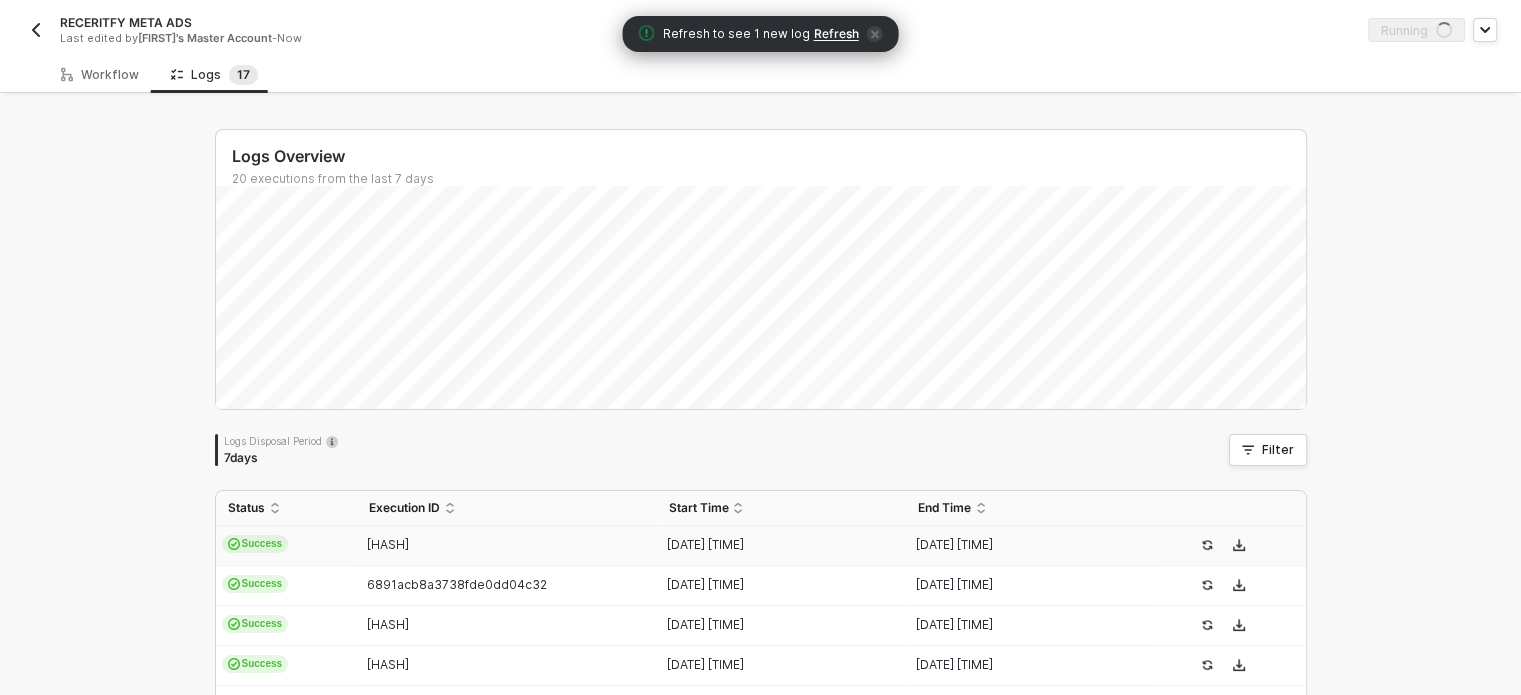 click on "Refresh" at bounding box center [836, 34] 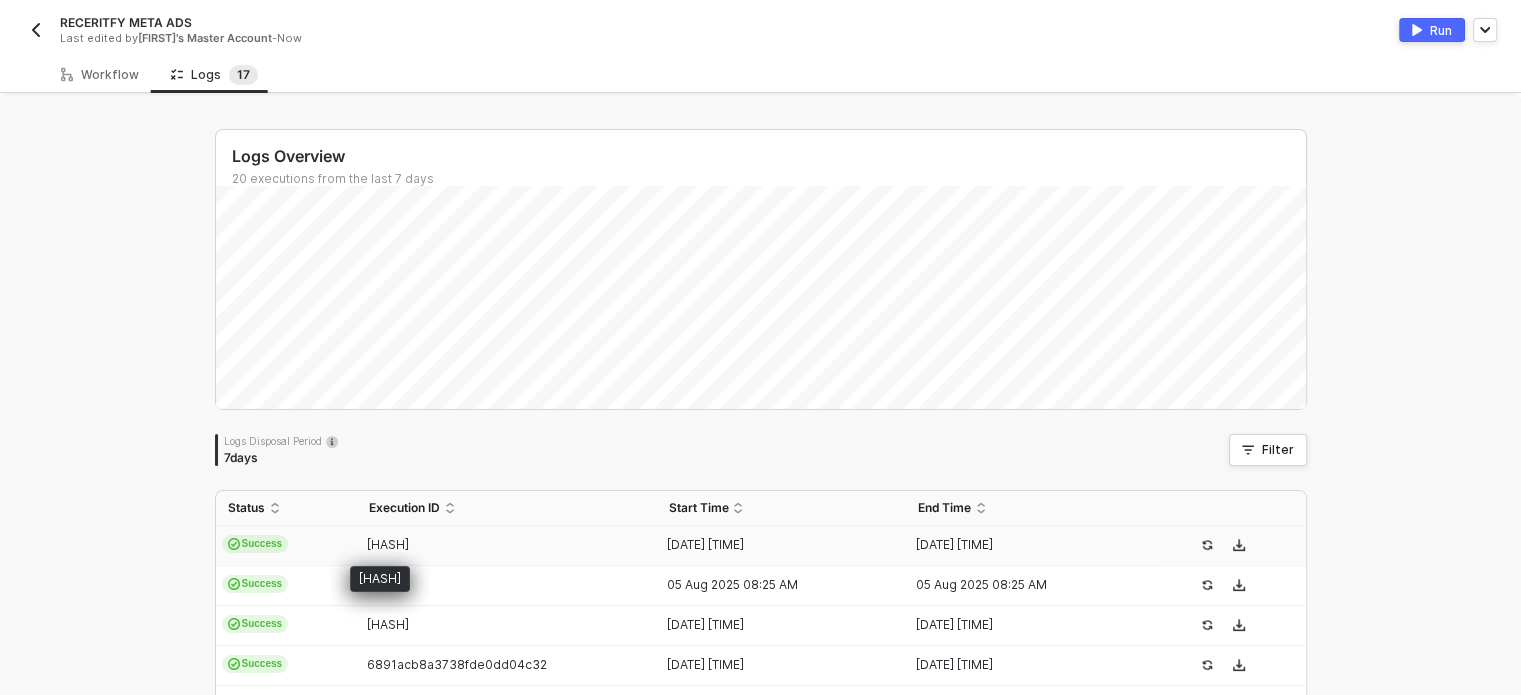 click on "[EXECUTION_ID]" at bounding box center (388, 544) 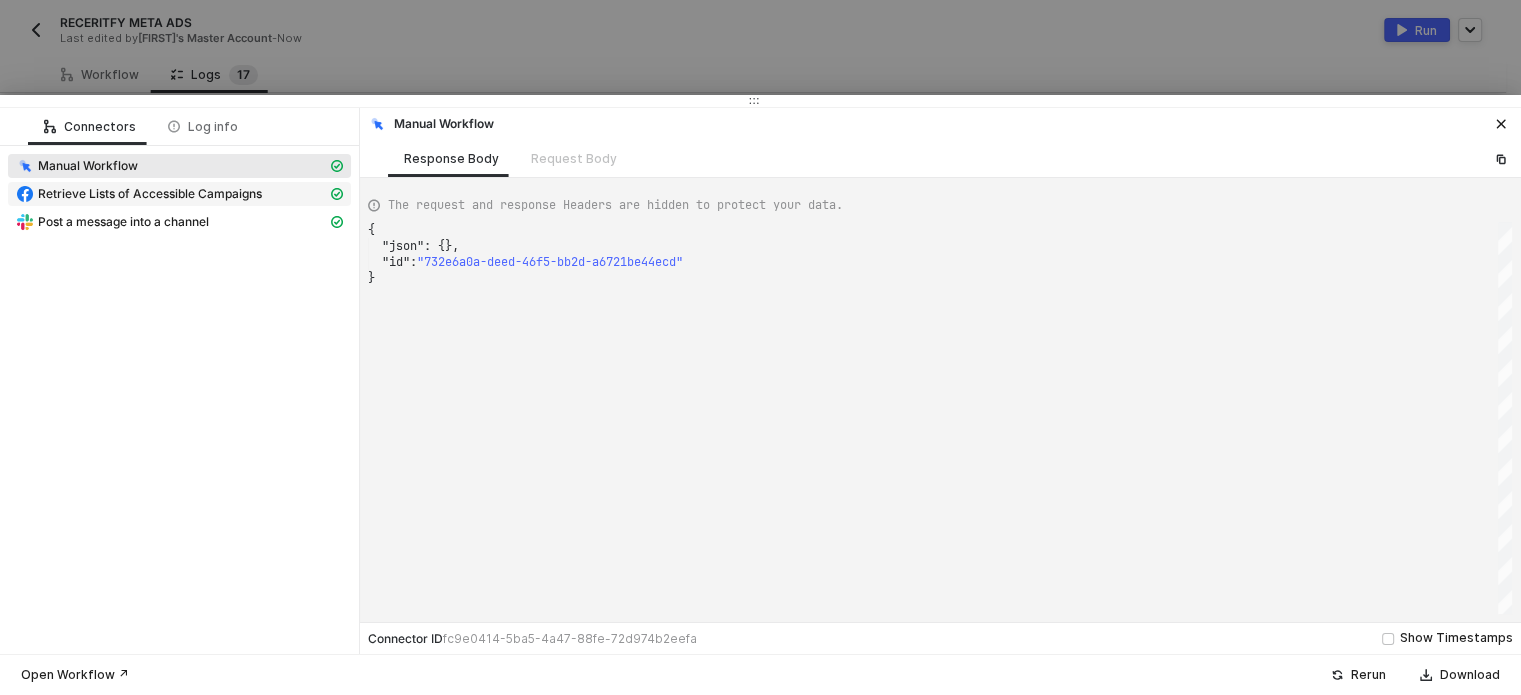 click on "Retrieve Lists of Accessible Campaigns" at bounding box center [150, 194] 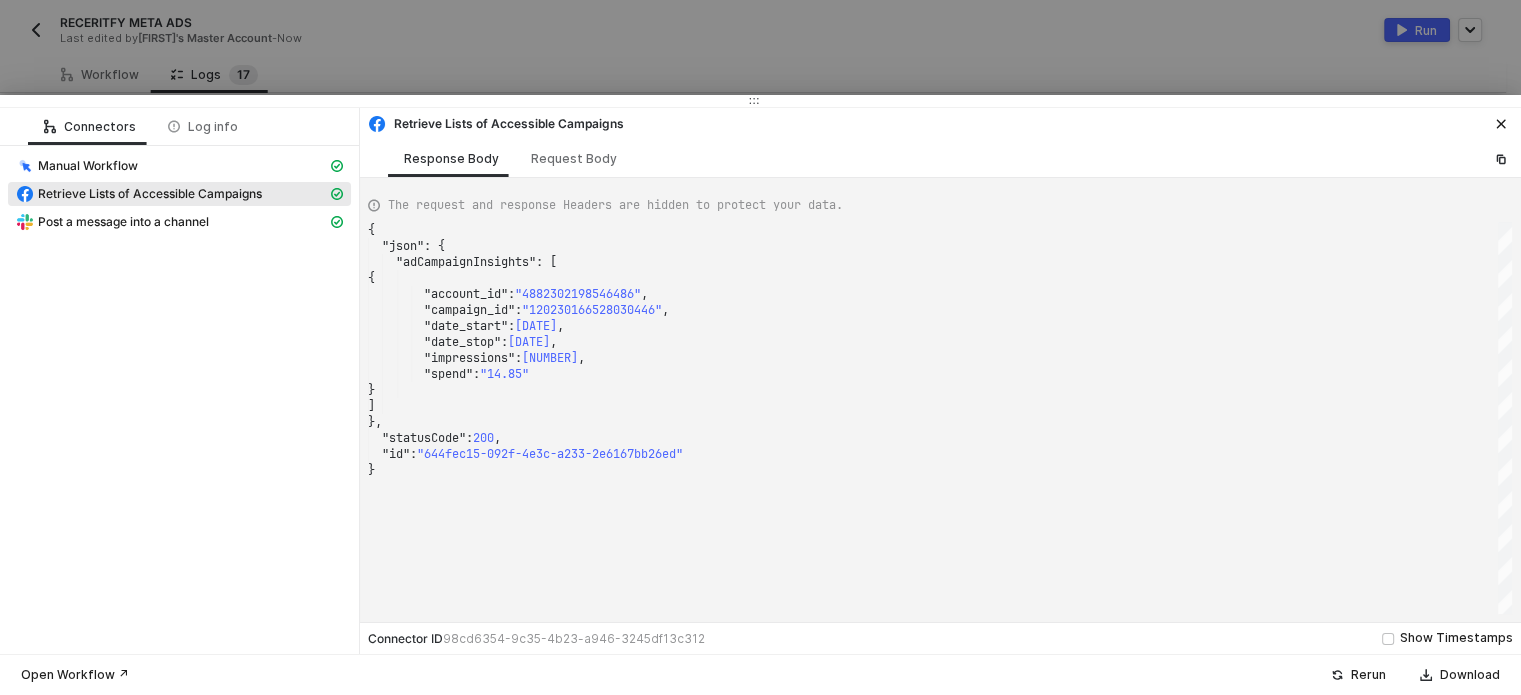 click at bounding box center (760, 347) 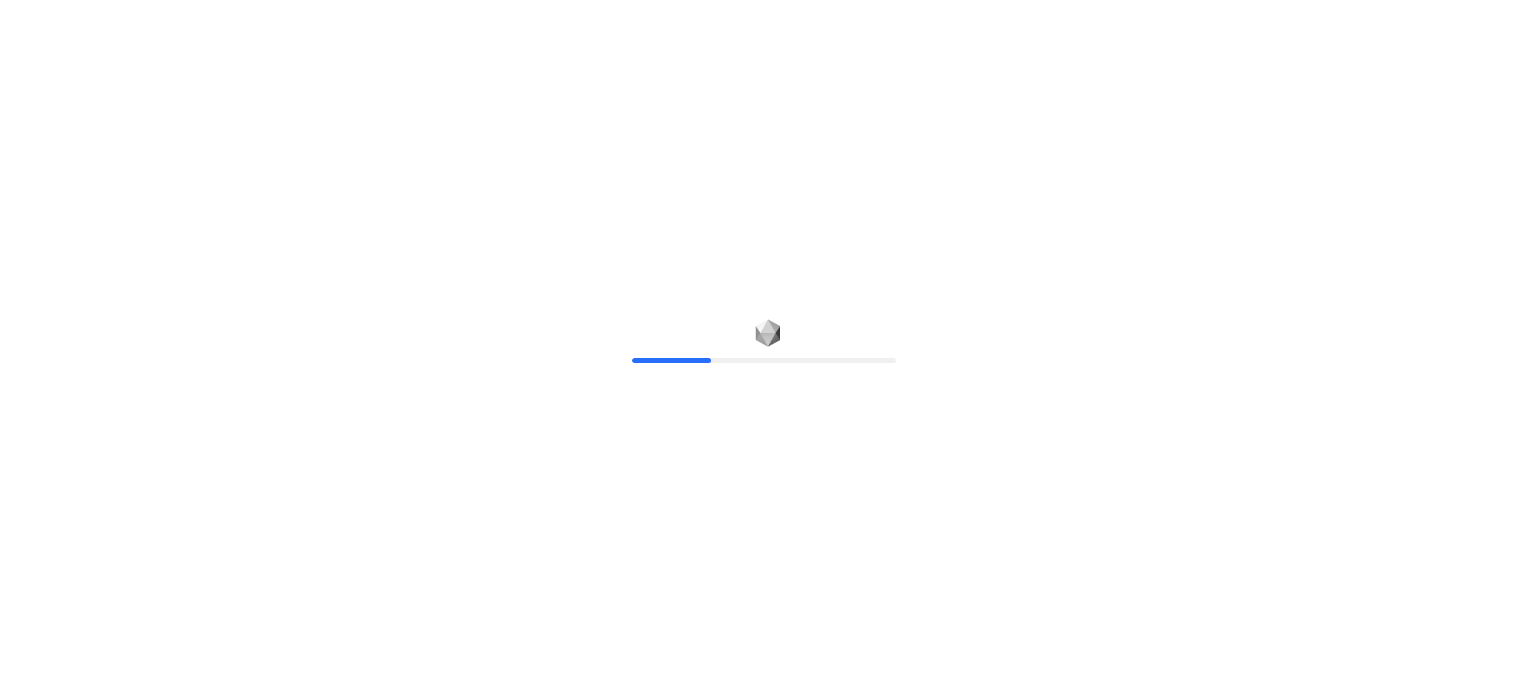 scroll, scrollTop: 0, scrollLeft: 0, axis: both 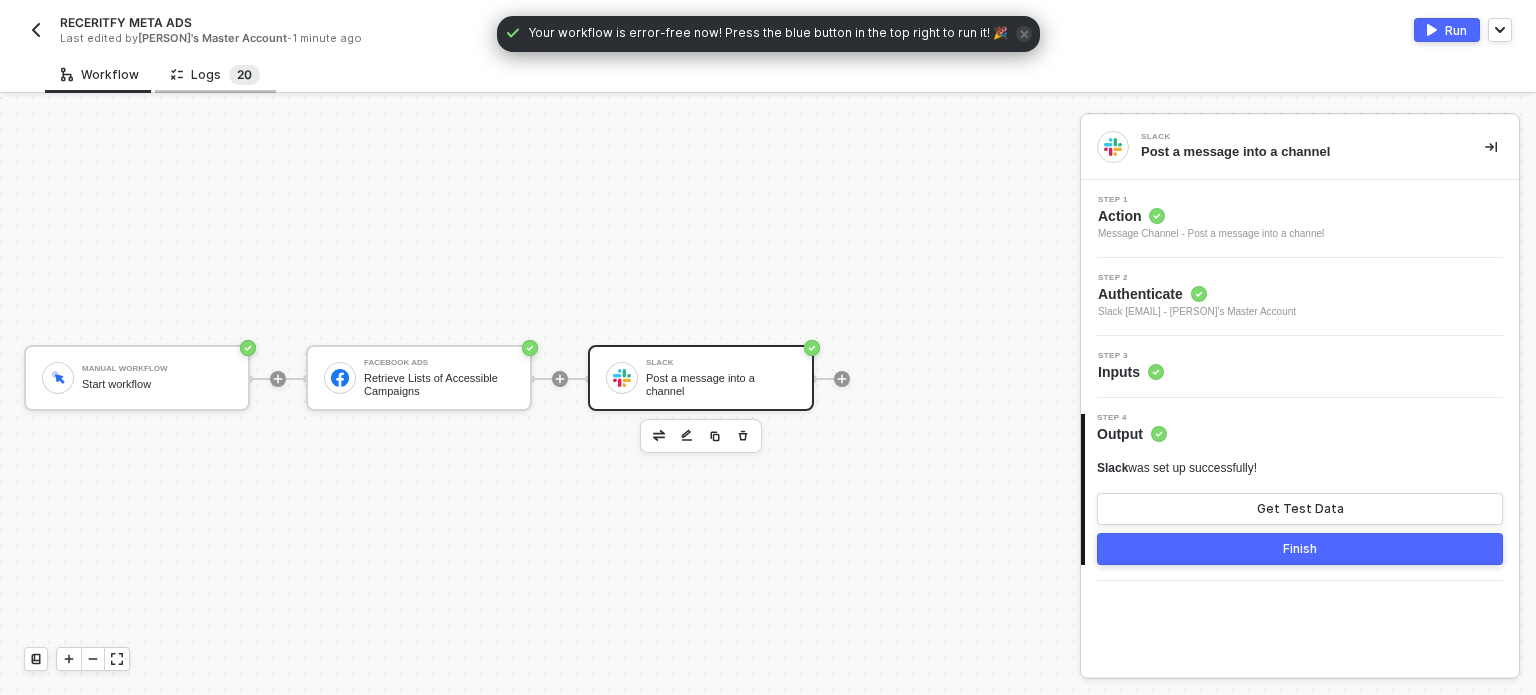 click on "0" at bounding box center (248, 74) 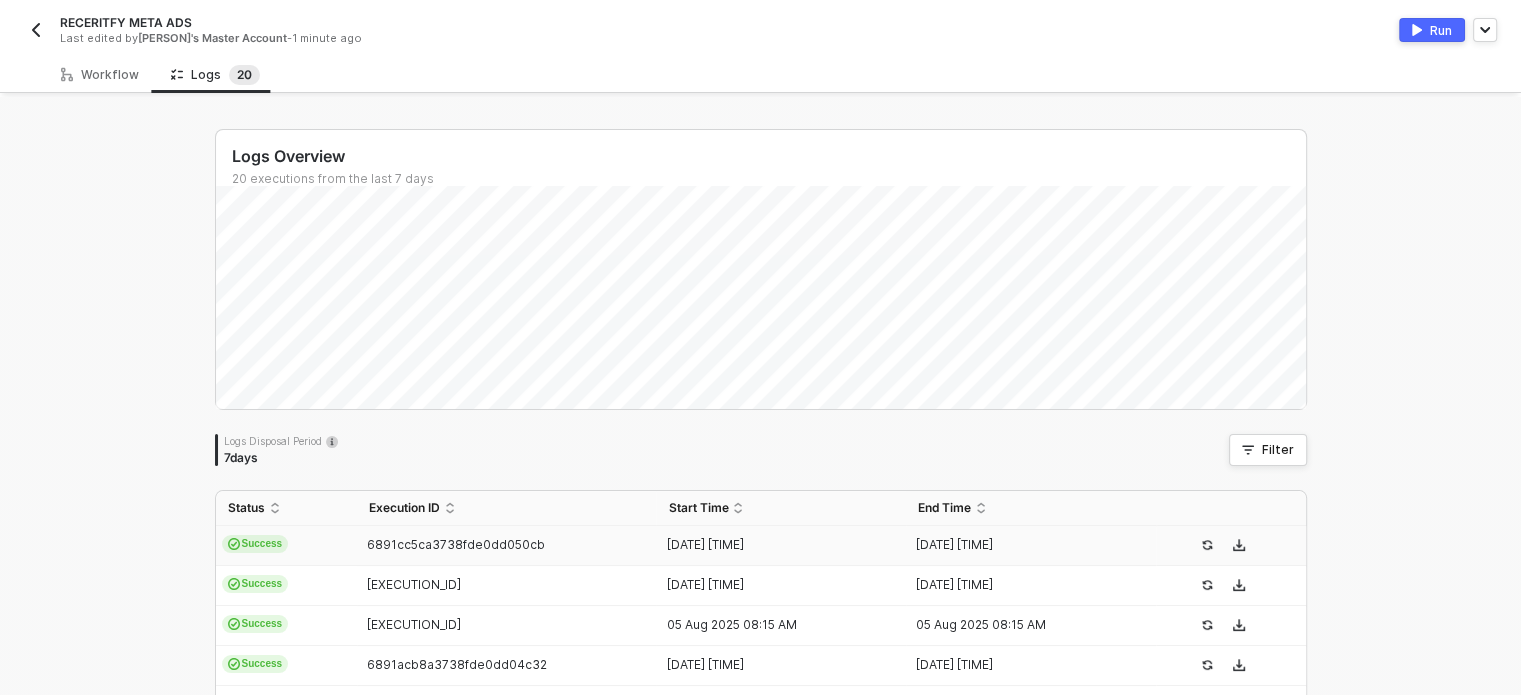 click on "Success" at bounding box center (286, 546) 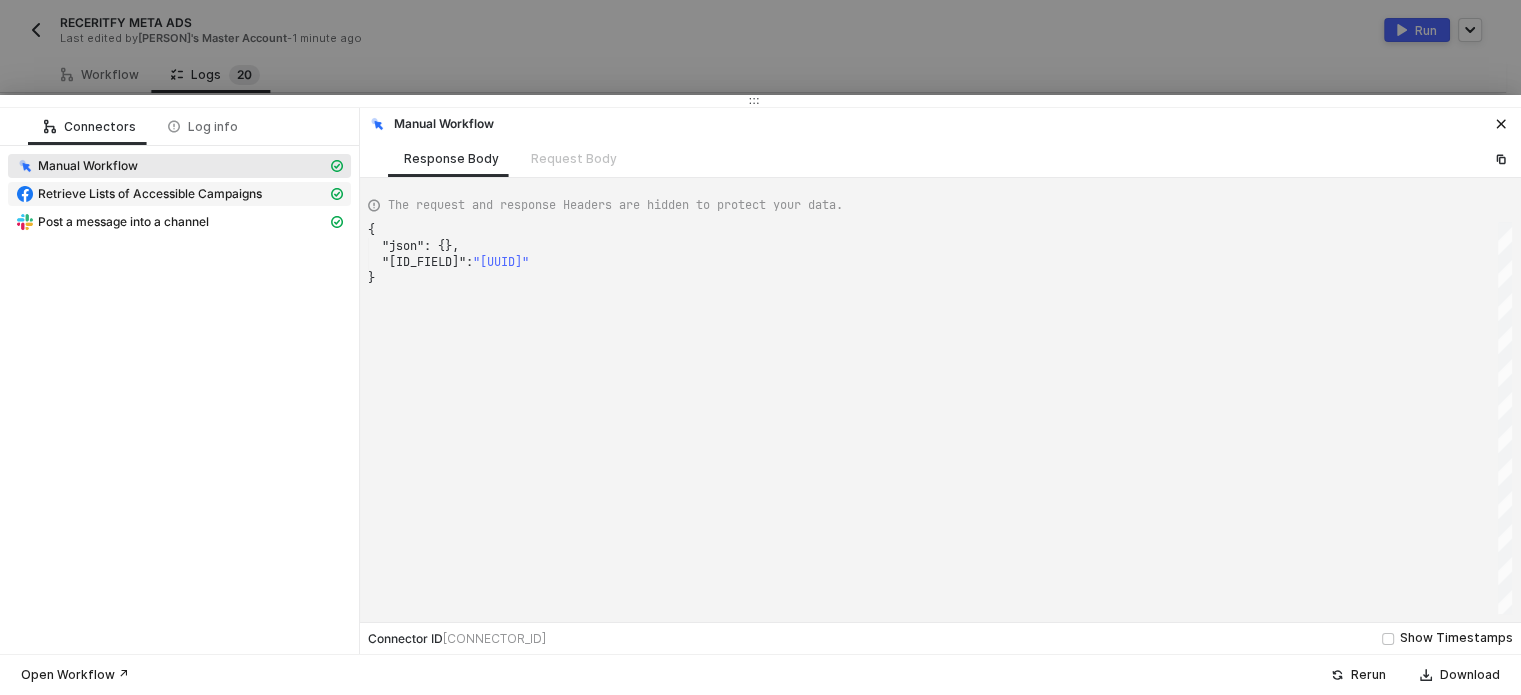 click on "Retrieve Lists of Accessible Campaigns" at bounding box center [150, 194] 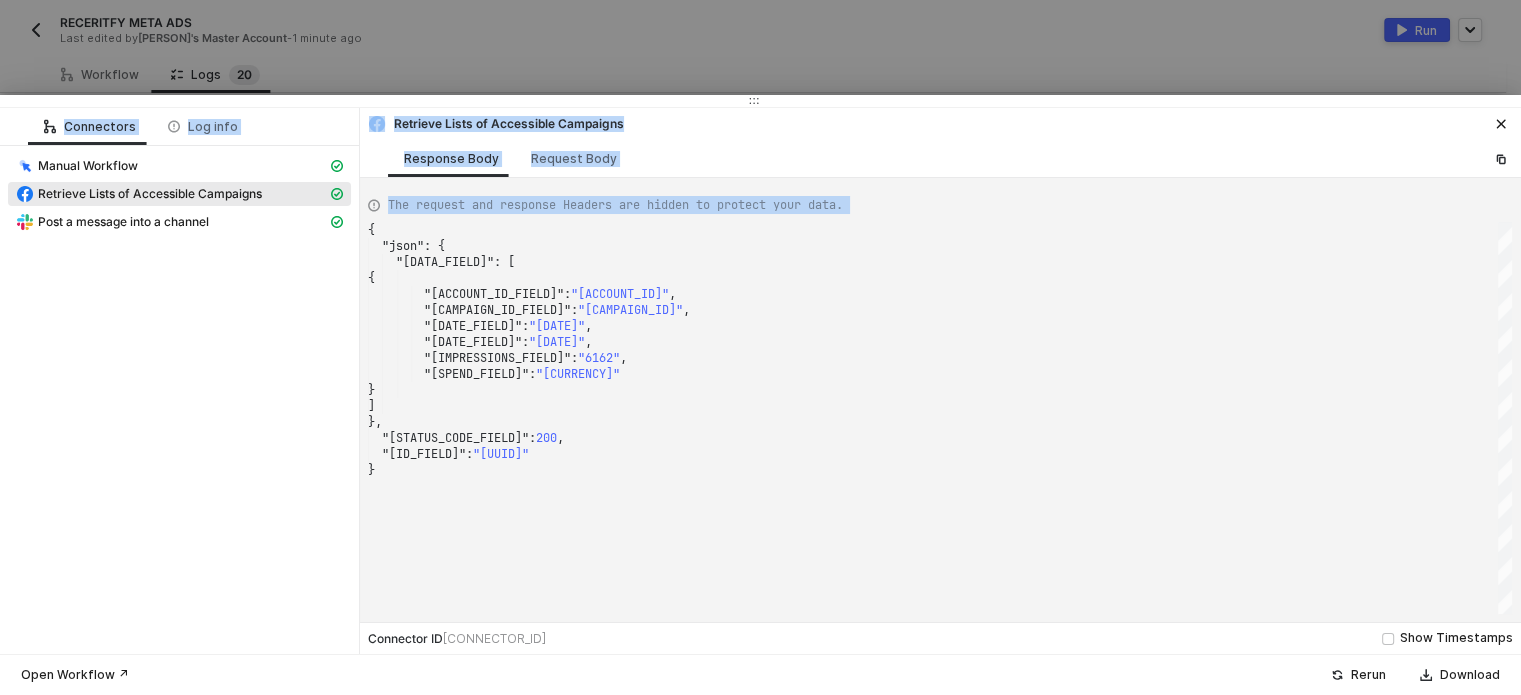 drag, startPoint x: 630, startPoint y: 53, endPoint x: 661, endPoint y: 377, distance: 325.47964 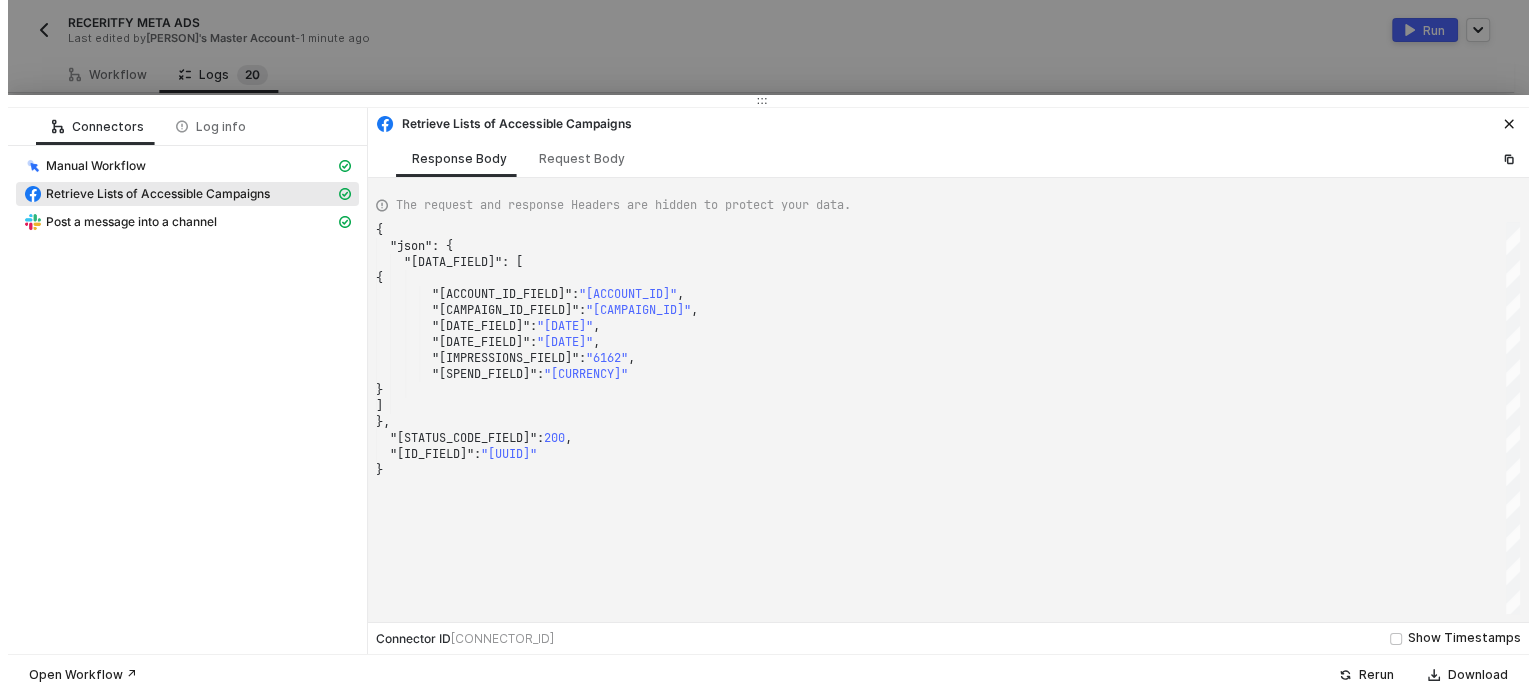 scroll, scrollTop: 0, scrollLeft: 0, axis: both 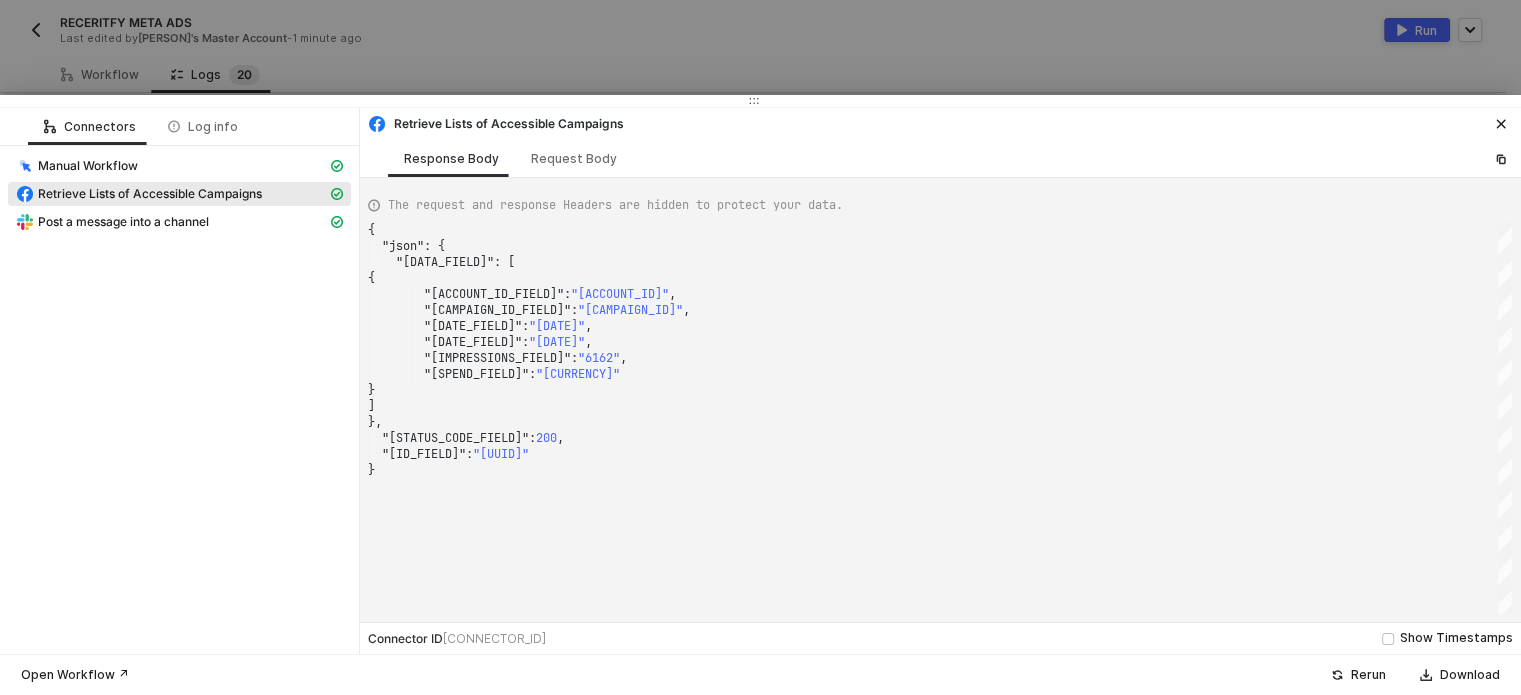 click on "]" at bounding box center (940, 406) 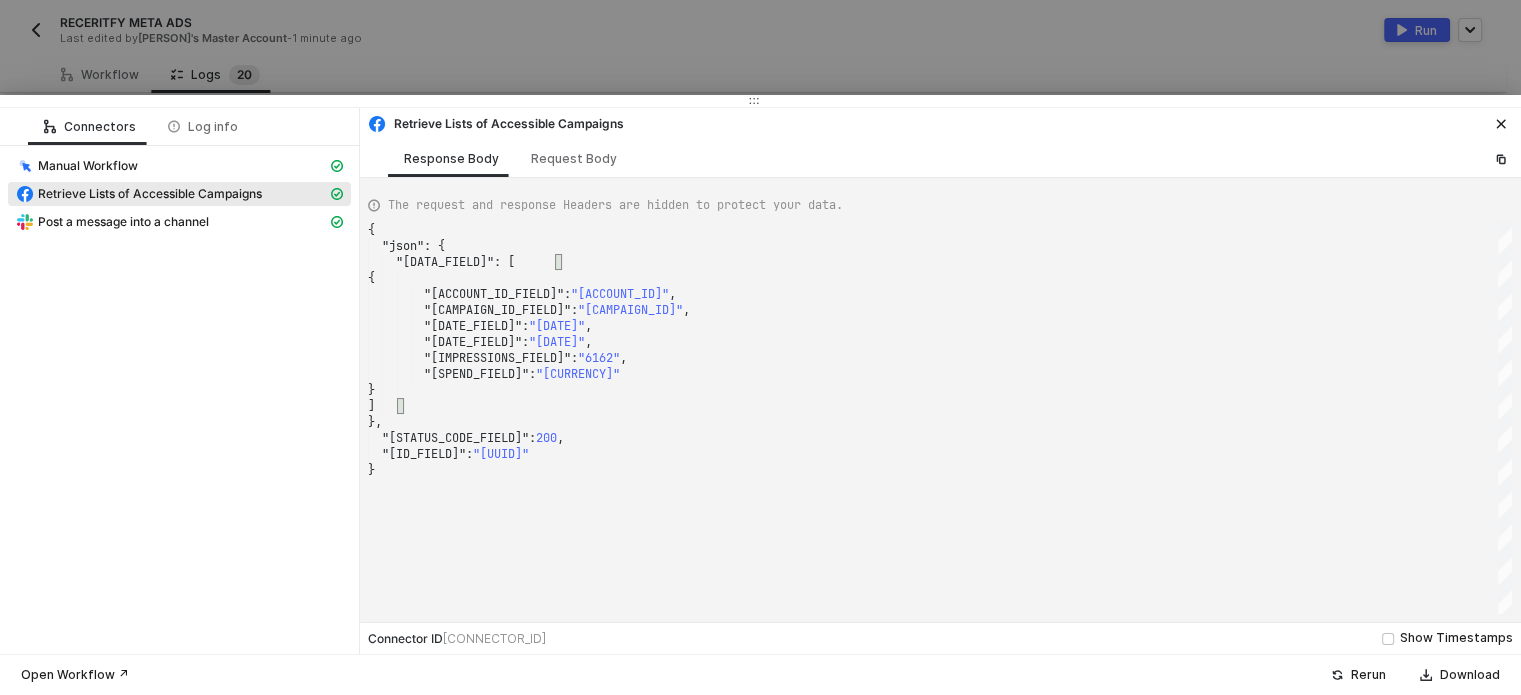 click at bounding box center (760, 347) 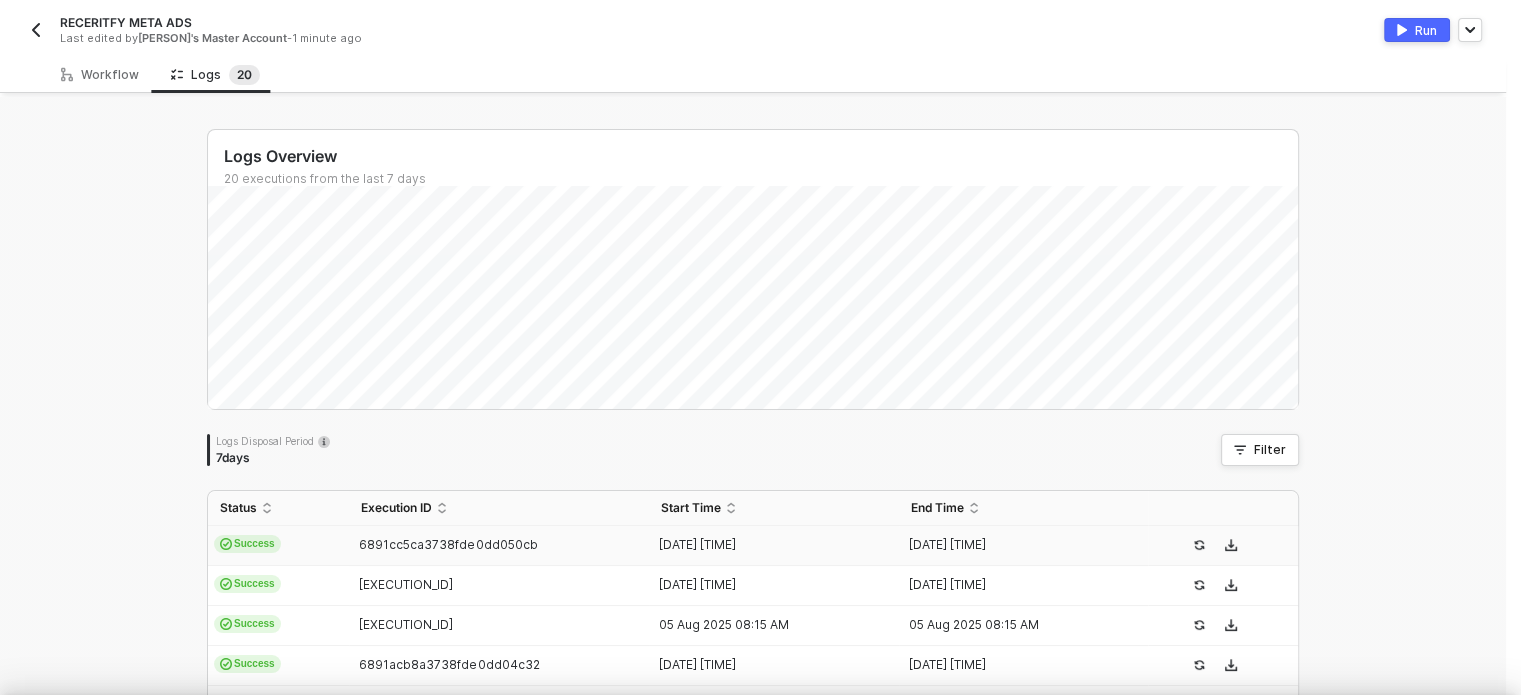 click at bounding box center [760, 347] 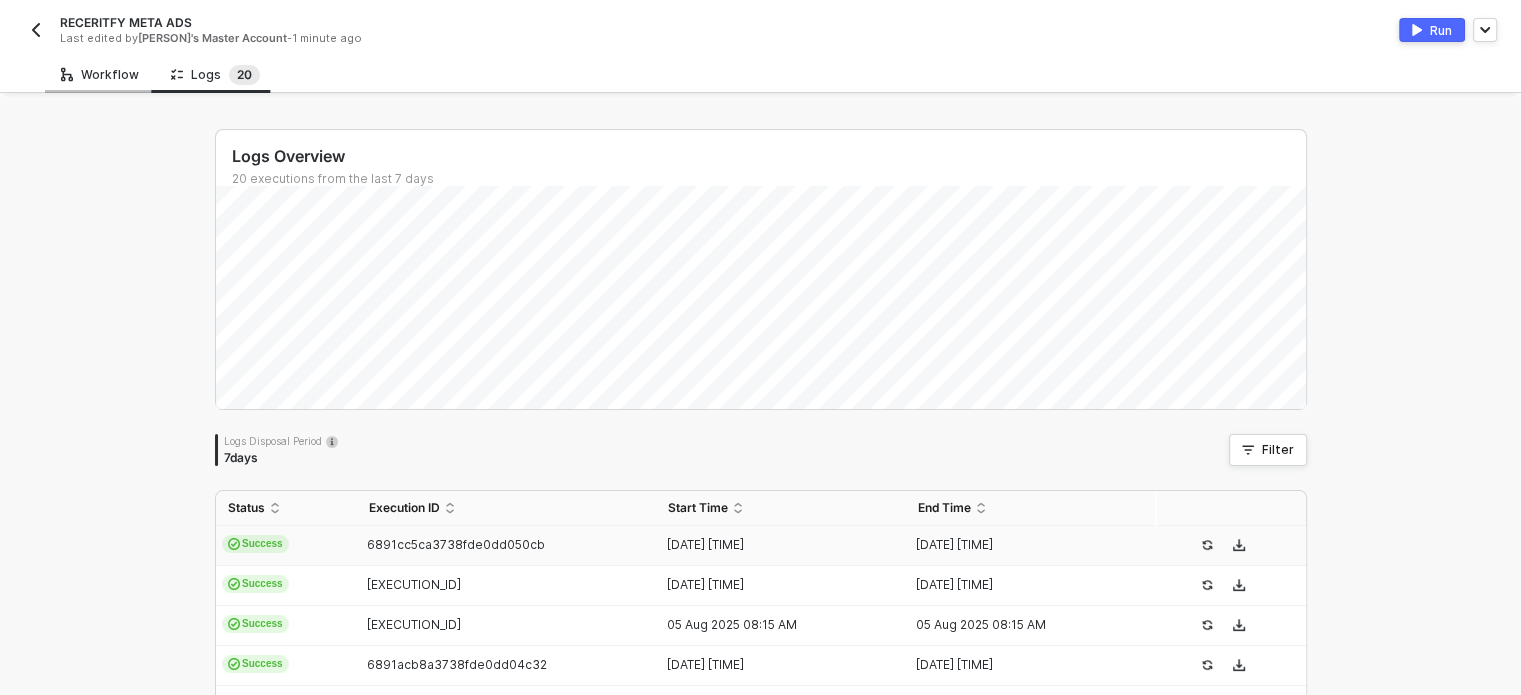 click on "Workflow" at bounding box center (100, 74) 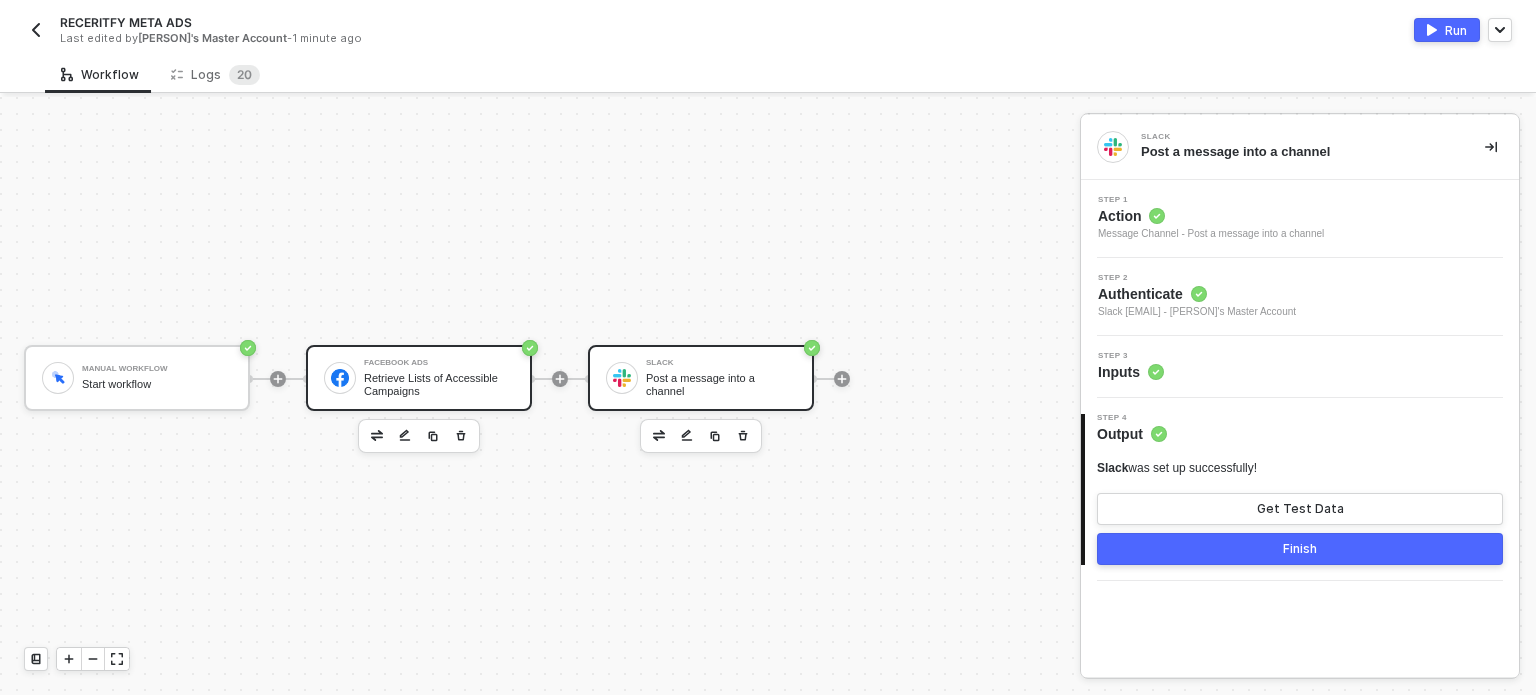 click on "Retrieve Lists of Accessible Campaigns" at bounding box center [439, 384] 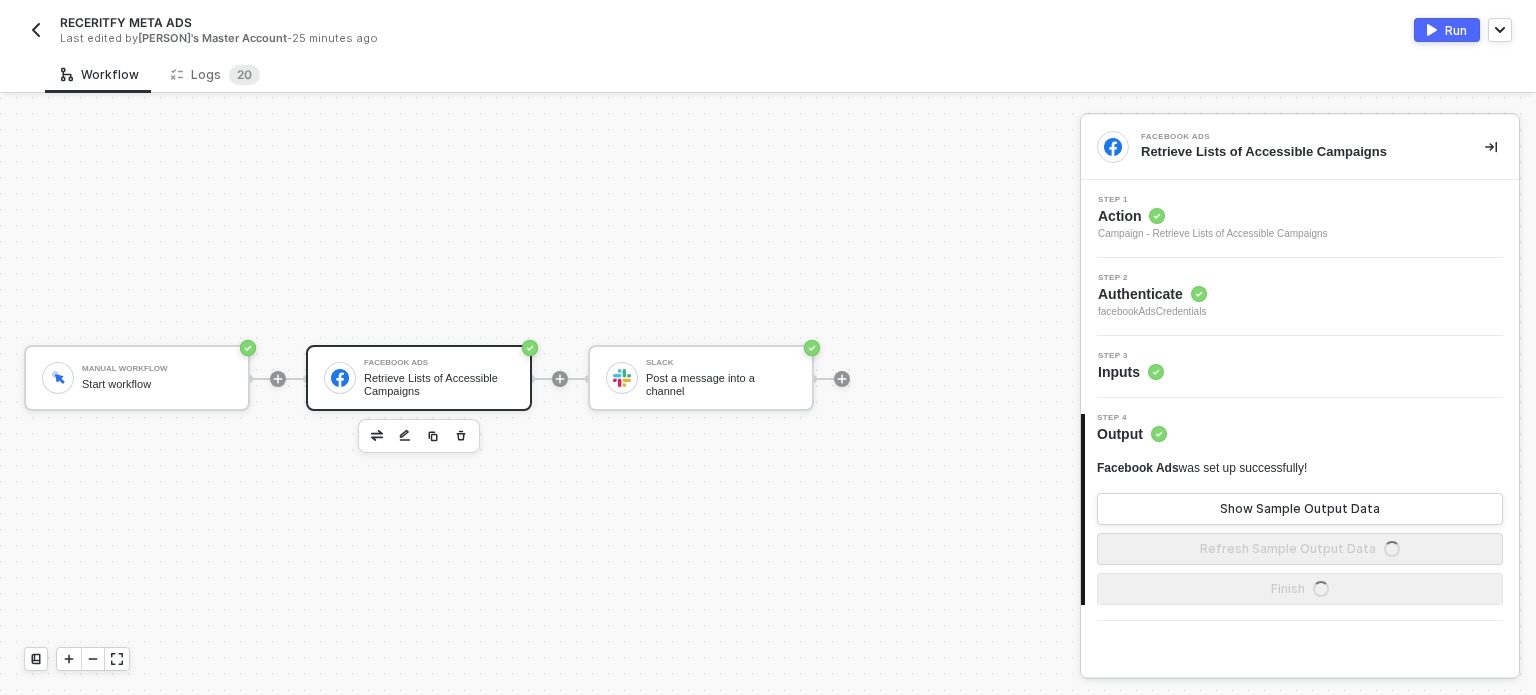 click on "Campaign - Retrieve Lists of Accessible Campaigns" at bounding box center [1213, 234] 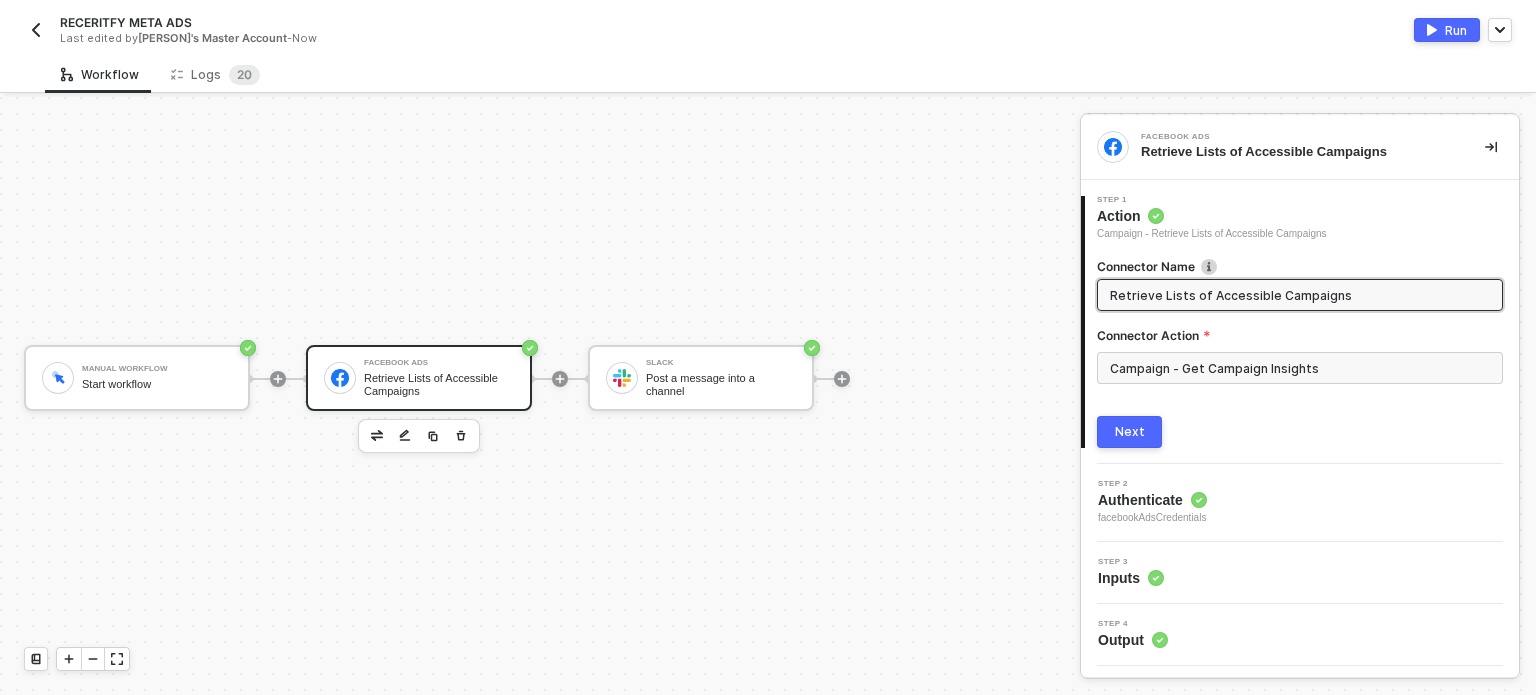 click on "Next" at bounding box center [1130, 432] 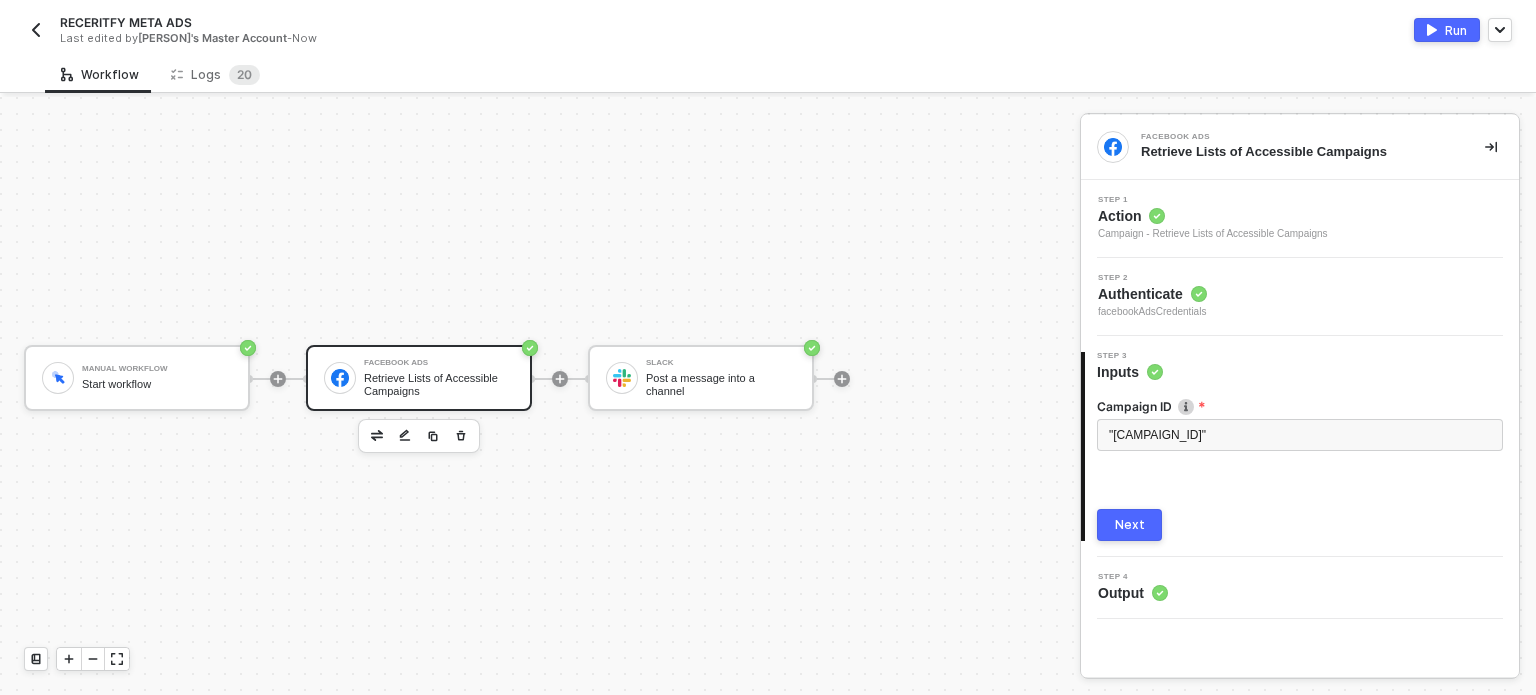 click on "Campaign ID 120230166528030446 Next" at bounding box center [1300, 461] 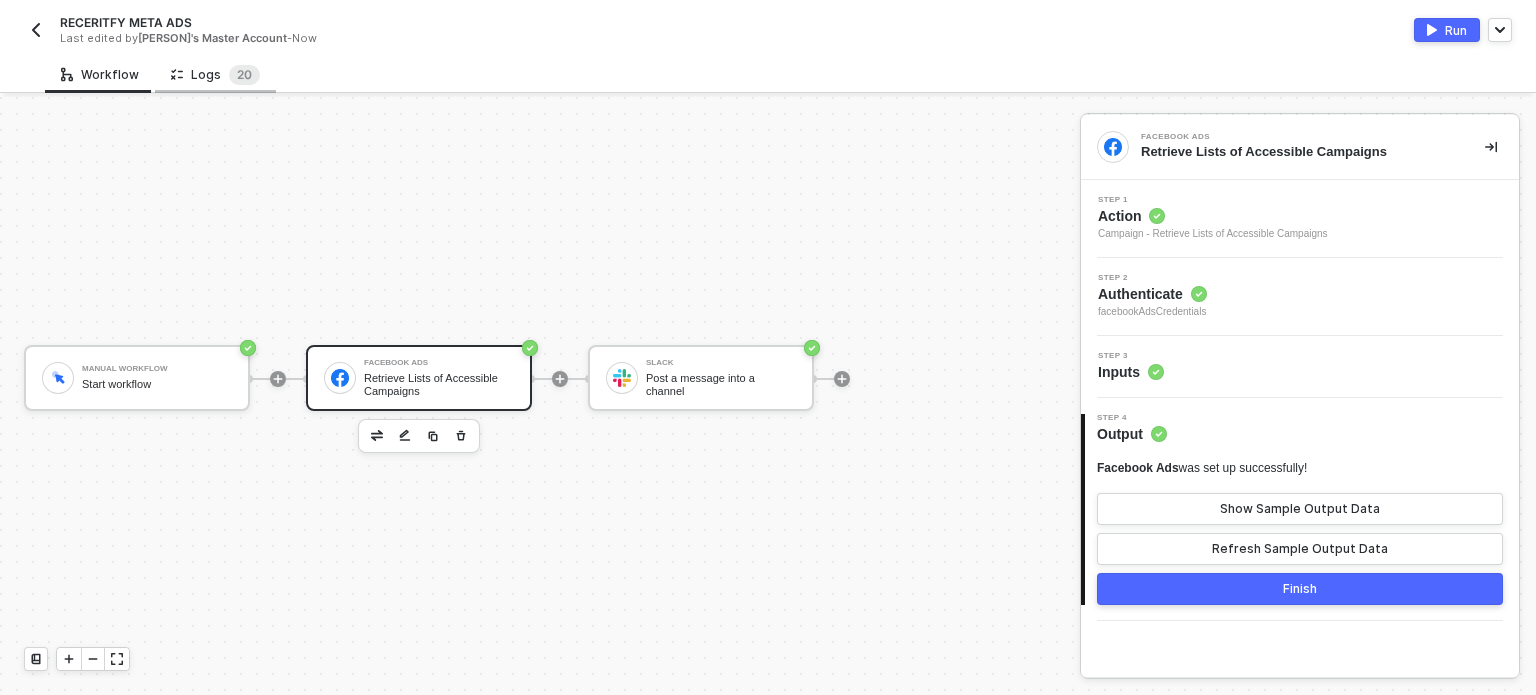 click on "Logs 2 0" at bounding box center [215, 74] 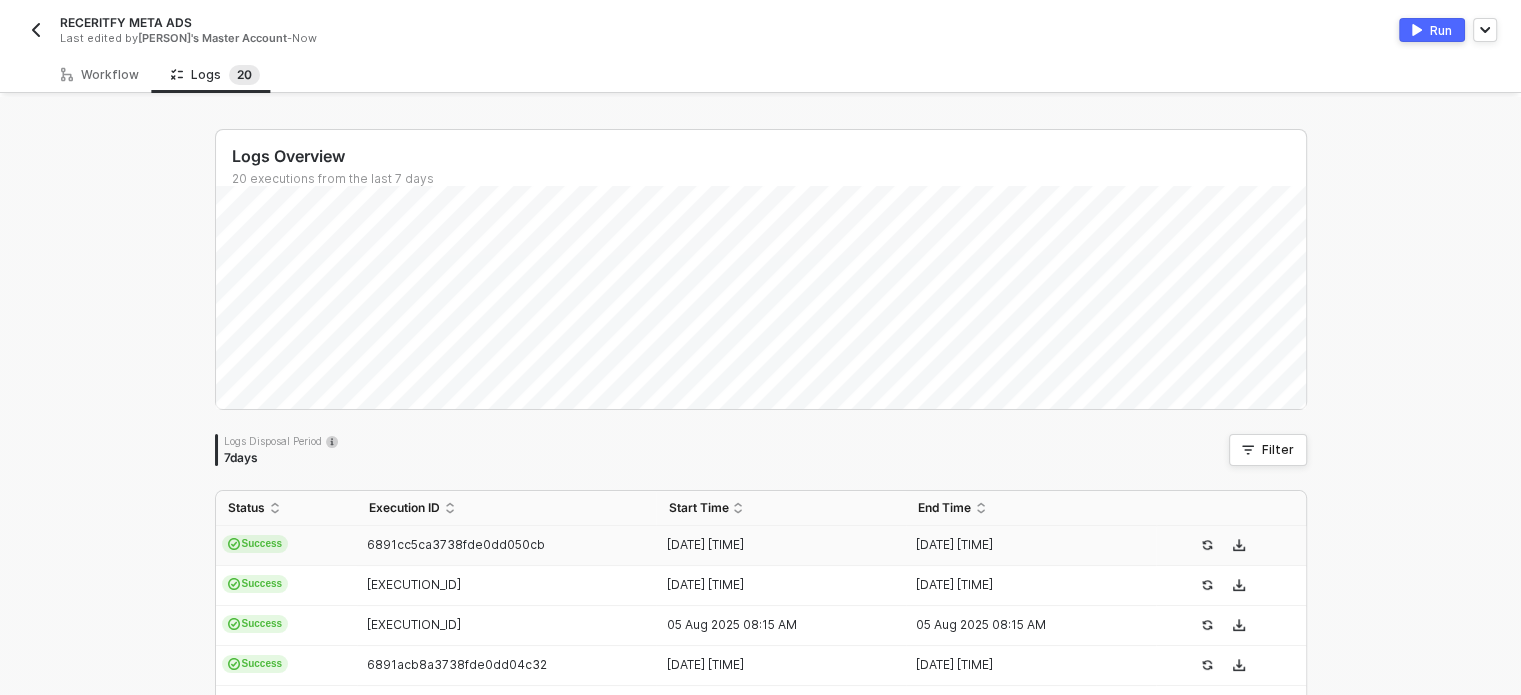 click on "[EXECUTION_ID]" at bounding box center [507, 546] 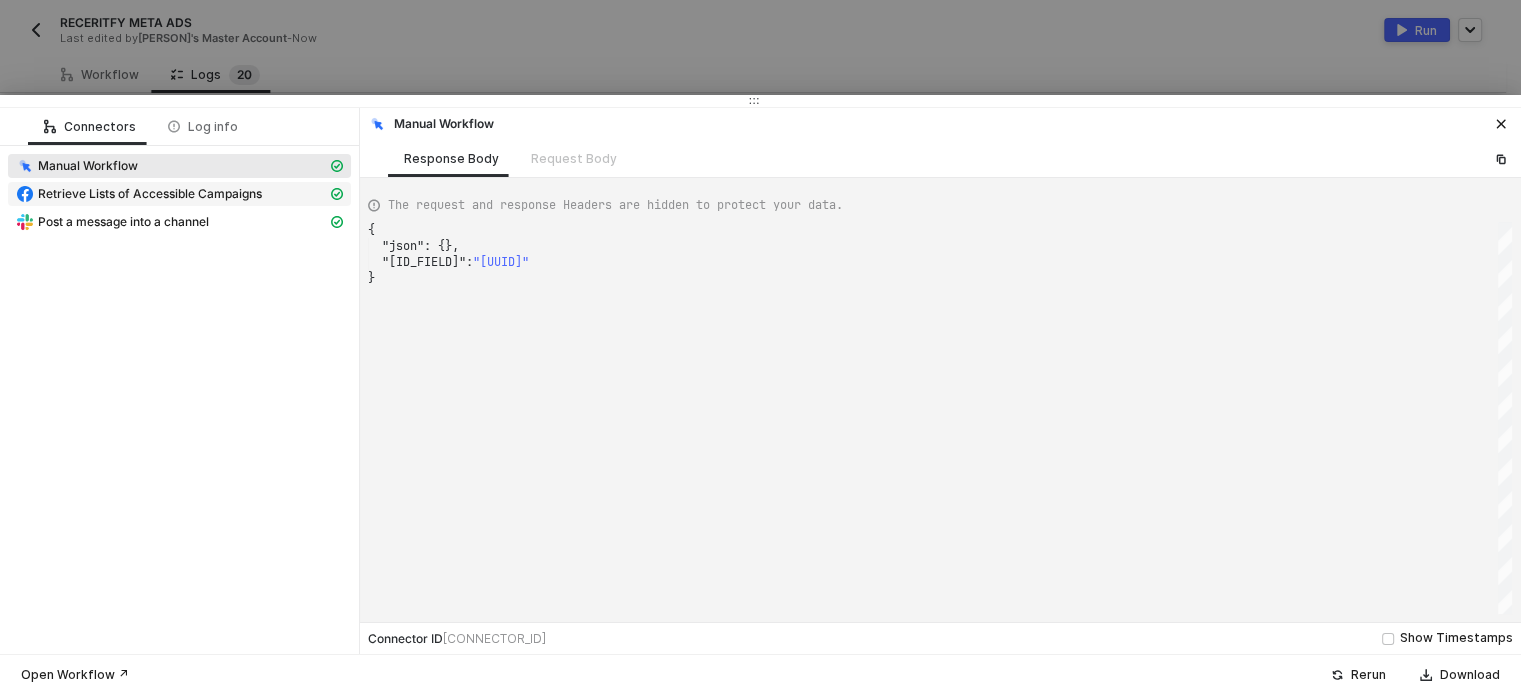 click on "Retrieve Lists of Accessible Campaigns" at bounding box center [150, 194] 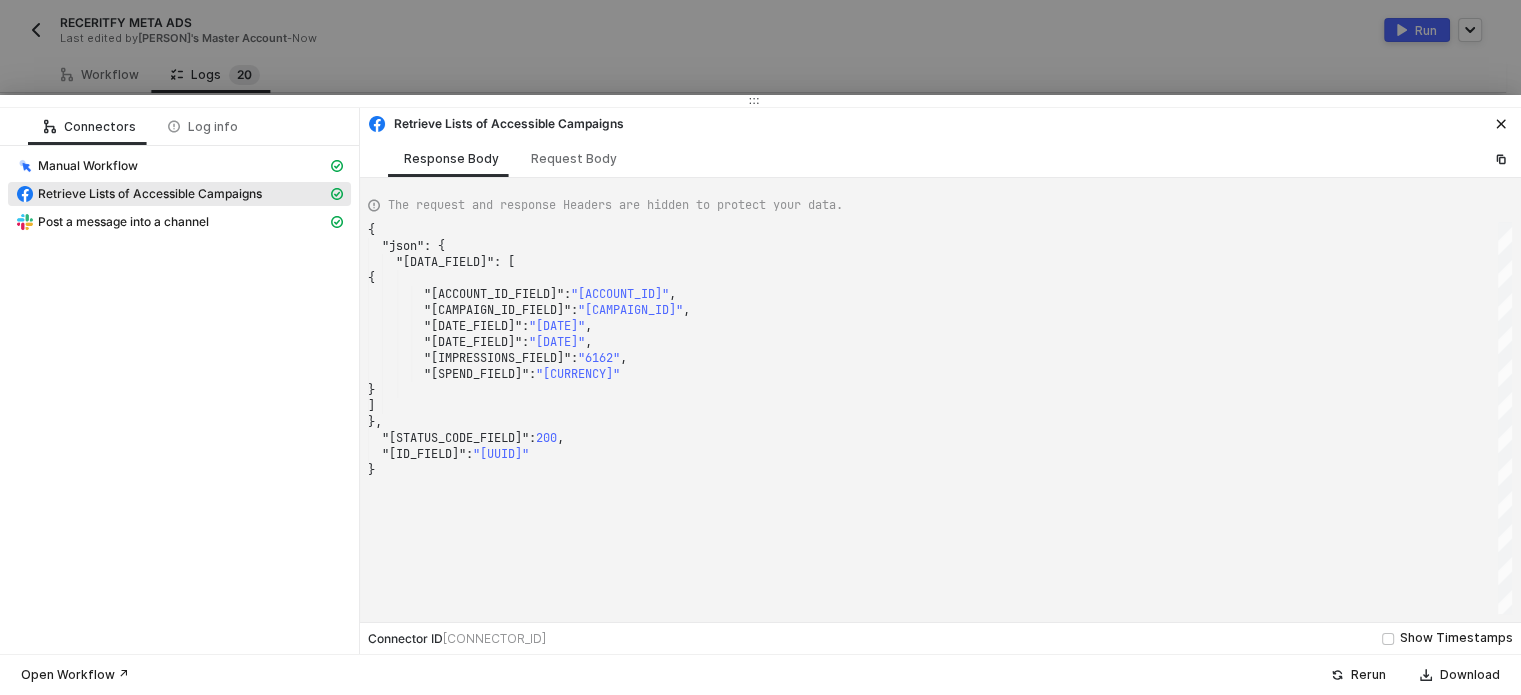 click at bounding box center [760, 347] 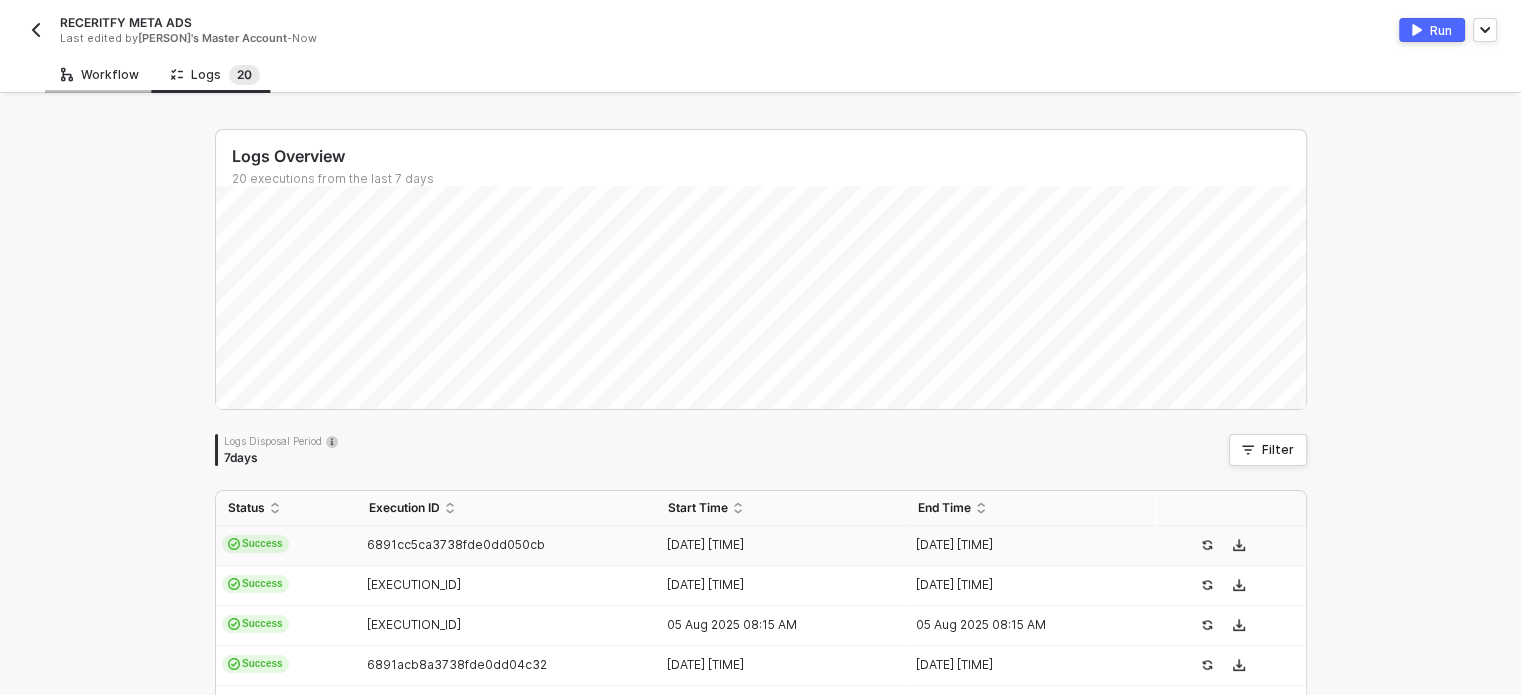 click on "Workflow" at bounding box center (100, 74) 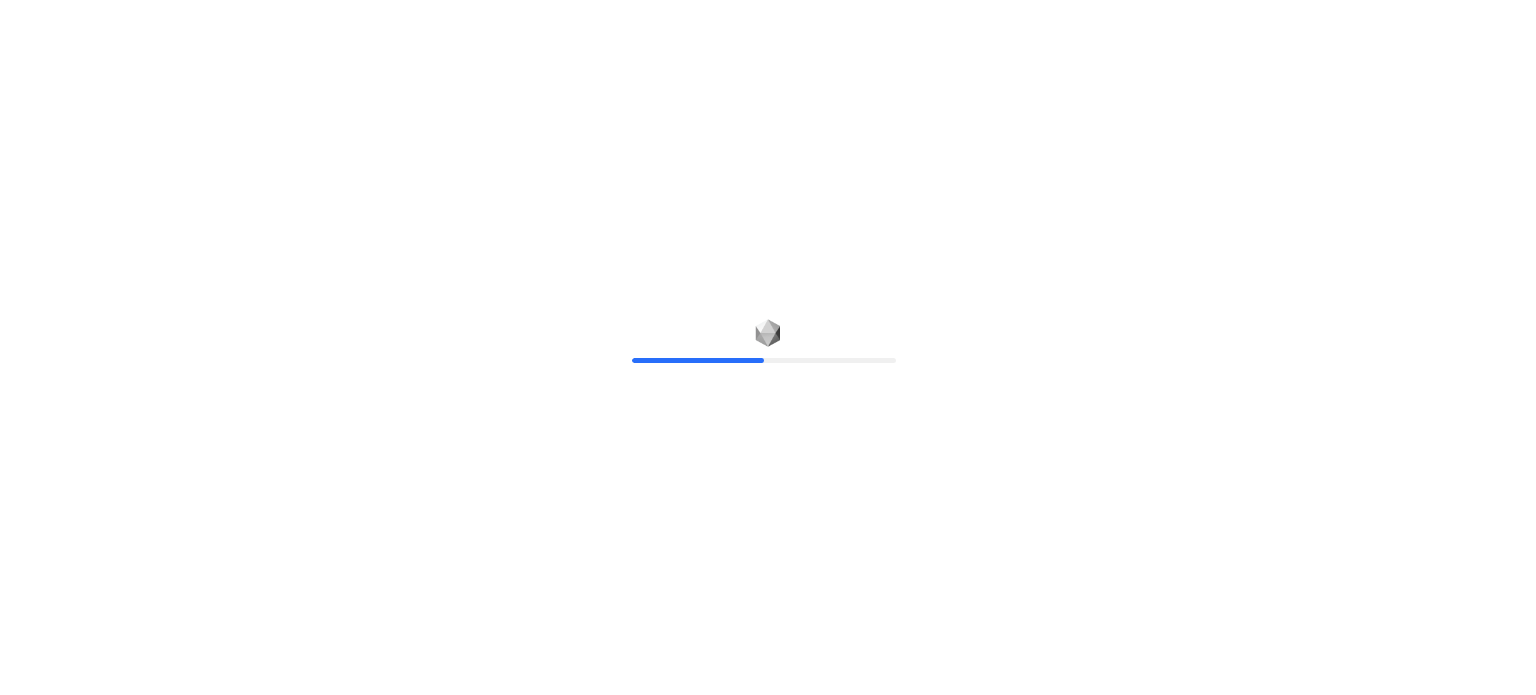 scroll, scrollTop: 0, scrollLeft: 0, axis: both 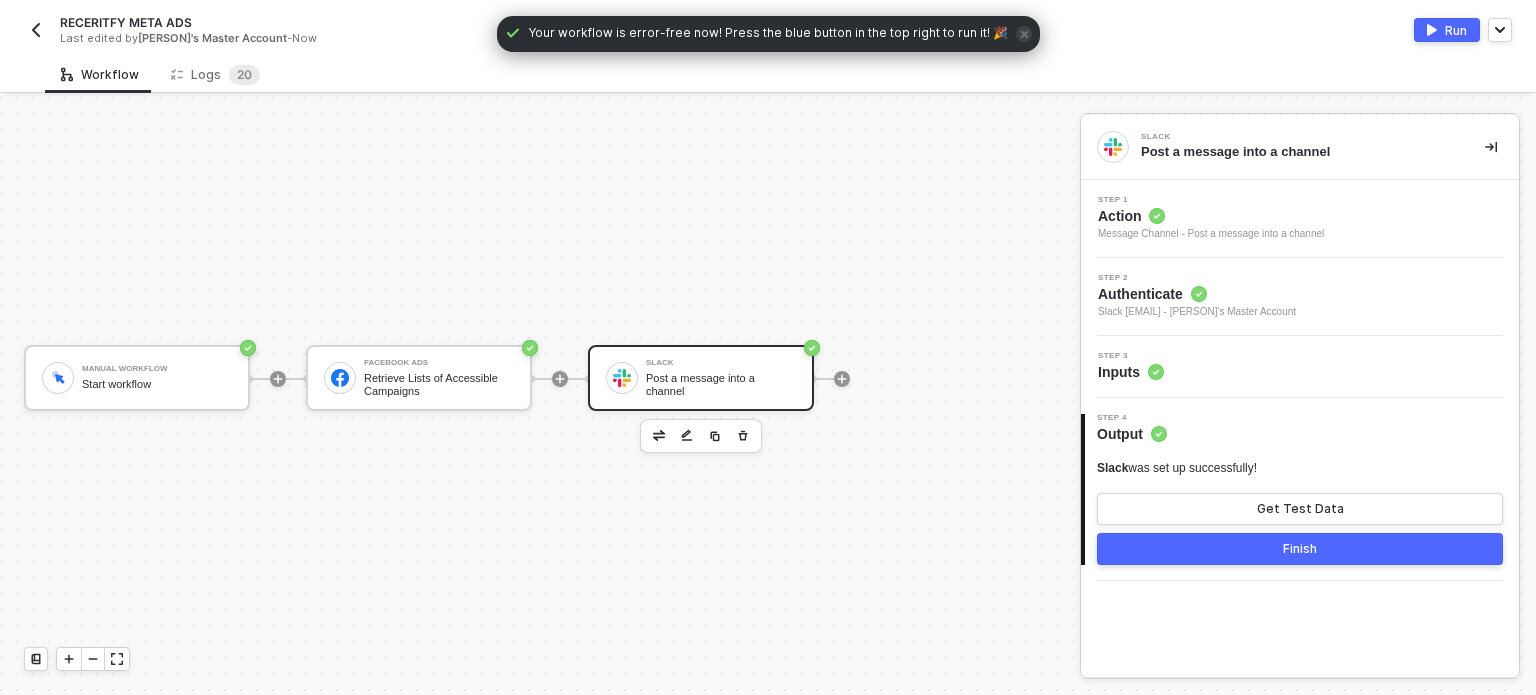 drag, startPoint x: 462, startPoint y: 365, endPoint x: 550, endPoint y: 358, distance: 88.27797 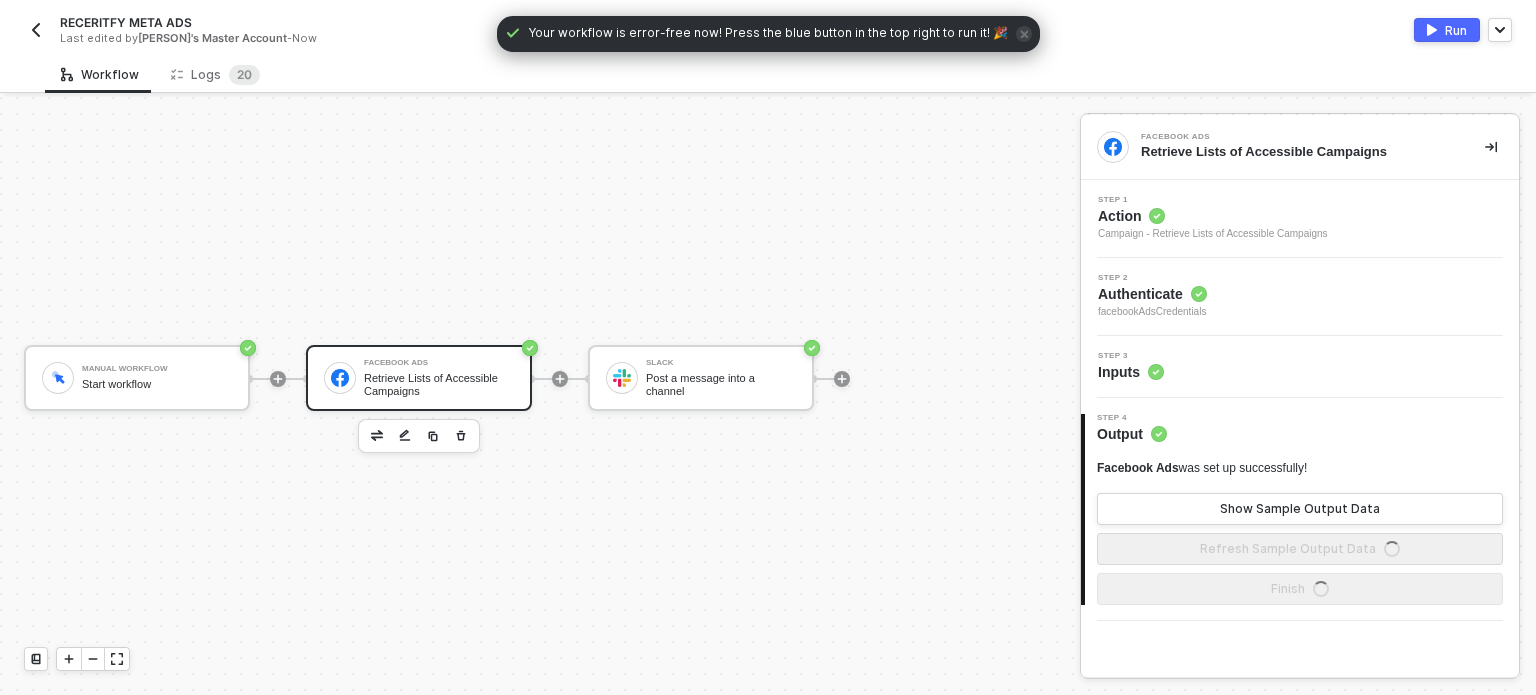 click on "Step 3 Inputs" at bounding box center [1302, 367] 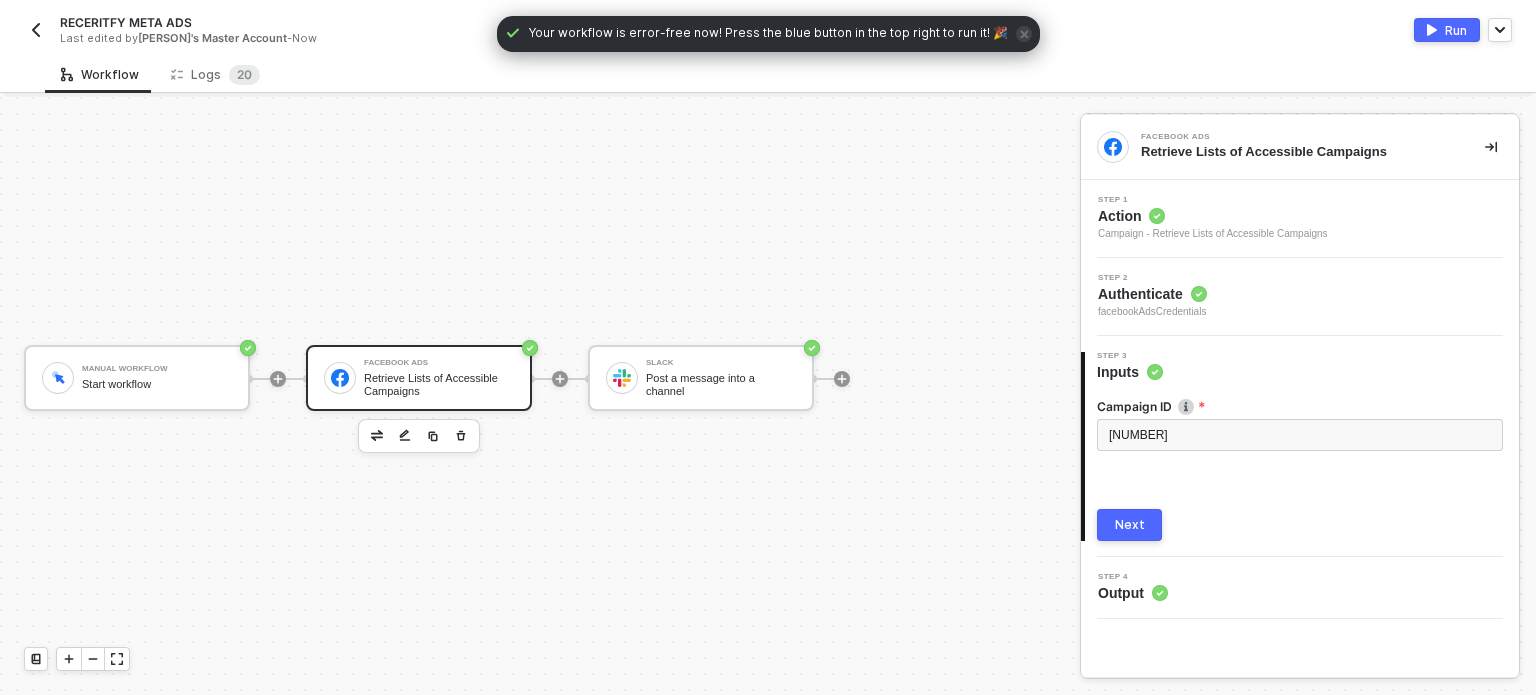 click on "Action" at bounding box center (1213, 216) 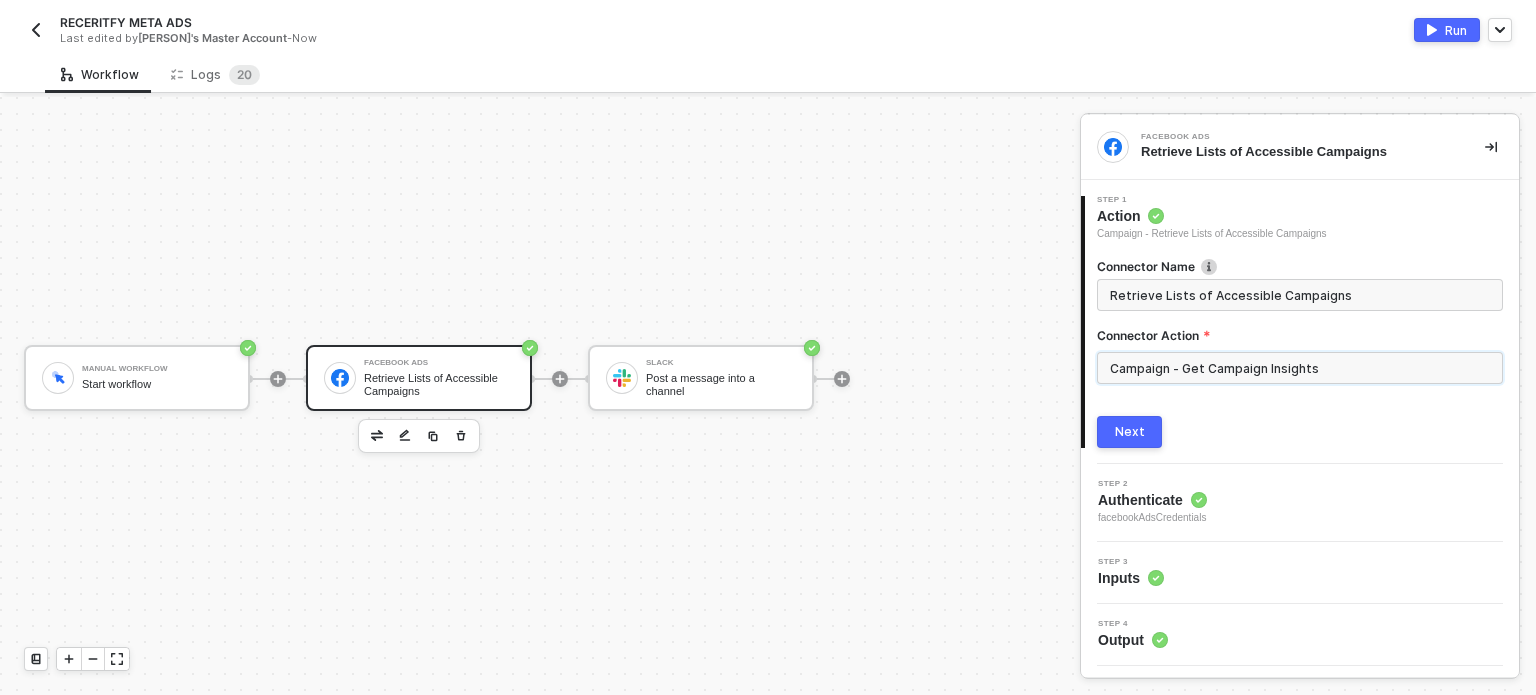 click on "Campaign - Get Campaign Insights" at bounding box center (1300, 368) 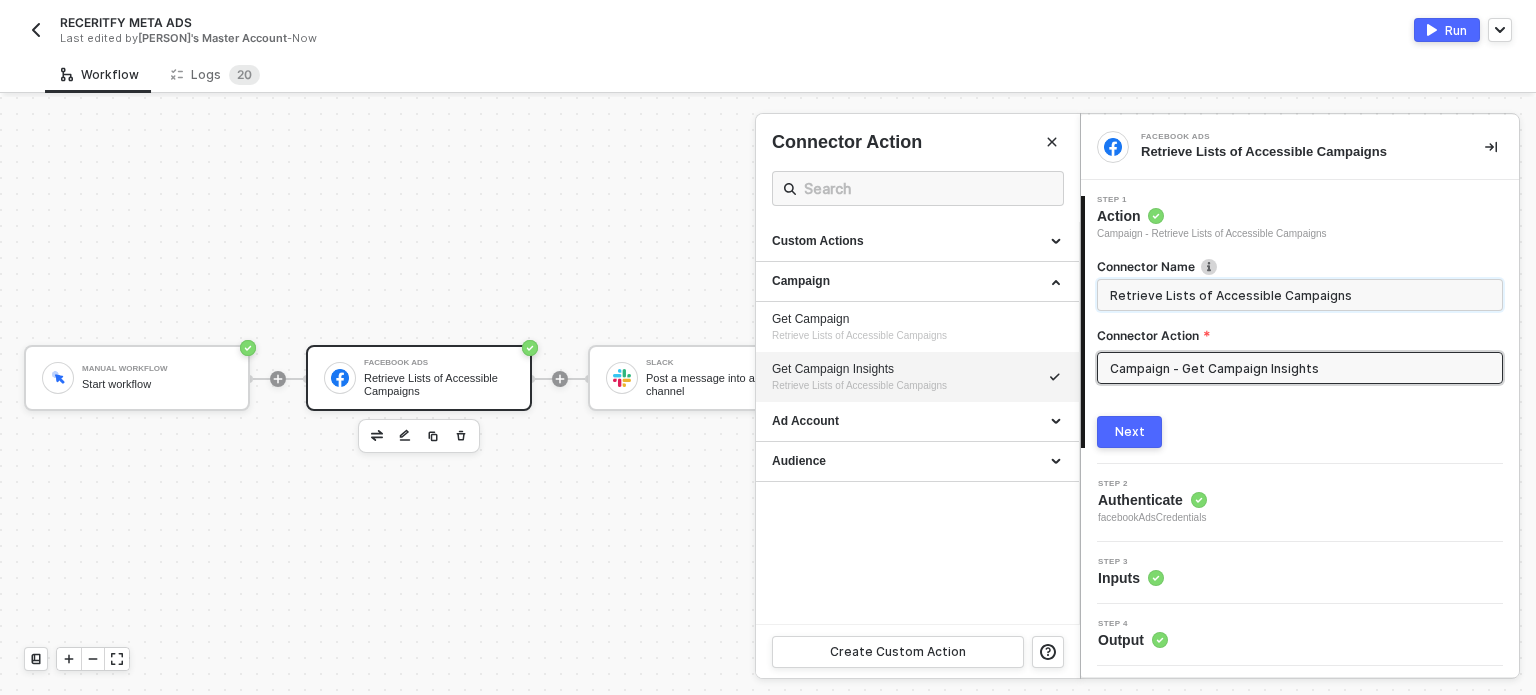click on "Retrieve Lists of Accessible Campaigns" at bounding box center [1298, 295] 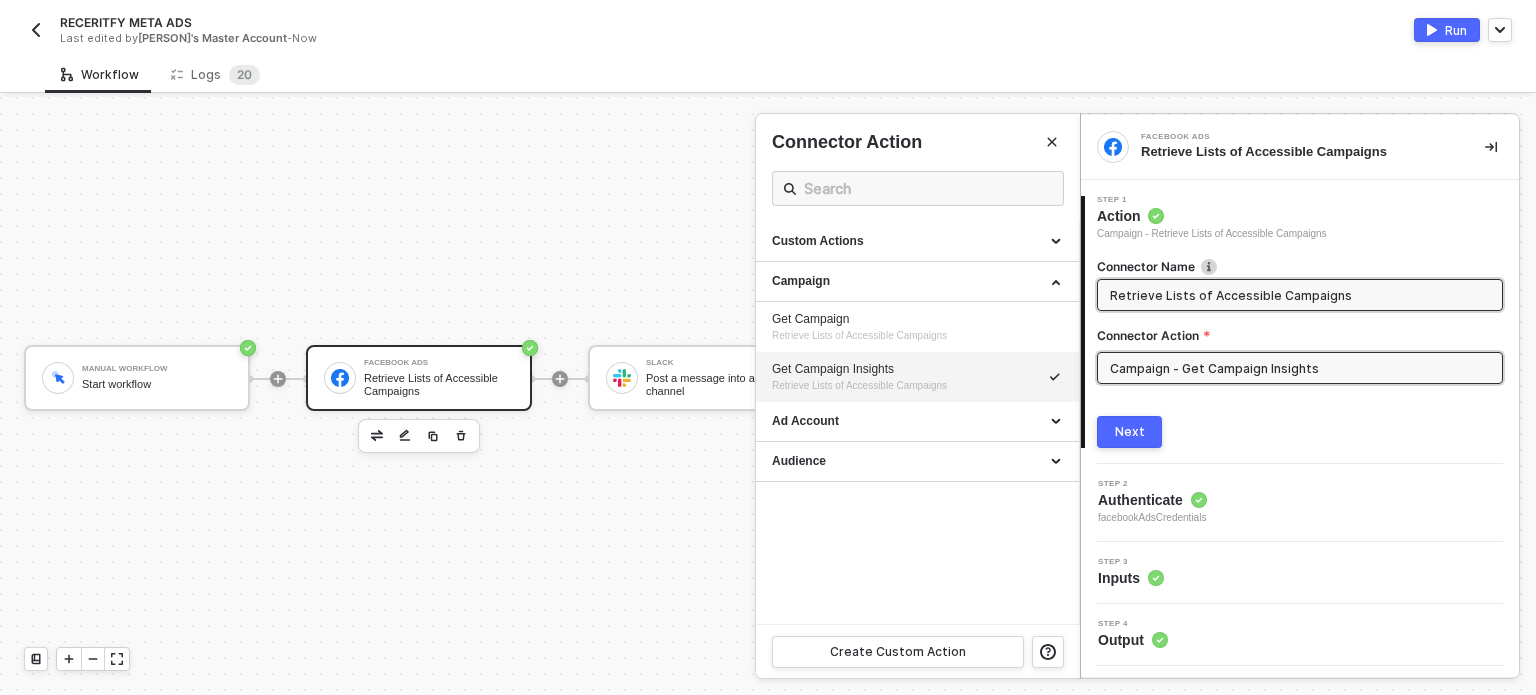 click on "Retrieve Lists of Accessible Campaigns" at bounding box center [1298, 295] 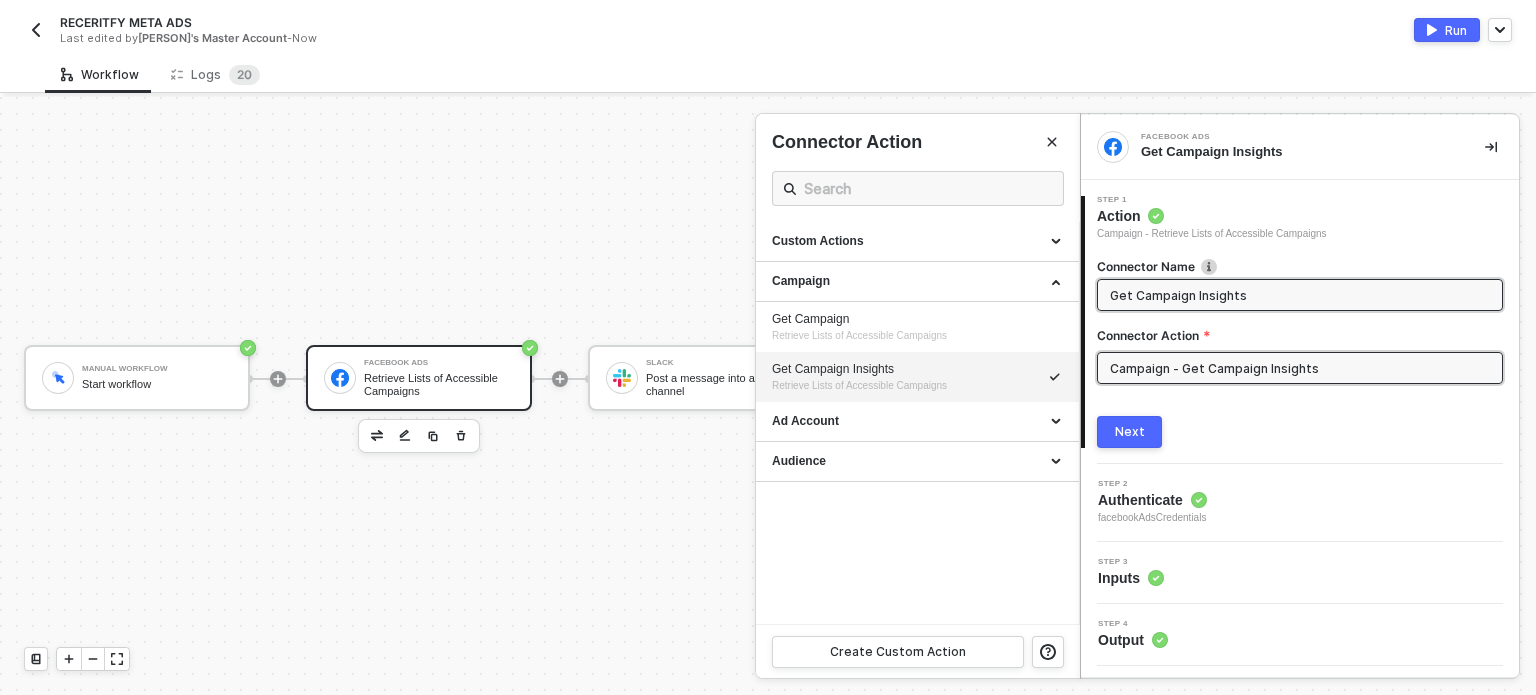 type on "Get Campaign Insights" 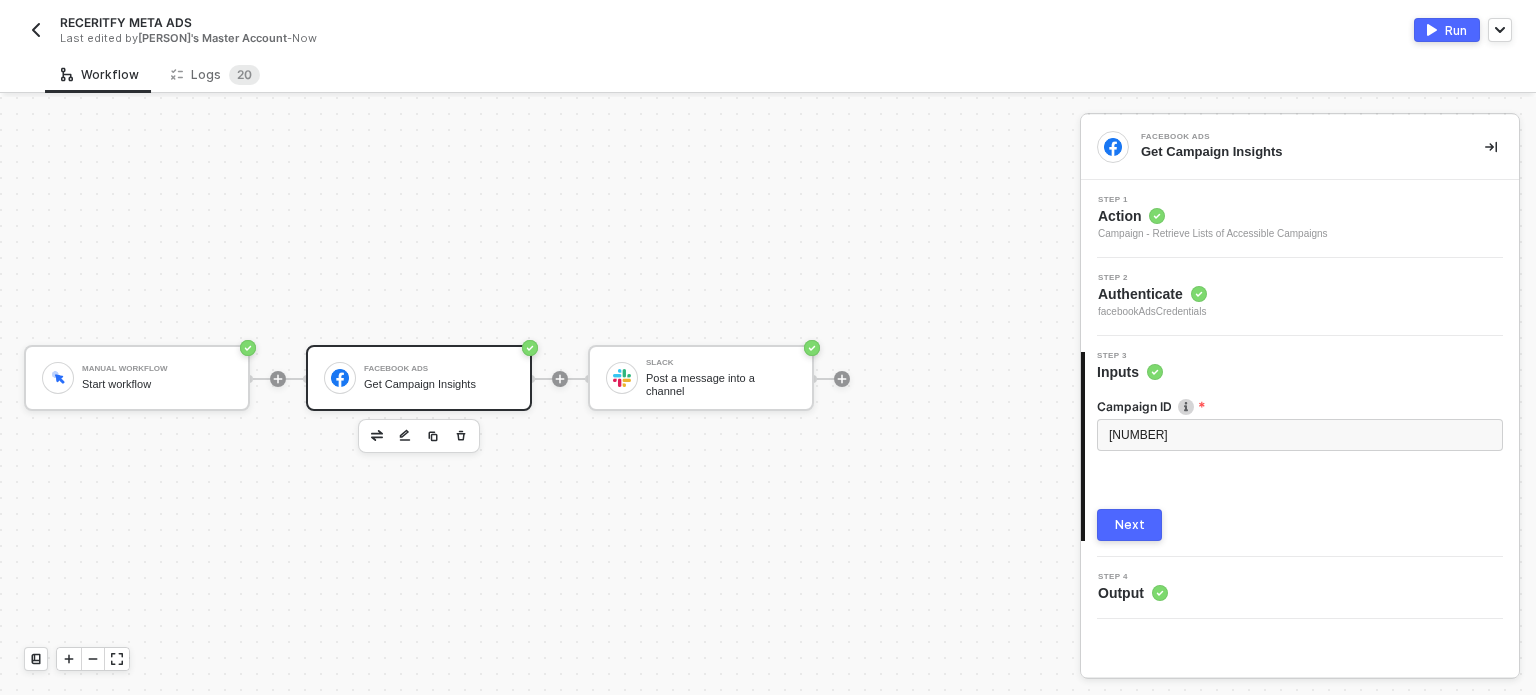 click on "Next" at bounding box center (1130, 525) 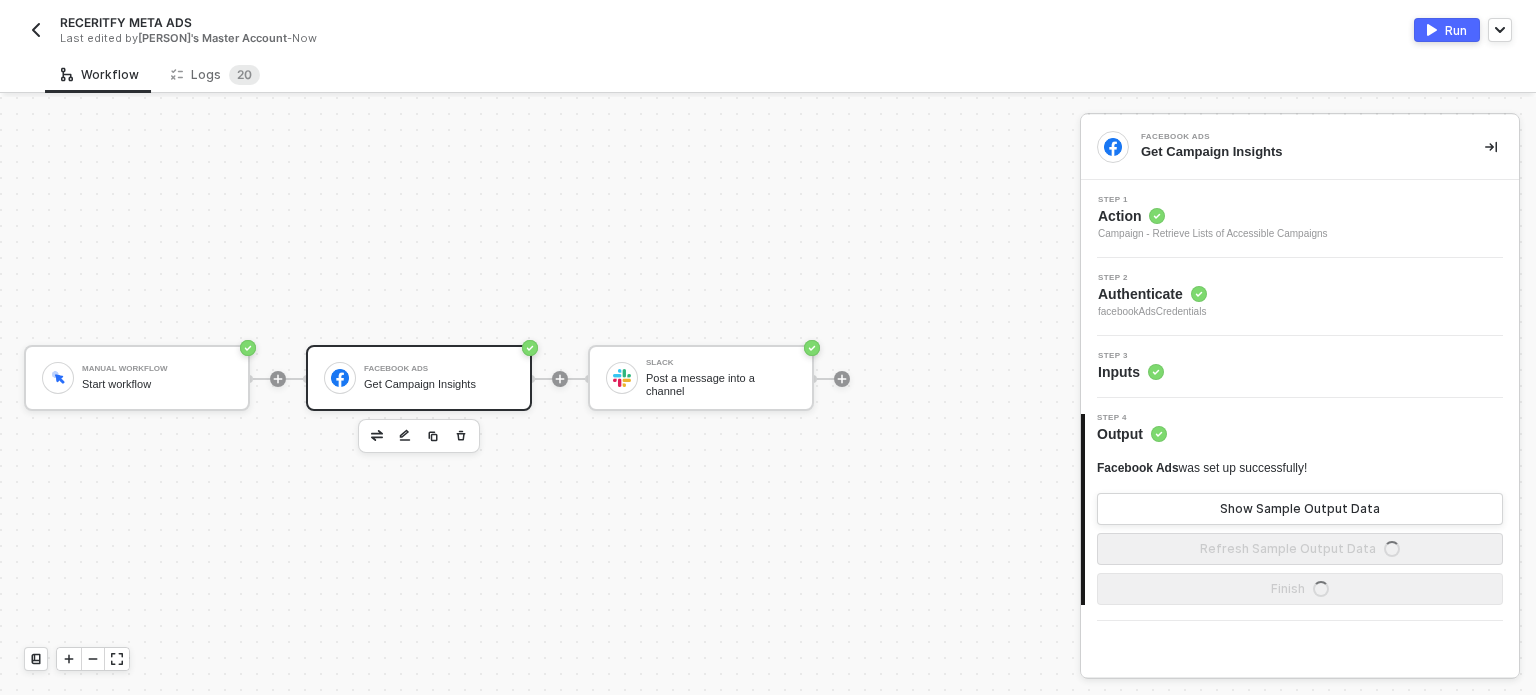 click on "Run" at bounding box center [1447, 30] 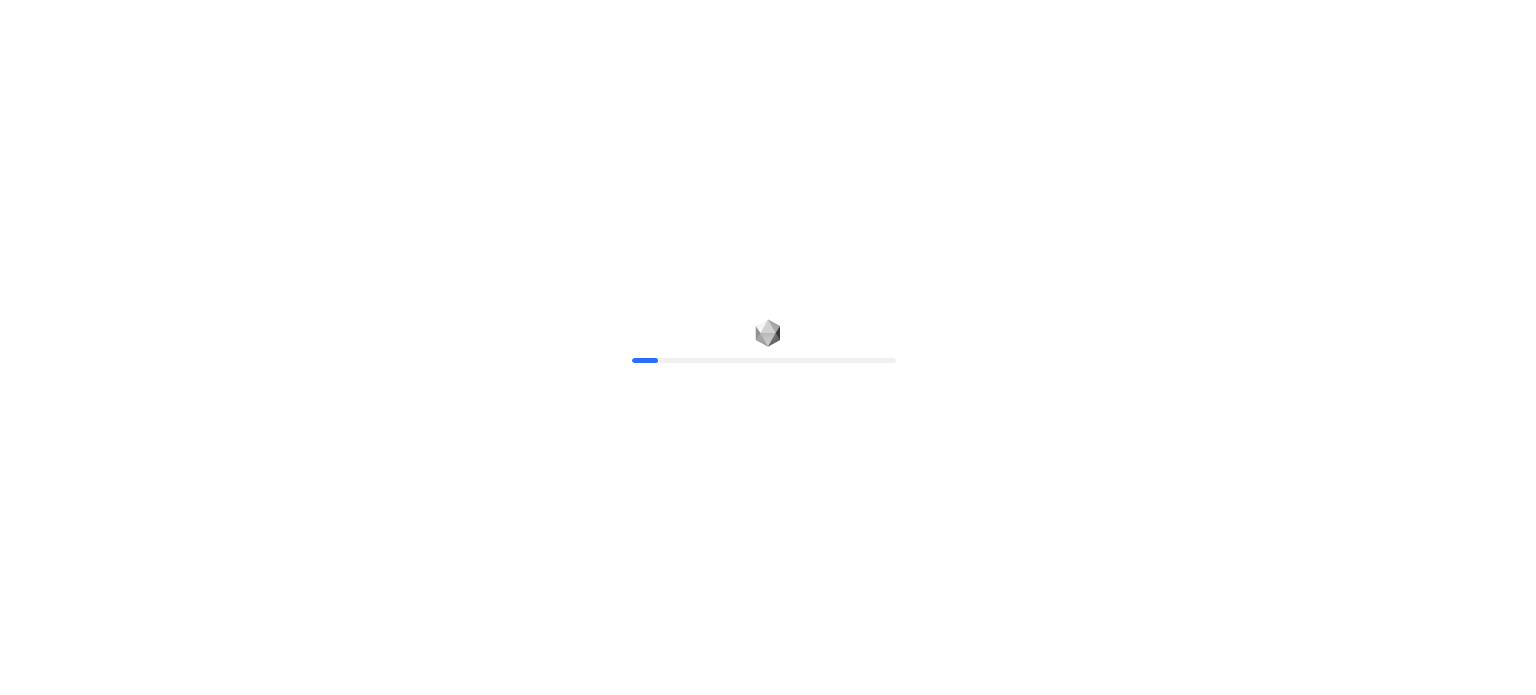 scroll, scrollTop: 0, scrollLeft: 0, axis: both 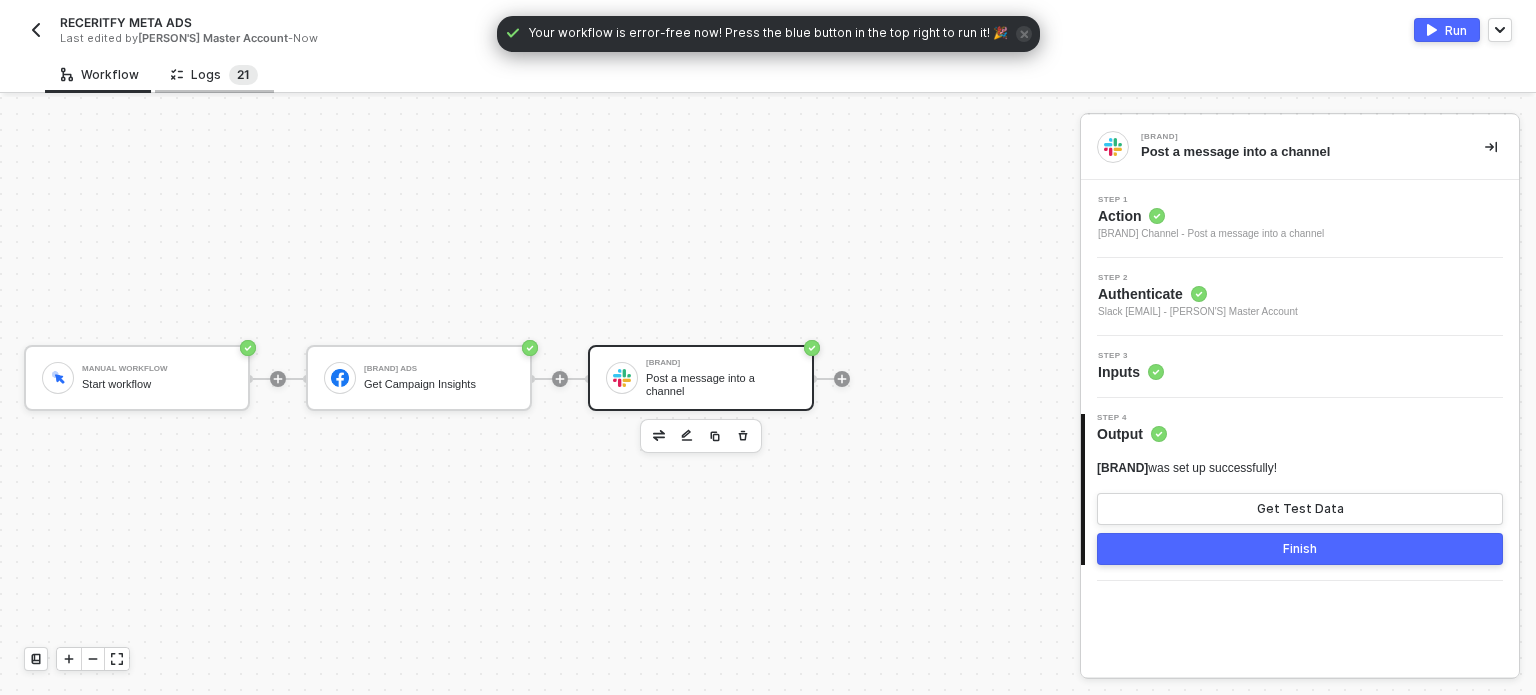 click on "1" at bounding box center (247, 74) 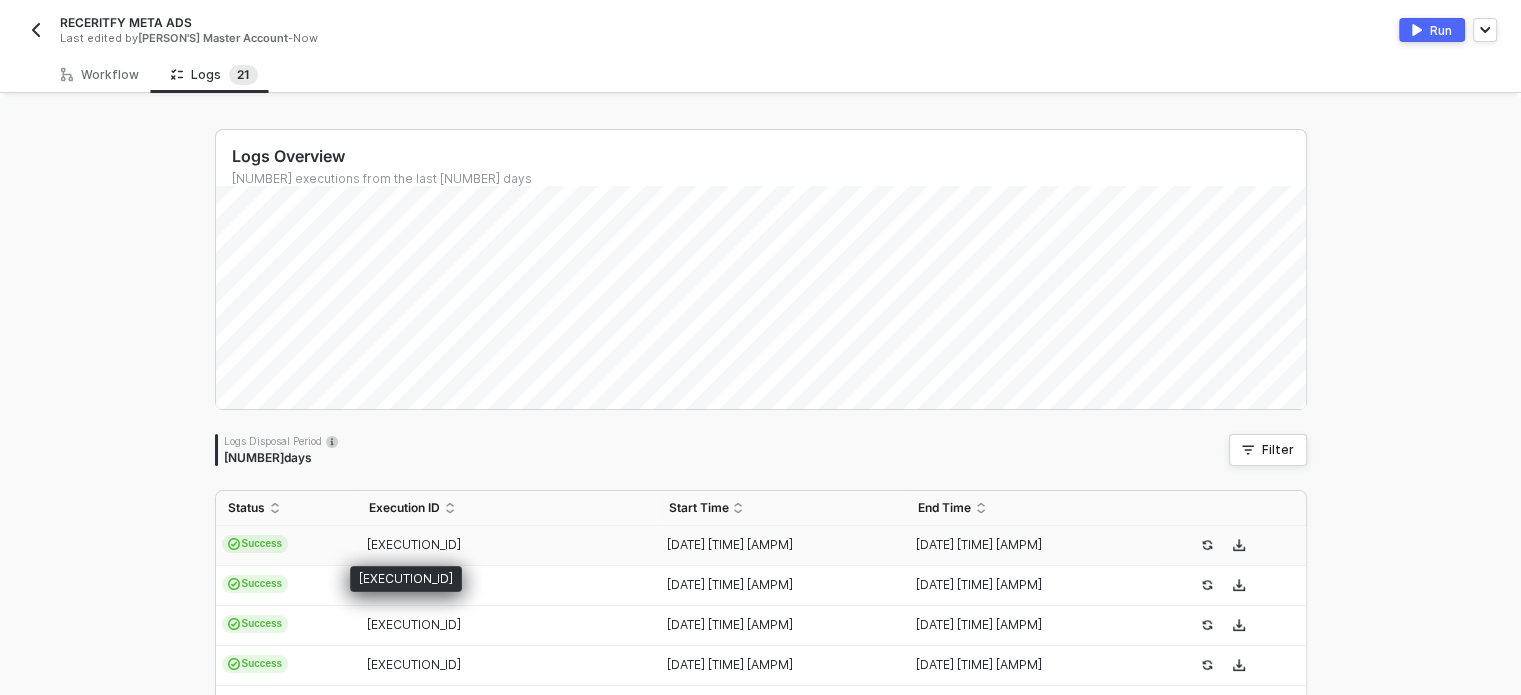 click on "[EXECUTION_ID]" at bounding box center [414, 544] 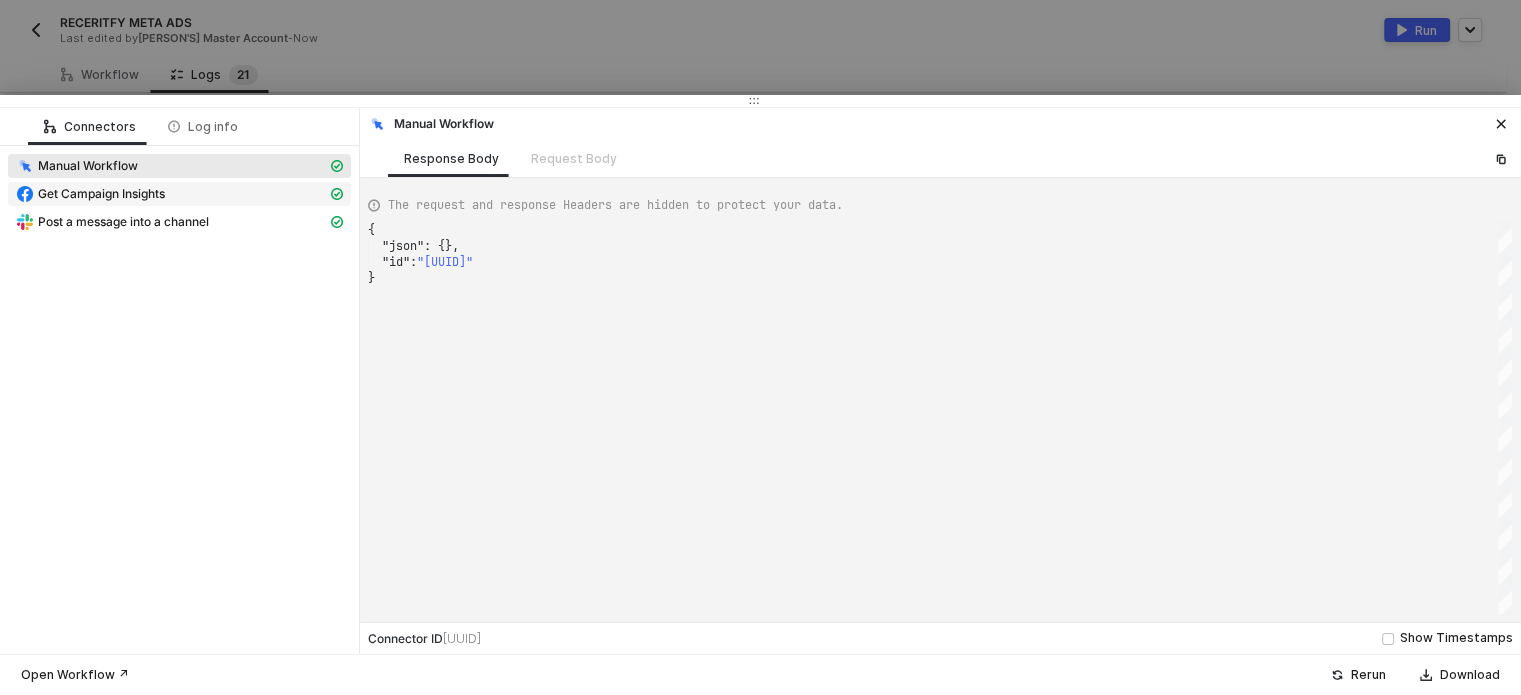 click on "Get Campaign Insights" at bounding box center [101, 194] 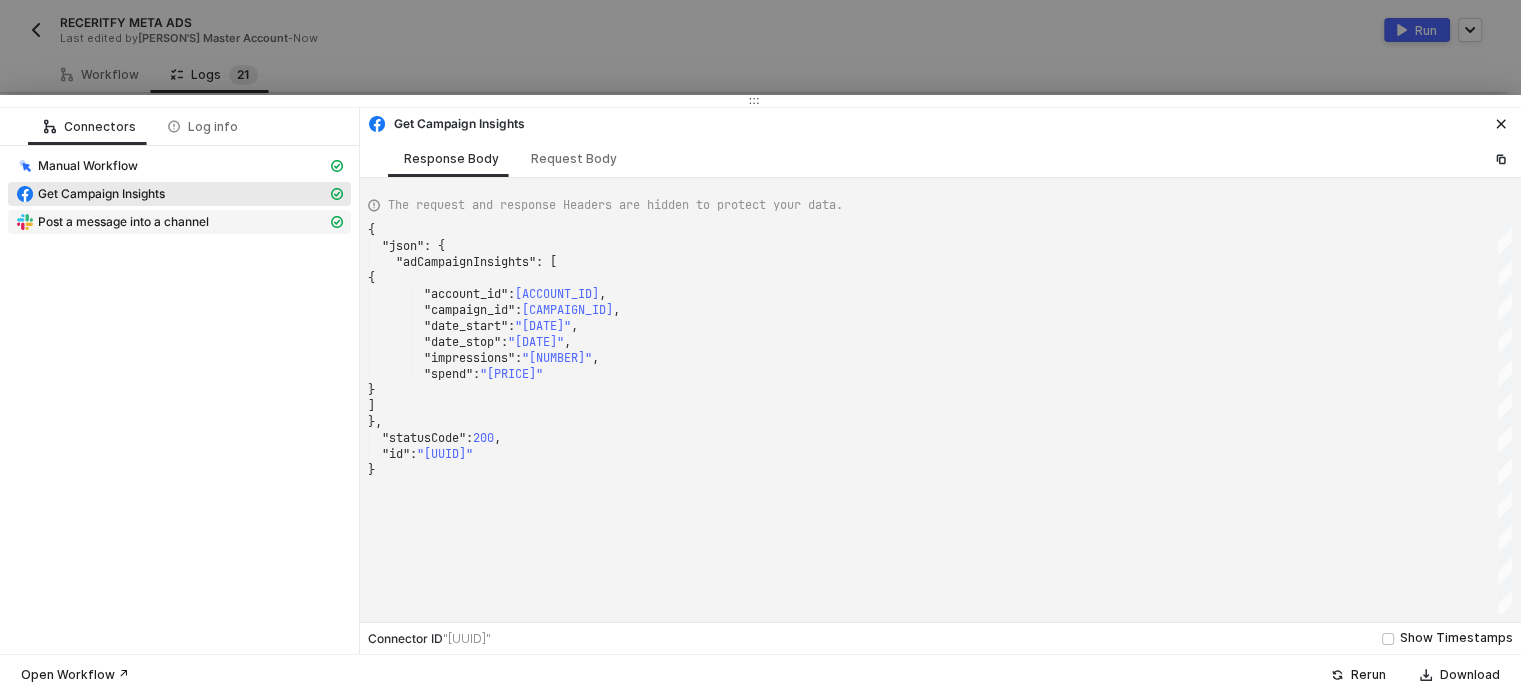 click on "Post a message into a channel" at bounding box center (123, 222) 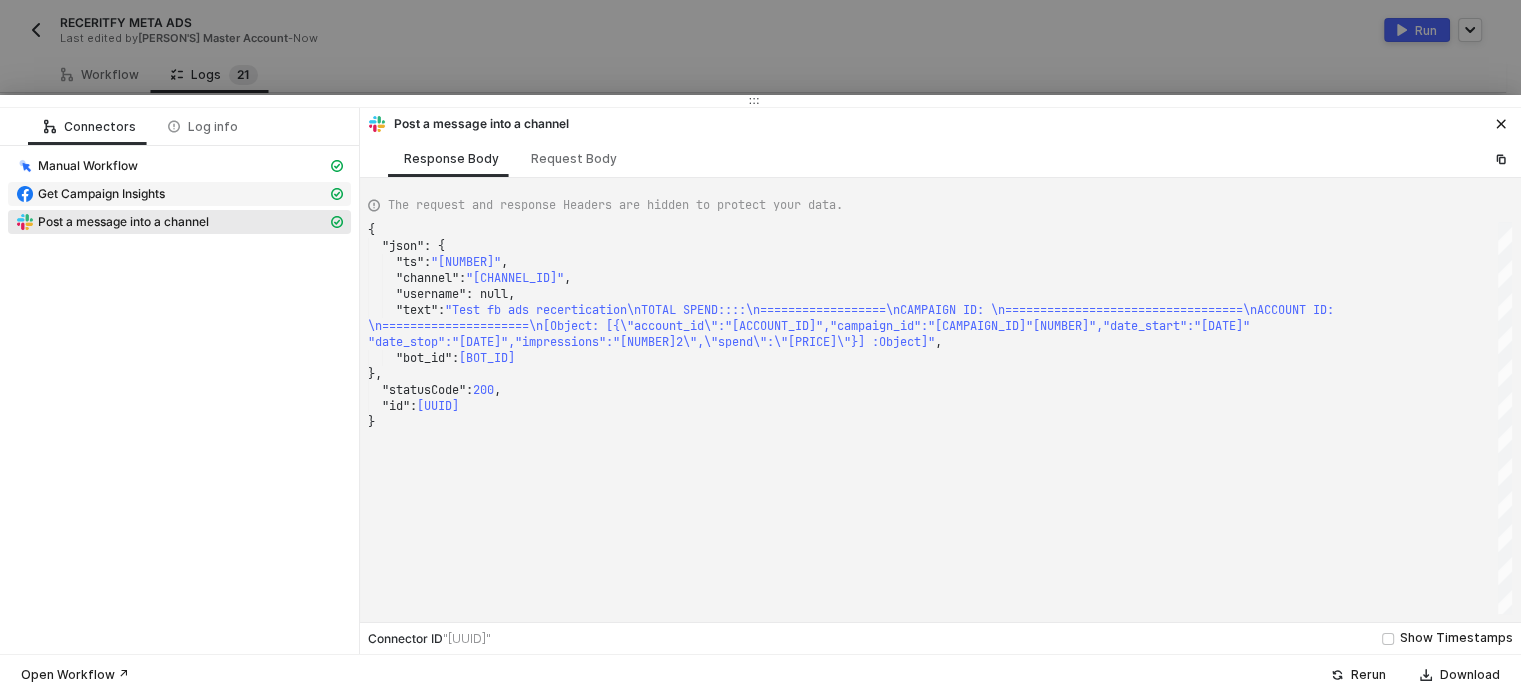 click on "Get Campaign Insights" at bounding box center [101, 194] 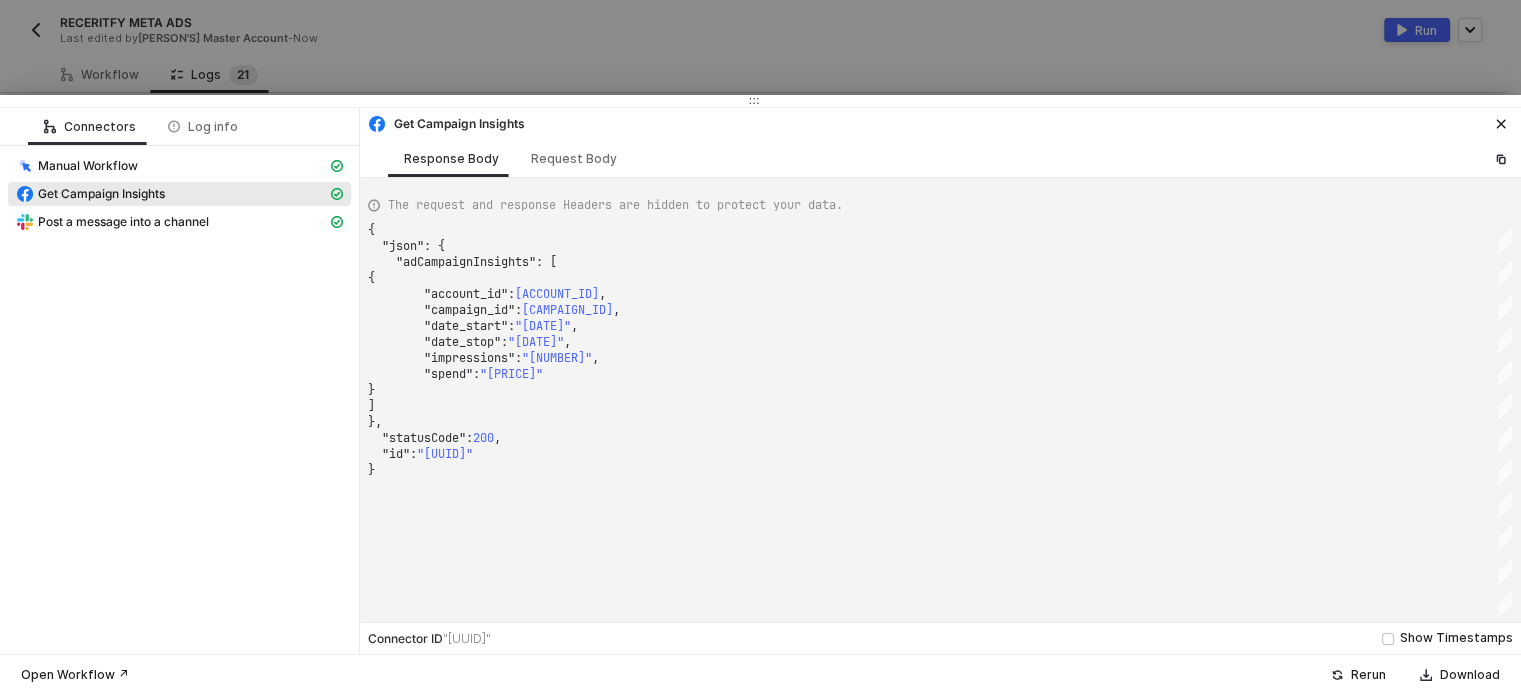 scroll, scrollTop: 0, scrollLeft: 0, axis: both 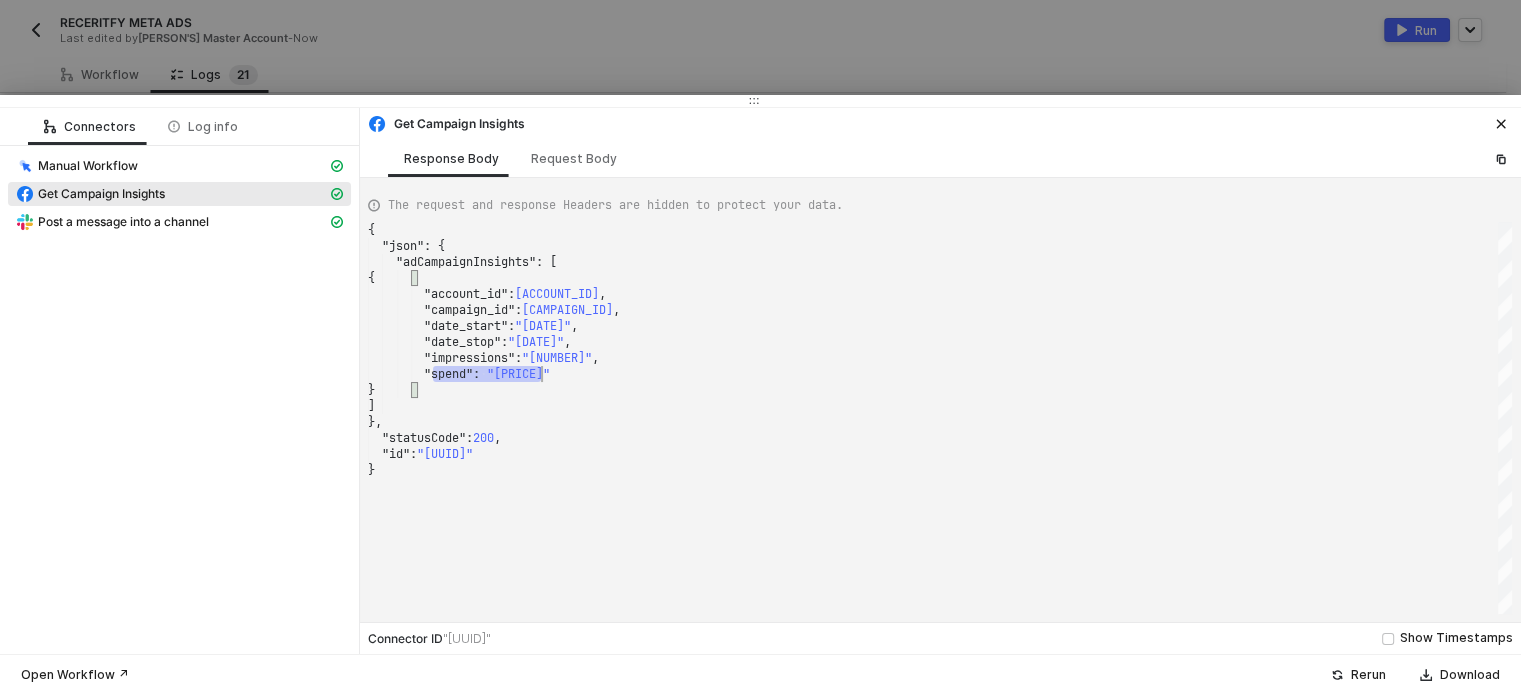 drag, startPoint x: 436, startPoint y: 374, endPoint x: 552, endPoint y: 369, distance: 116.10771 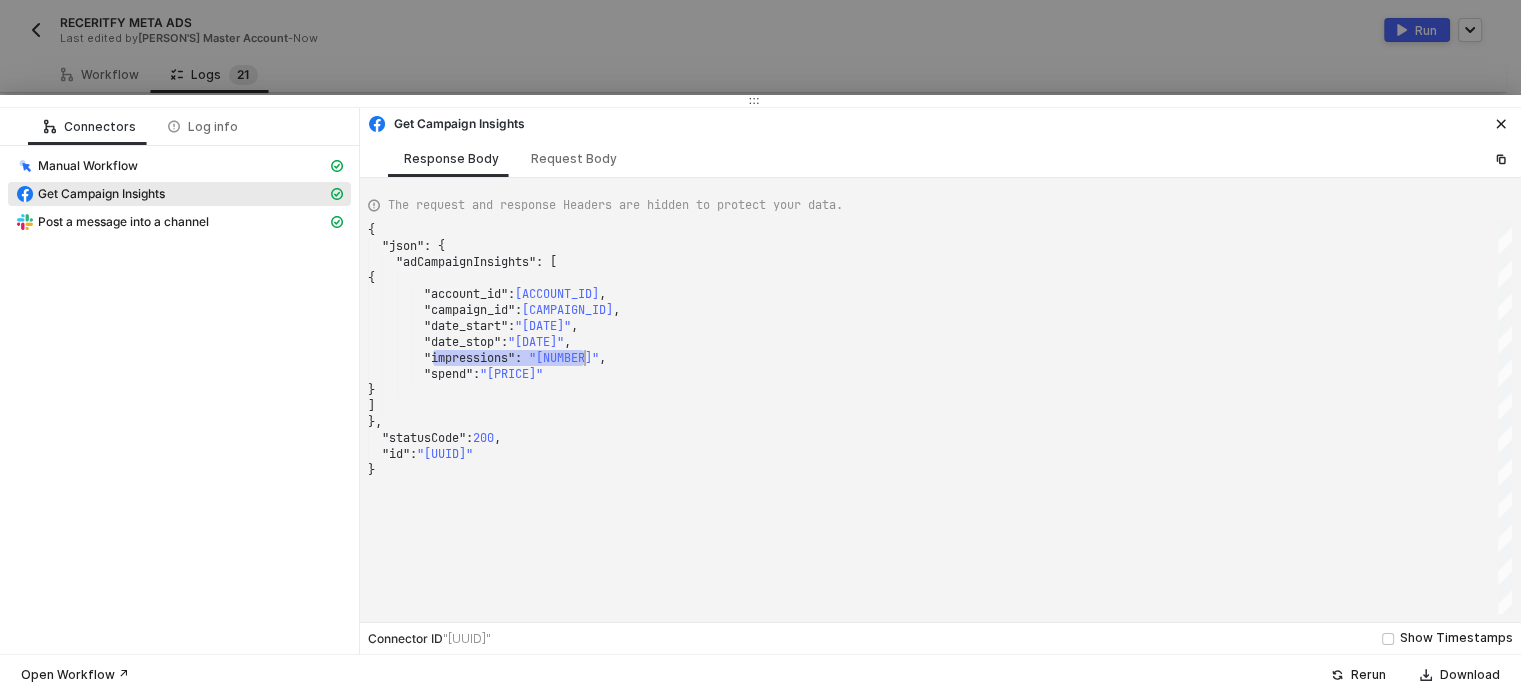 drag, startPoint x: 433, startPoint y: 354, endPoint x: 638, endPoint y: 362, distance: 205.15604 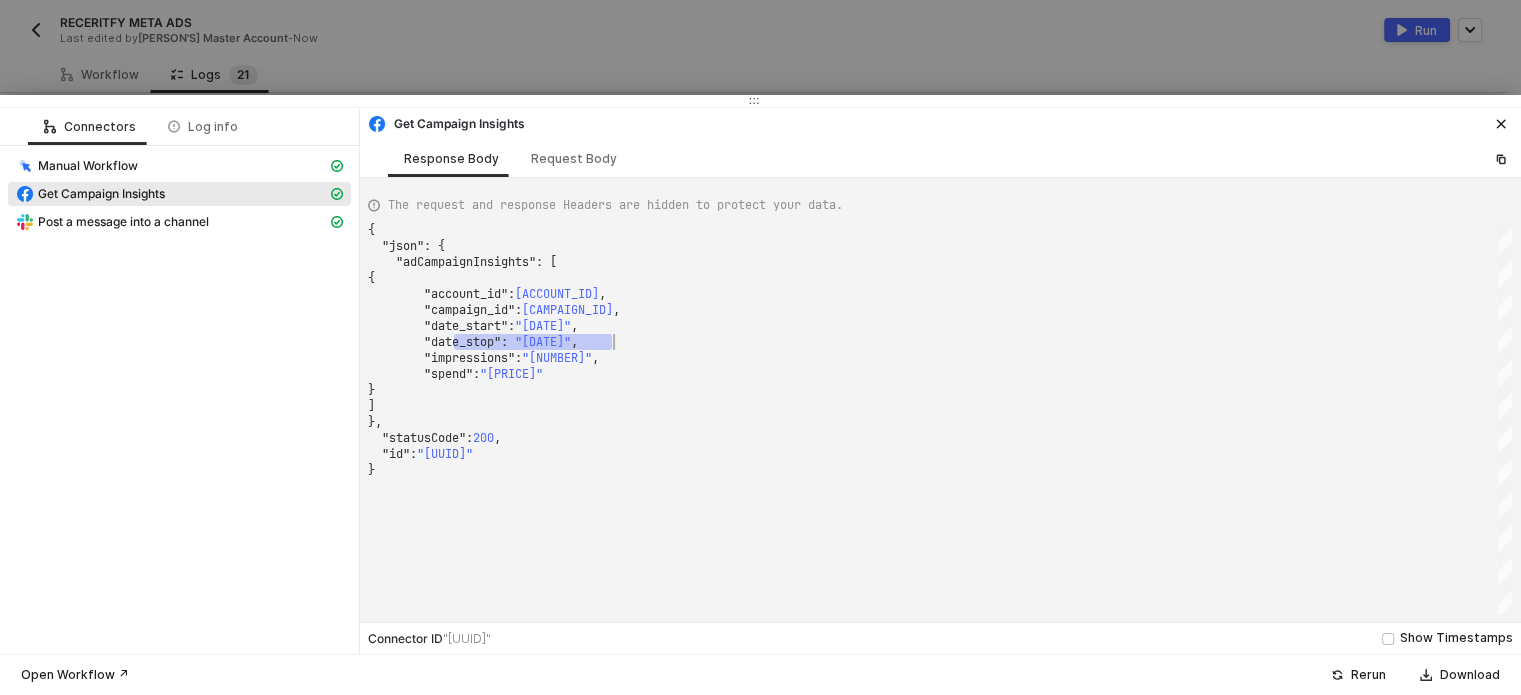 drag, startPoint x: 458, startPoint y: 344, endPoint x: 498, endPoint y: 355, distance: 41.484936 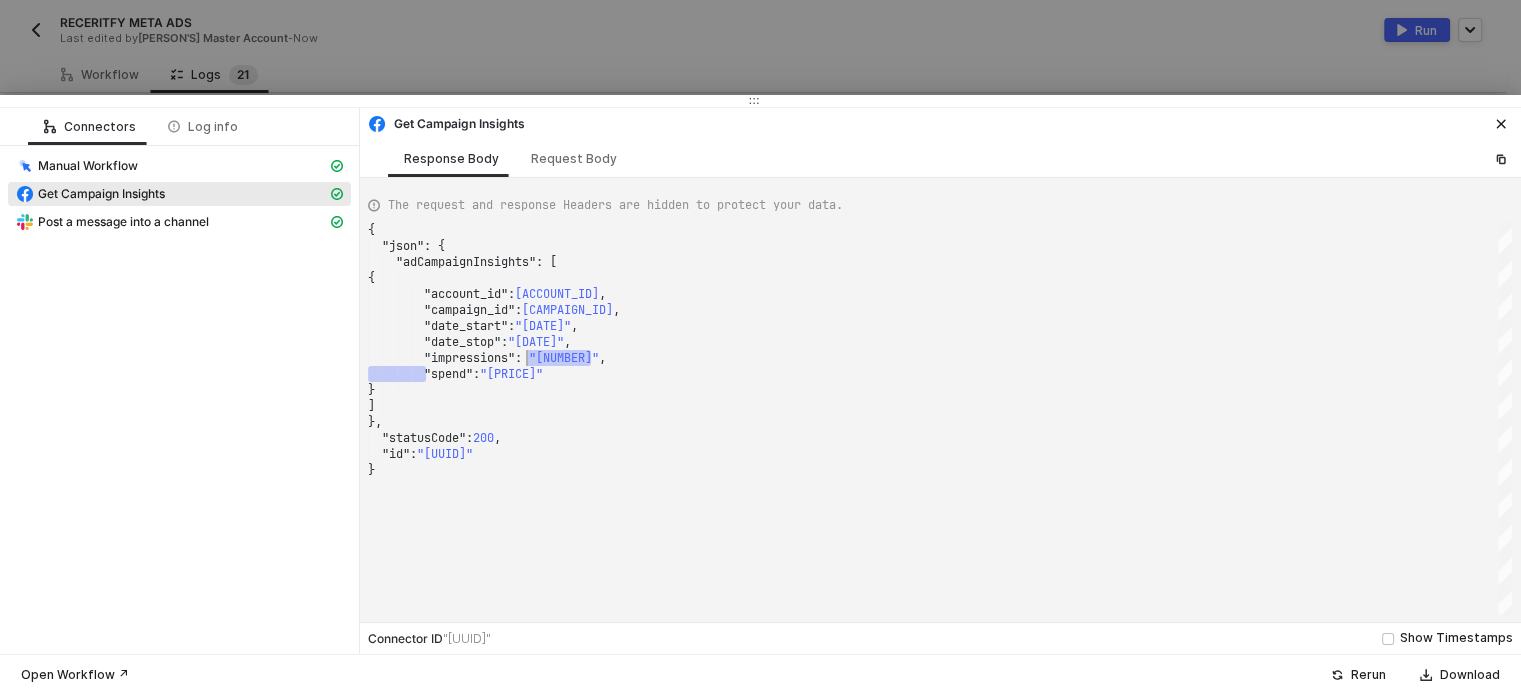 drag, startPoint x: 429, startPoint y: 366, endPoint x: 527, endPoint y: 357, distance: 98.4124 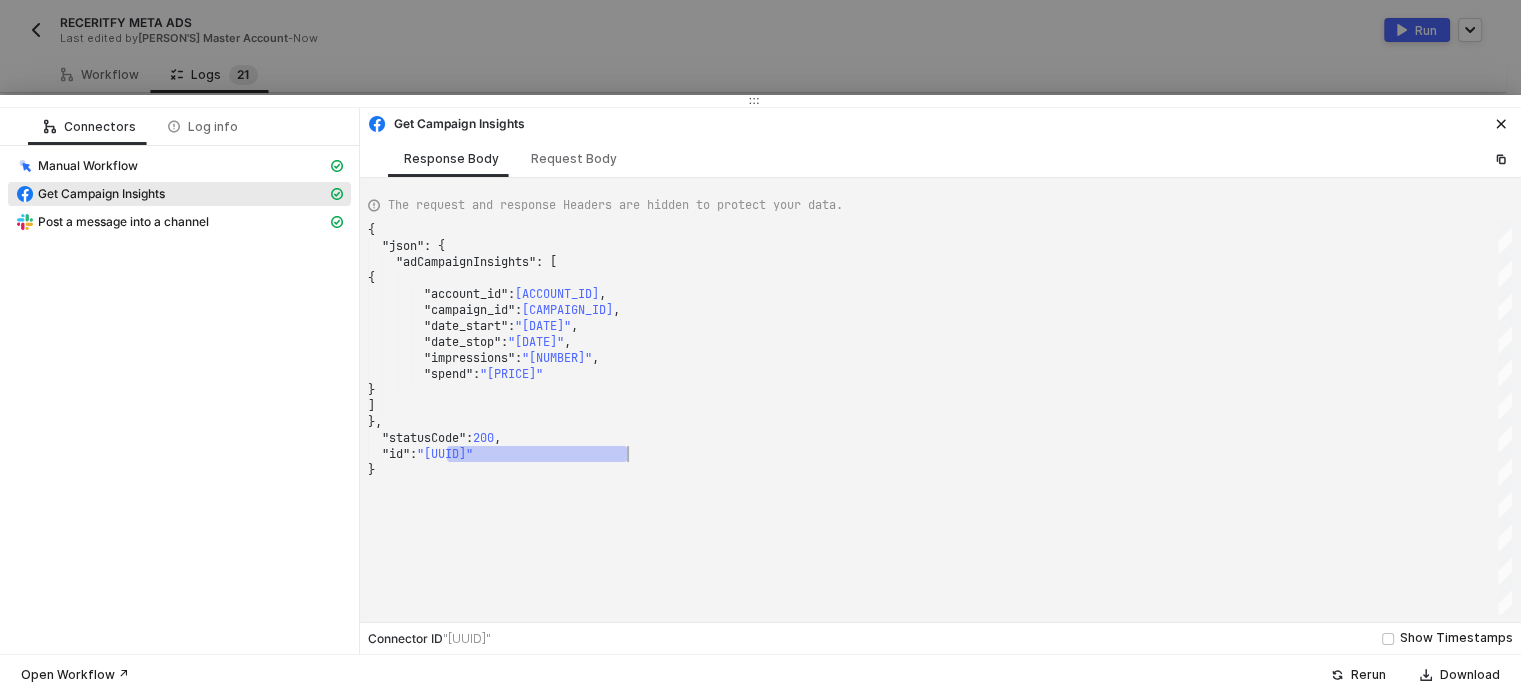 drag, startPoint x: 446, startPoint y: 447, endPoint x: 544, endPoint y: 459, distance: 98.731964 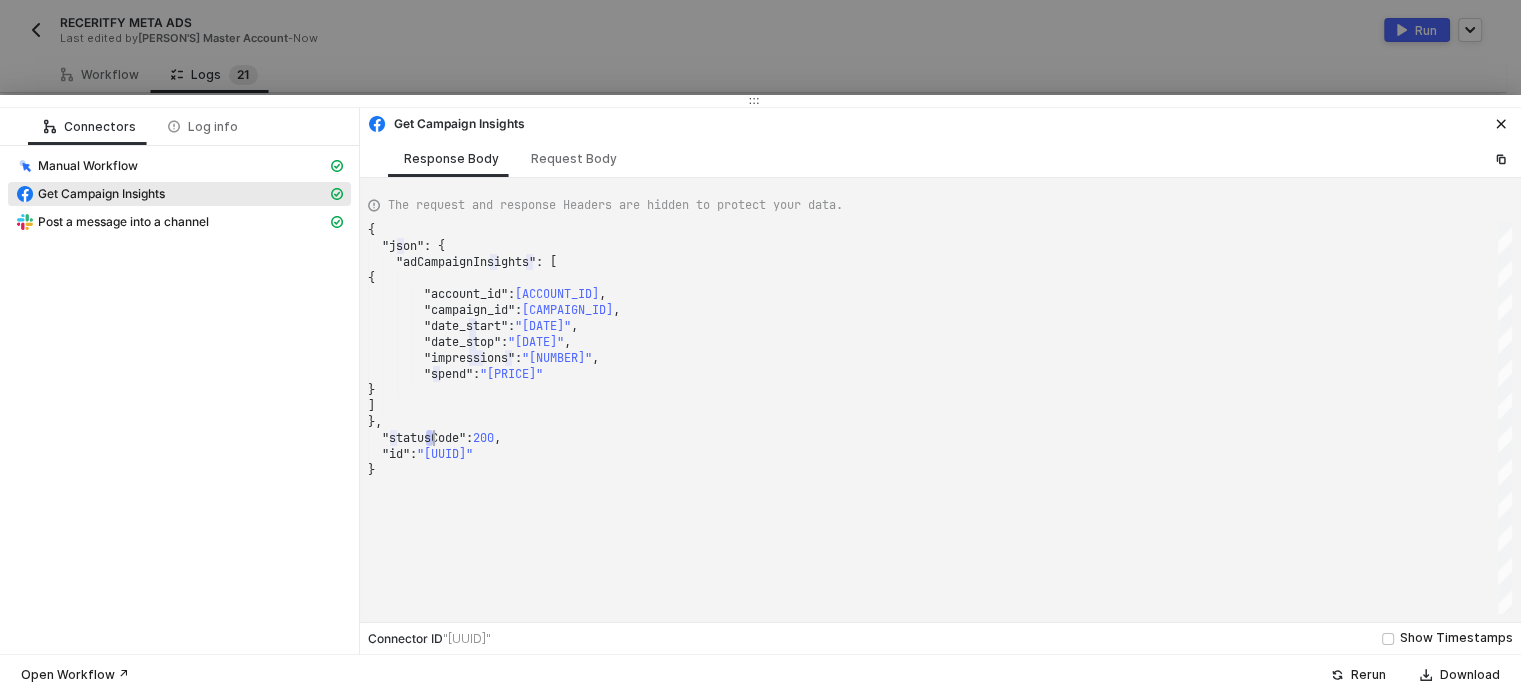 drag, startPoint x: 429, startPoint y: 431, endPoint x: 524, endPoint y: 286, distance: 173.34937 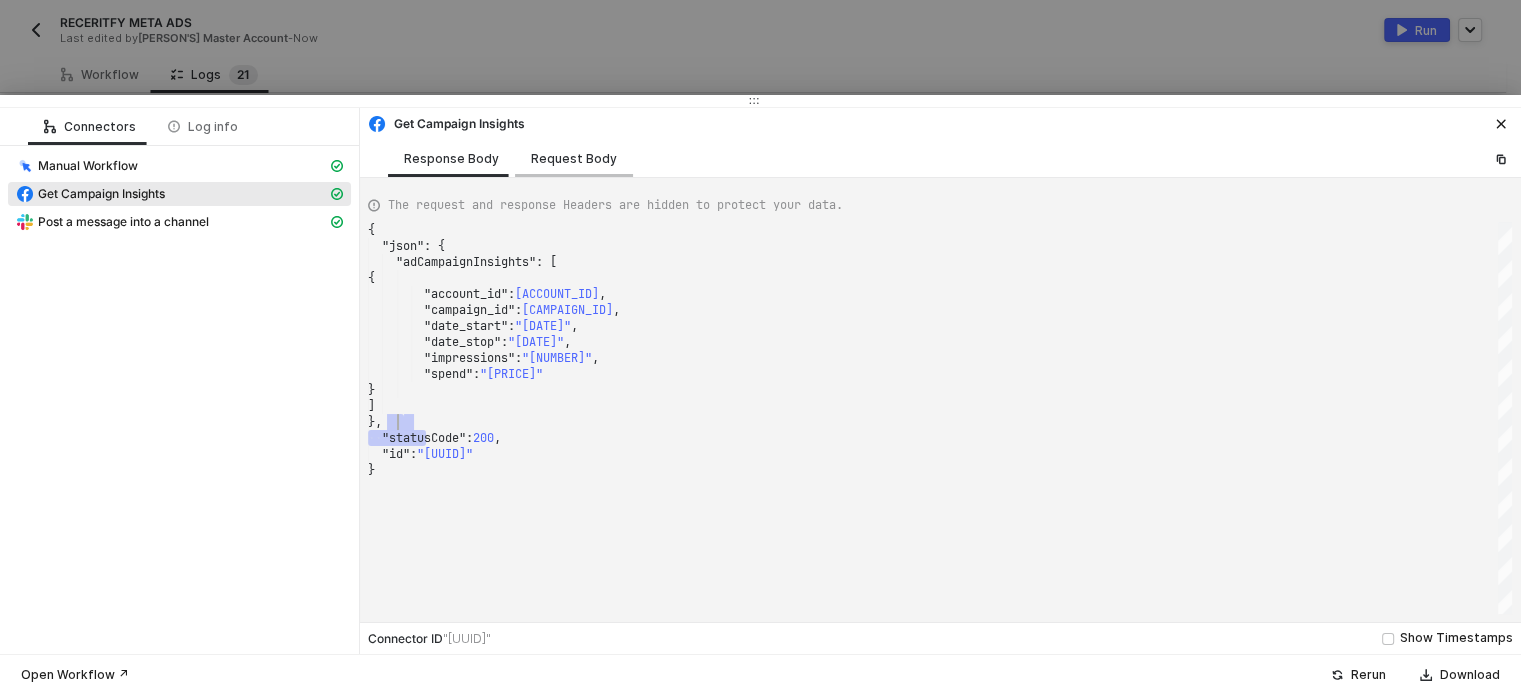 click on "Request Body" at bounding box center [574, 159] 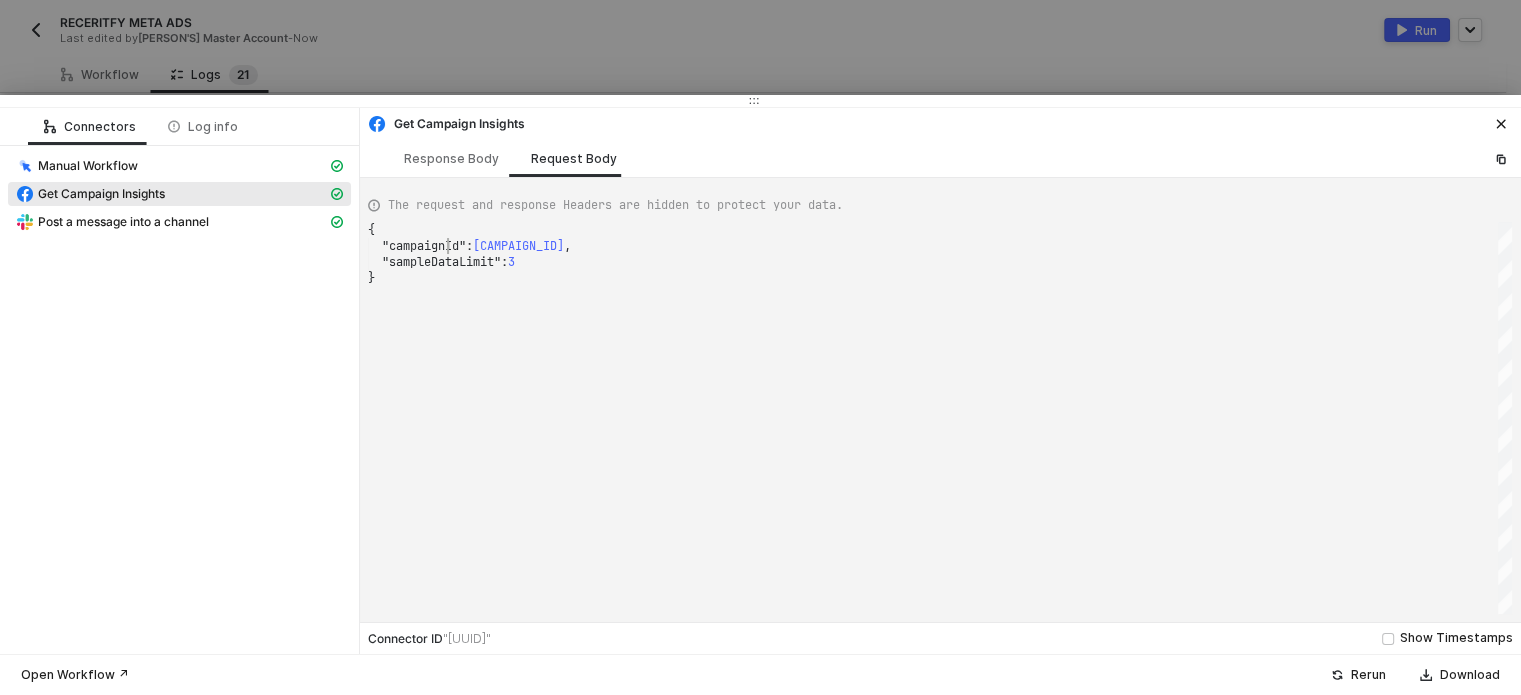 scroll, scrollTop: 0, scrollLeft: 5, axis: horizontal 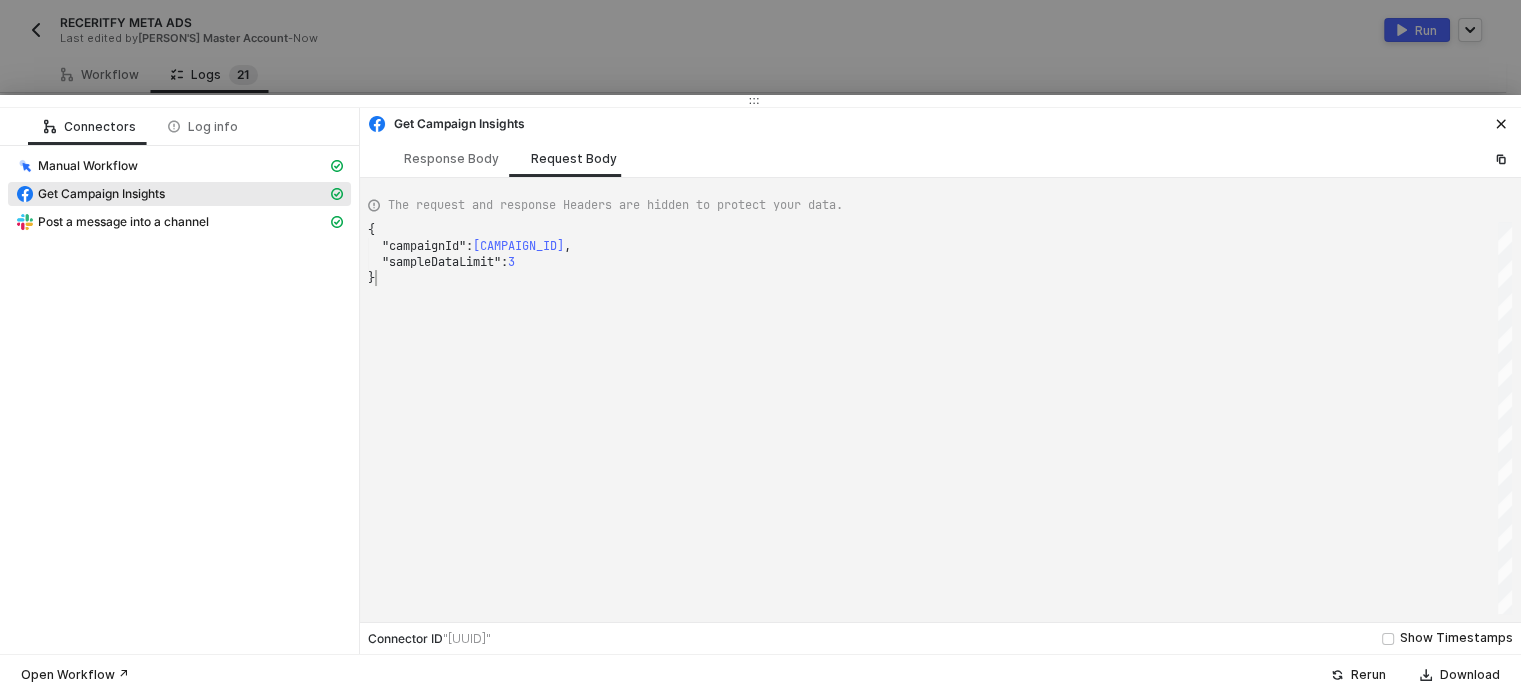 click on "{ "campaignId" : "[CAMPAIGN_ID]" , "sampleDataLimit" : [NUMBER] }" at bounding box center [940, 418] 